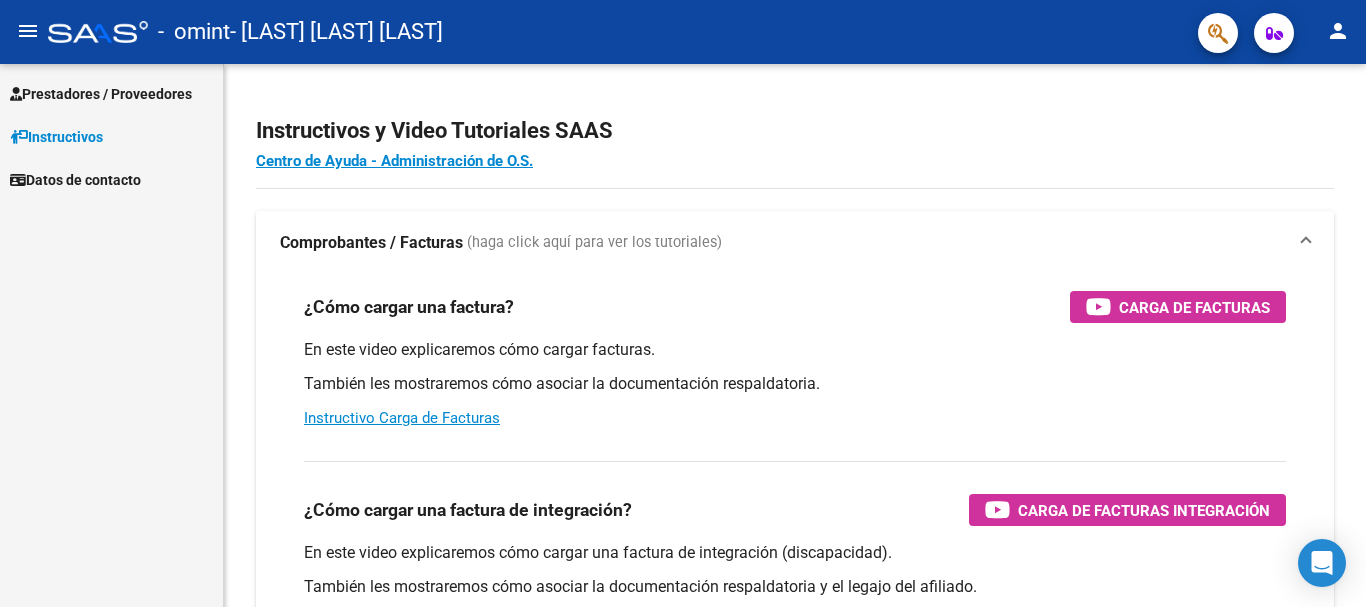 scroll, scrollTop: 0, scrollLeft: 0, axis: both 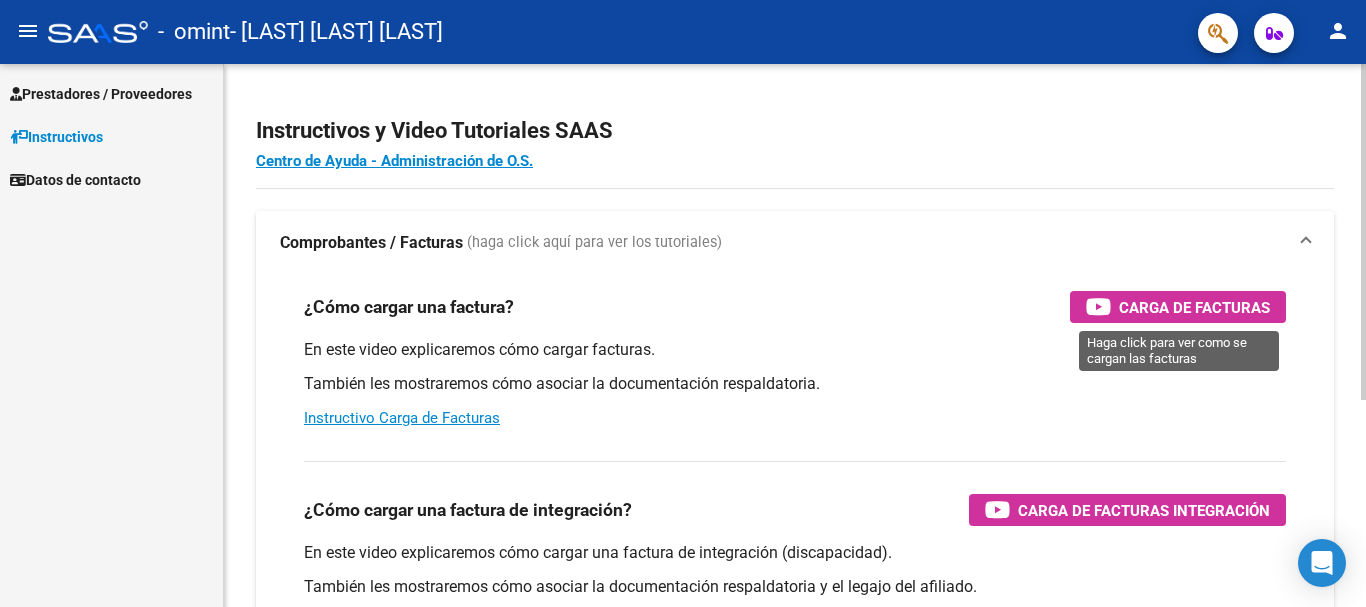 click on "Carga de Facturas" at bounding box center [1194, 307] 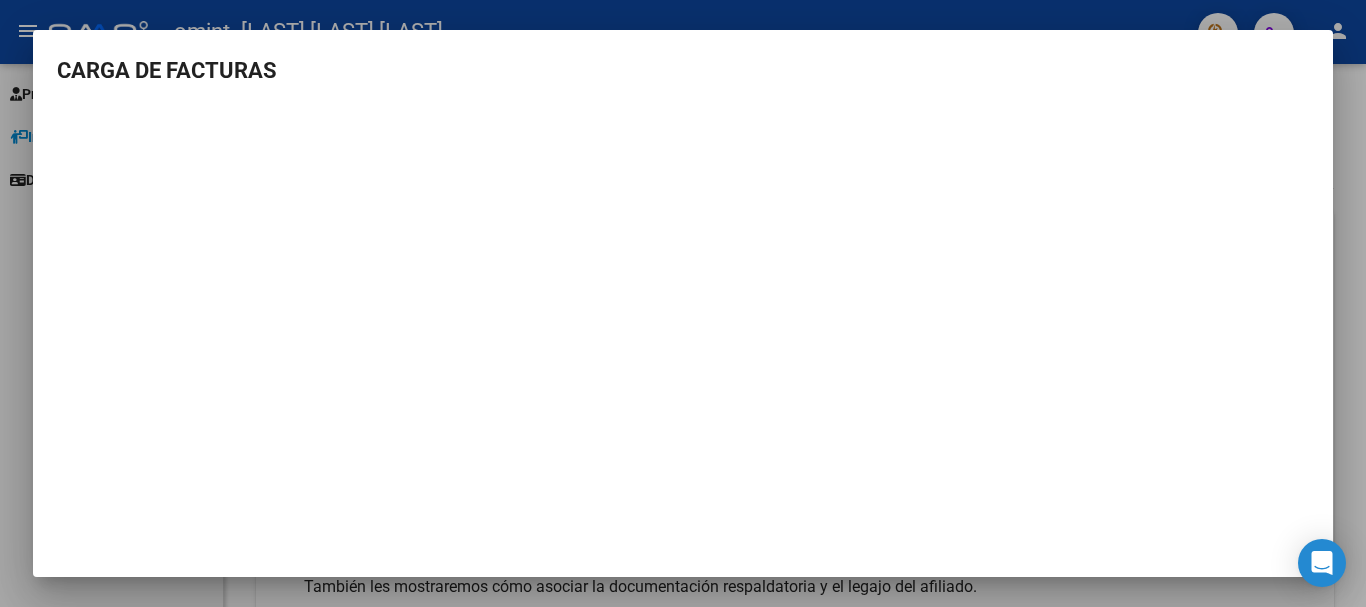 scroll, scrollTop: 2, scrollLeft: 0, axis: vertical 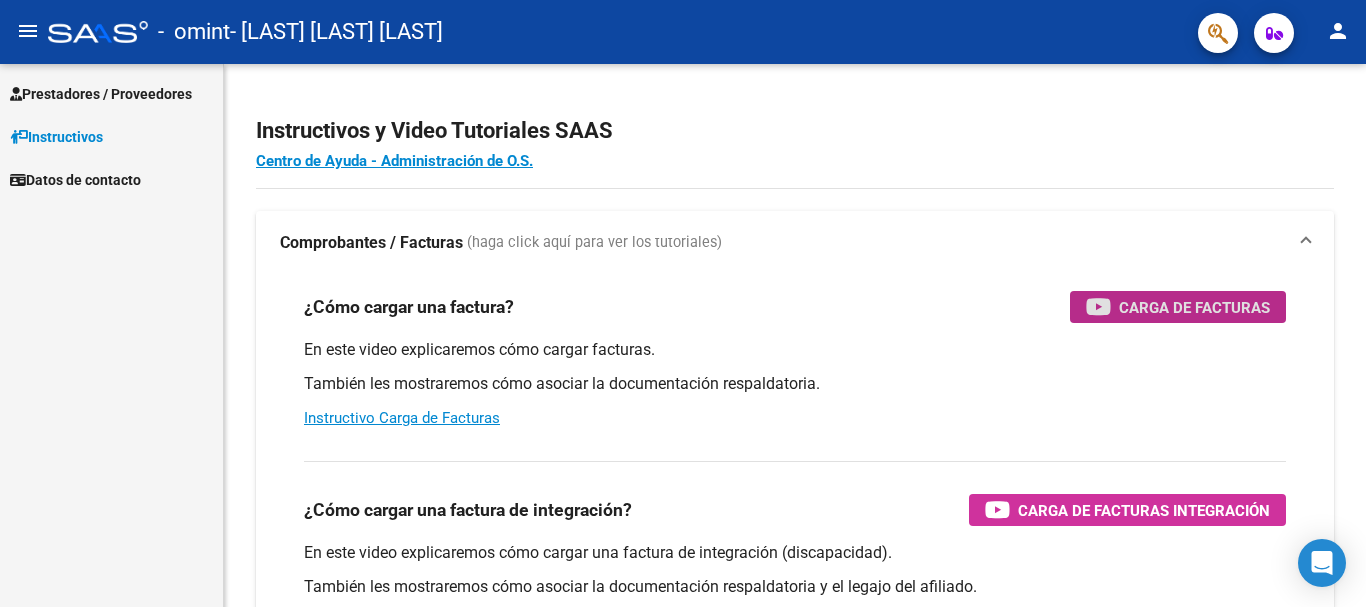 click on "Prestadores / Proveedores" at bounding box center (101, 94) 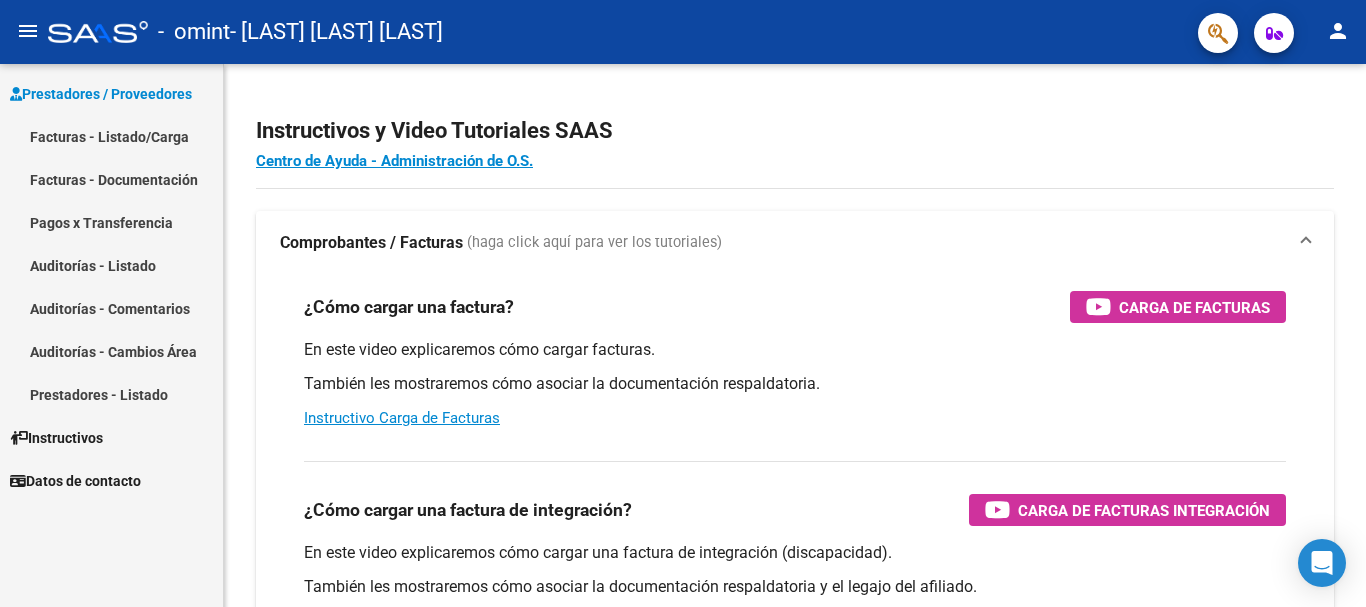 click on "Facturas - Listado/Carga" at bounding box center (111, 136) 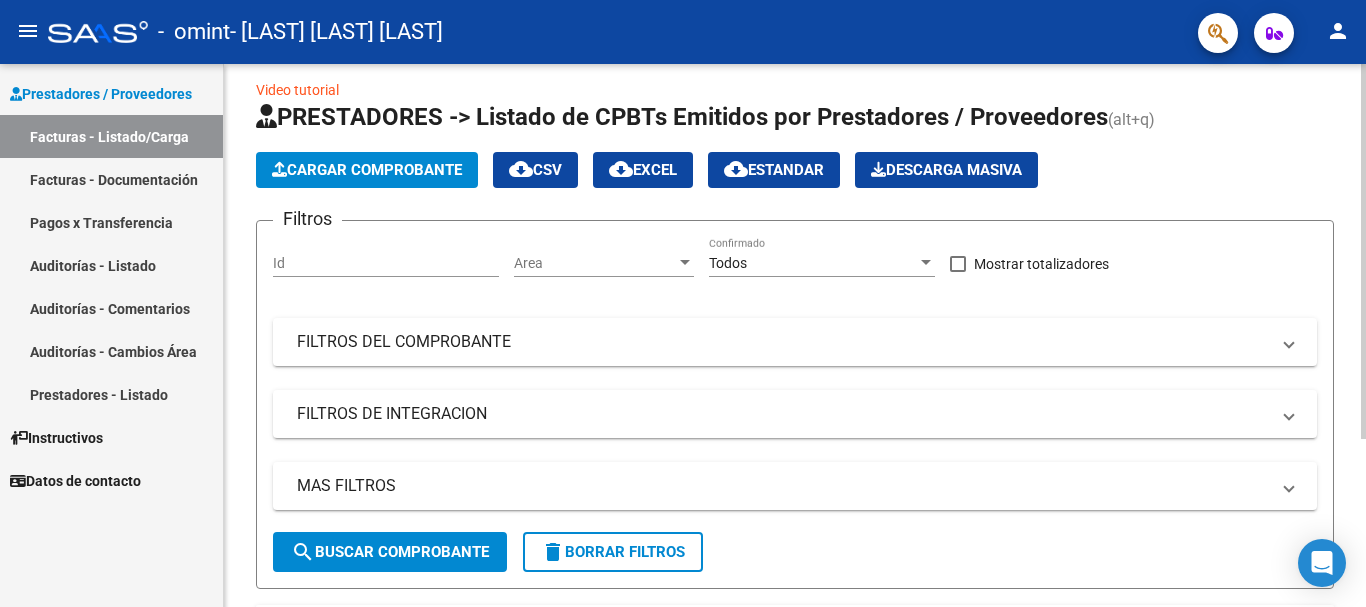 scroll, scrollTop: 0, scrollLeft: 0, axis: both 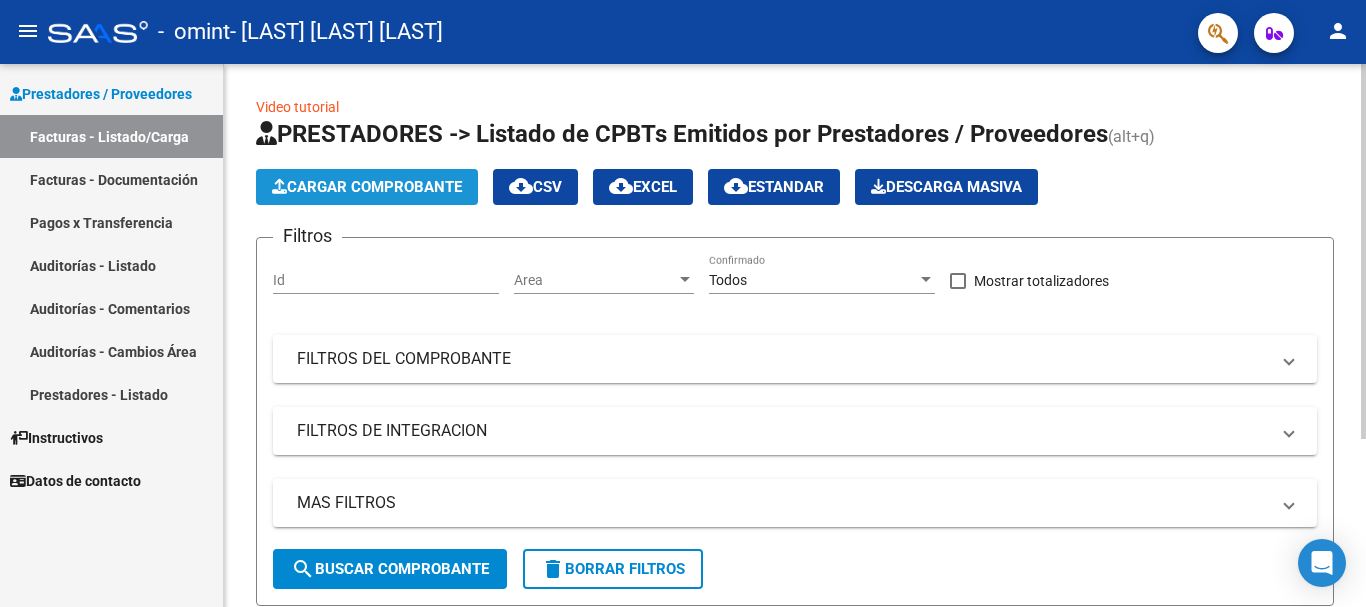 click on "Cargar Comprobante" 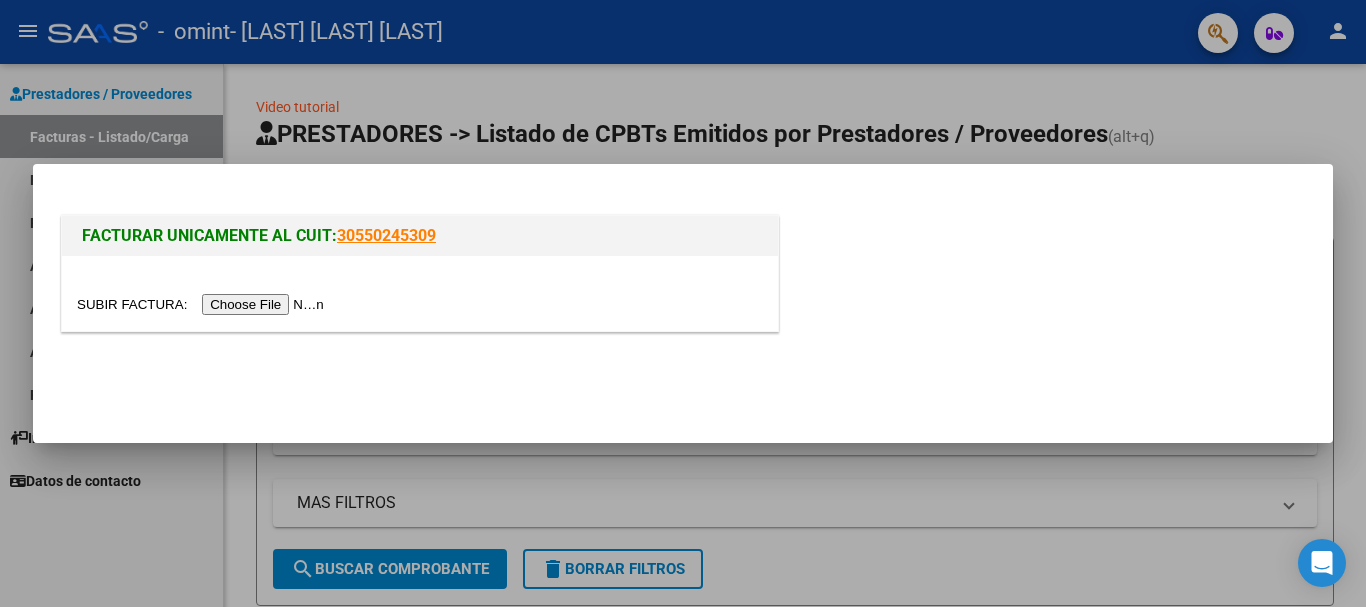 click on "FACTURAR UNICAMENTE AL CUIT:   30550245309" at bounding box center [683, 265] 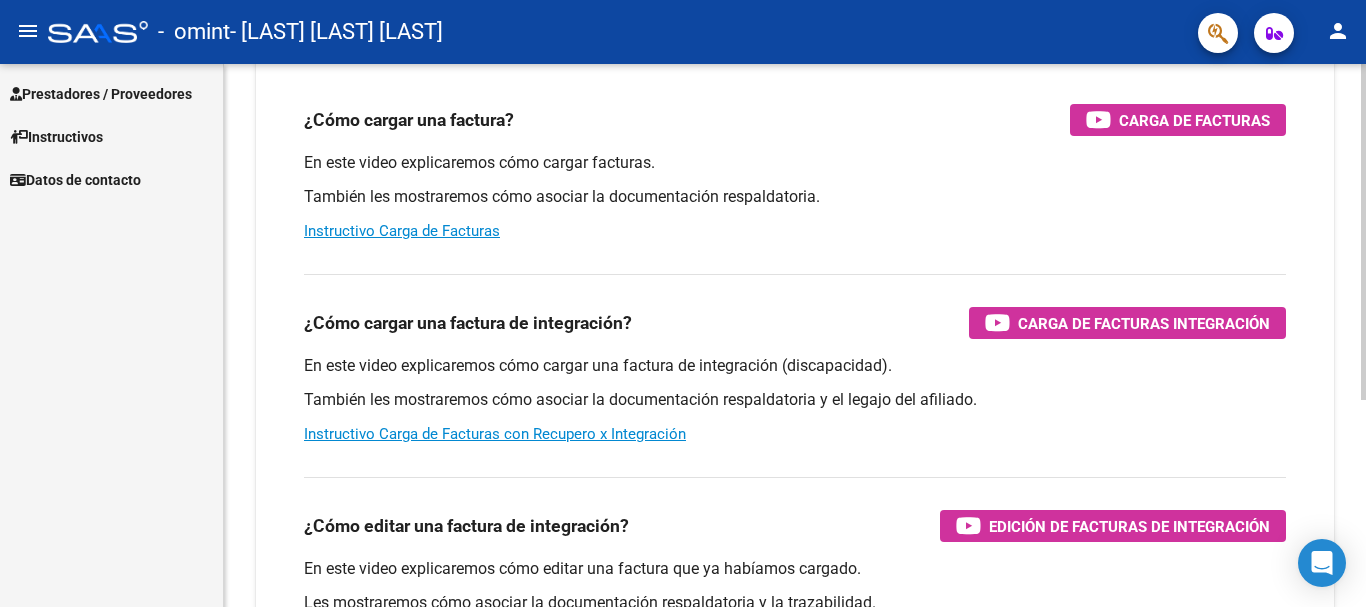 scroll, scrollTop: 200, scrollLeft: 0, axis: vertical 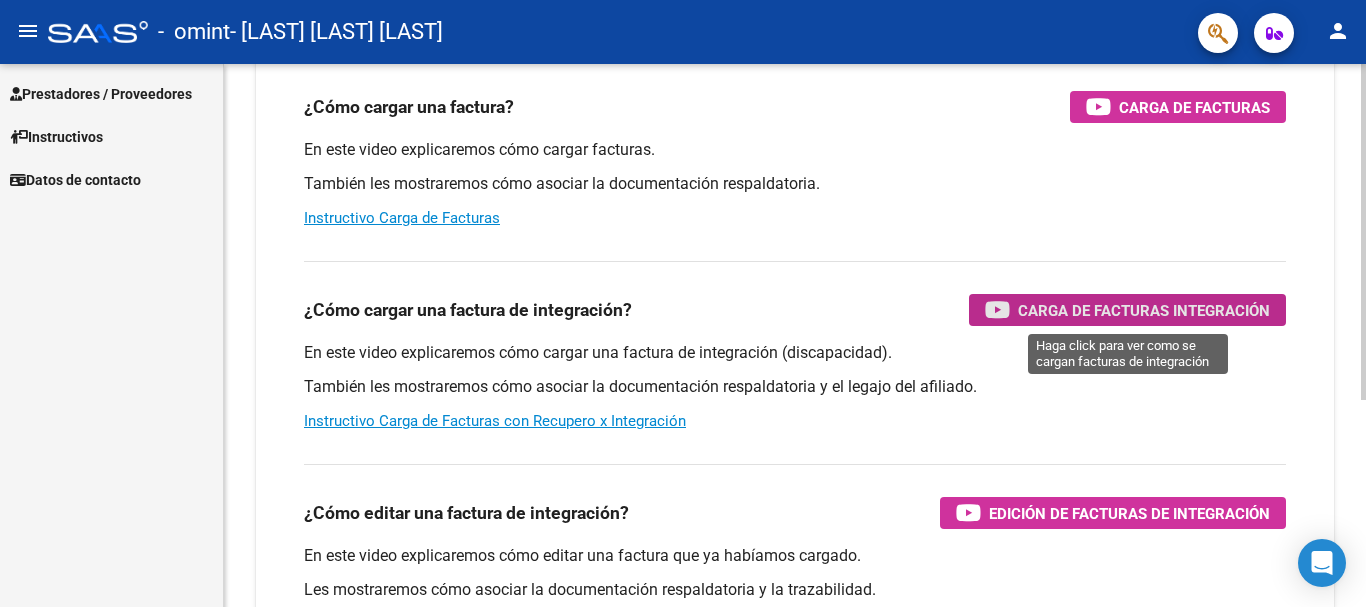 click on "Carga de Facturas Integración" at bounding box center [1144, 310] 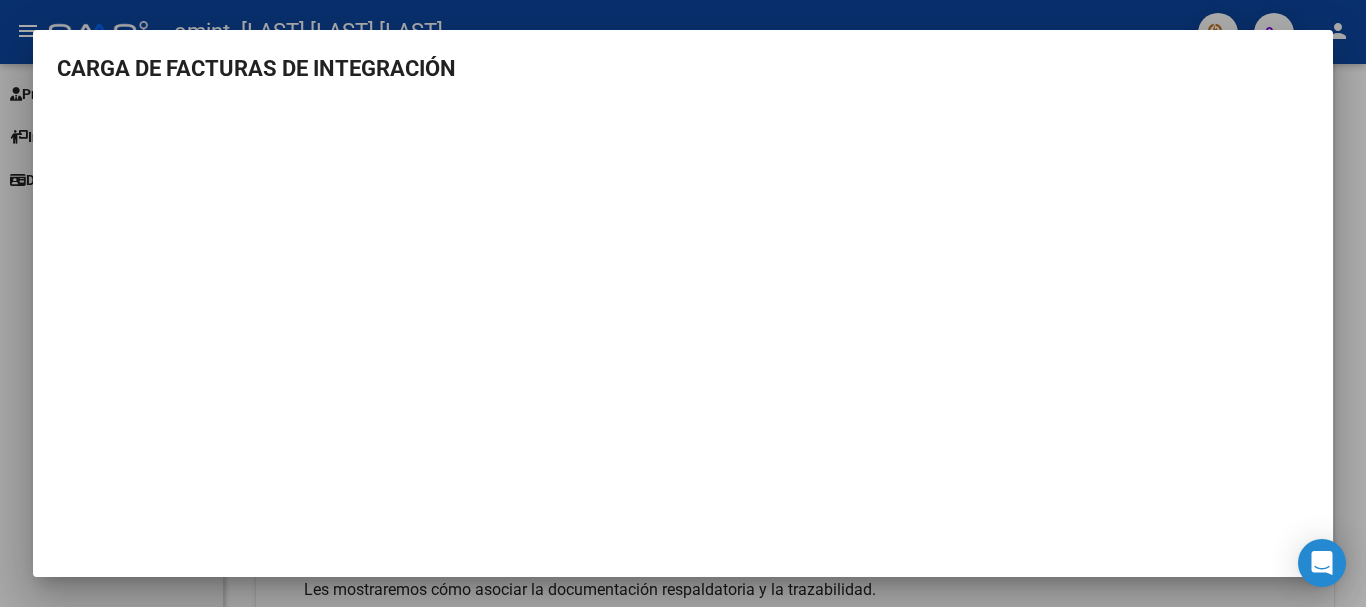 scroll, scrollTop: 0, scrollLeft: 0, axis: both 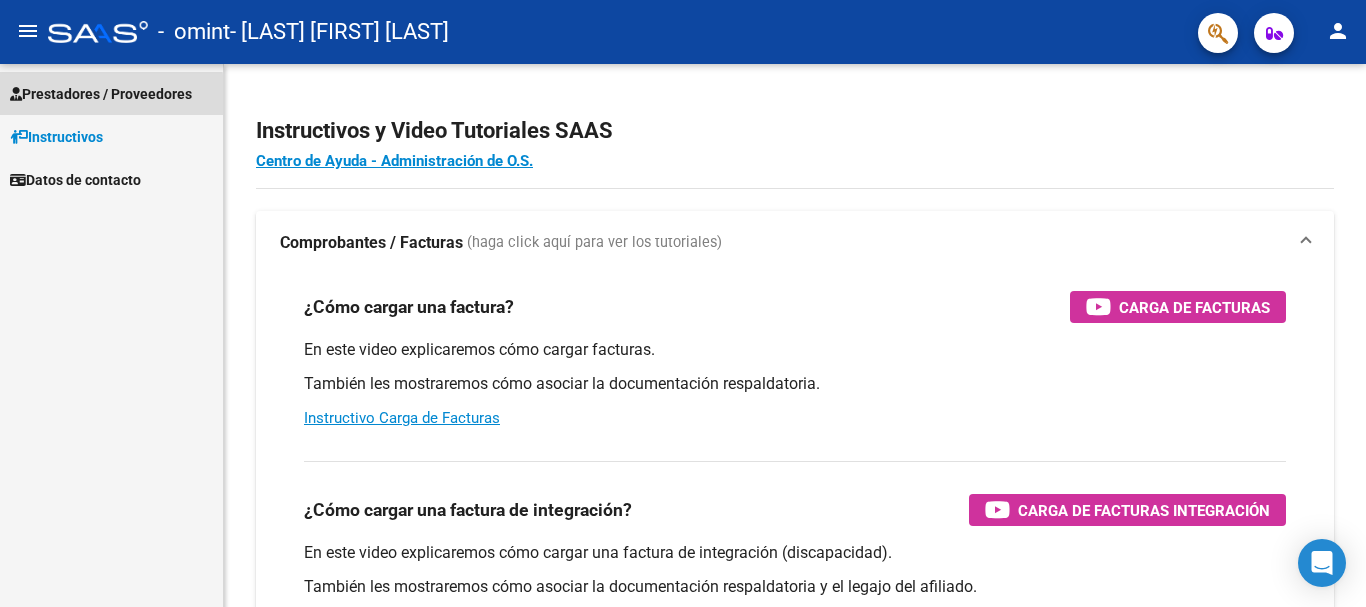 click on "Prestadores / Proveedores" at bounding box center (101, 94) 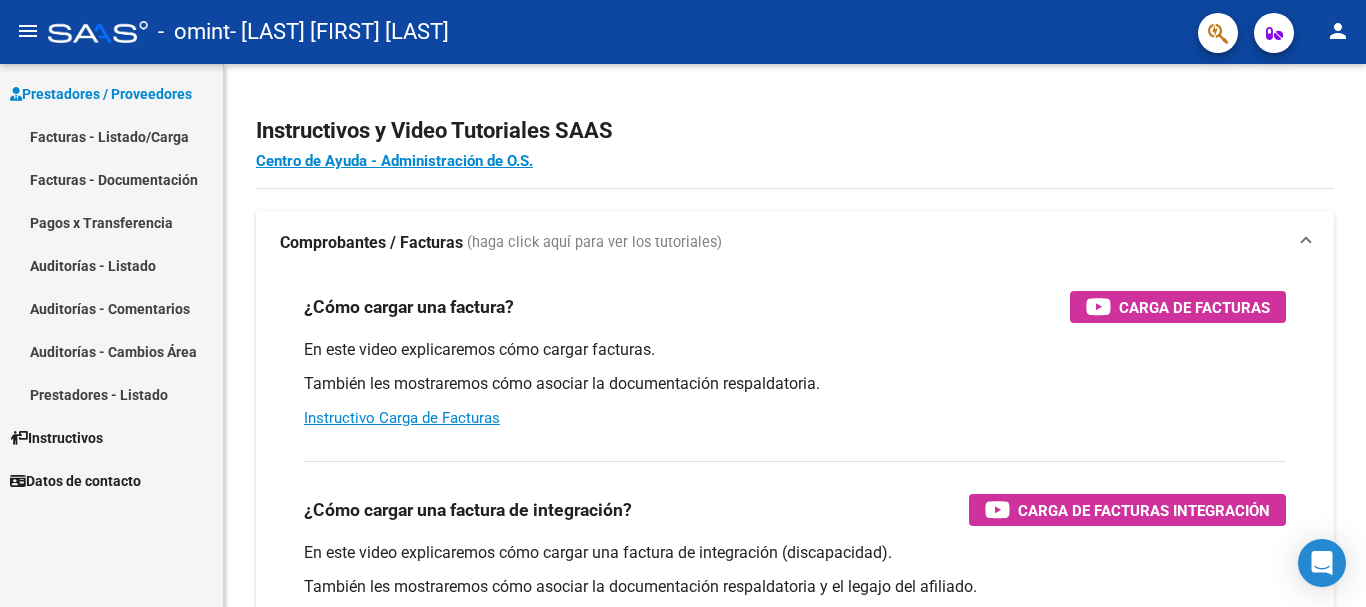 click on "Facturas - Listado/Carga" at bounding box center (111, 136) 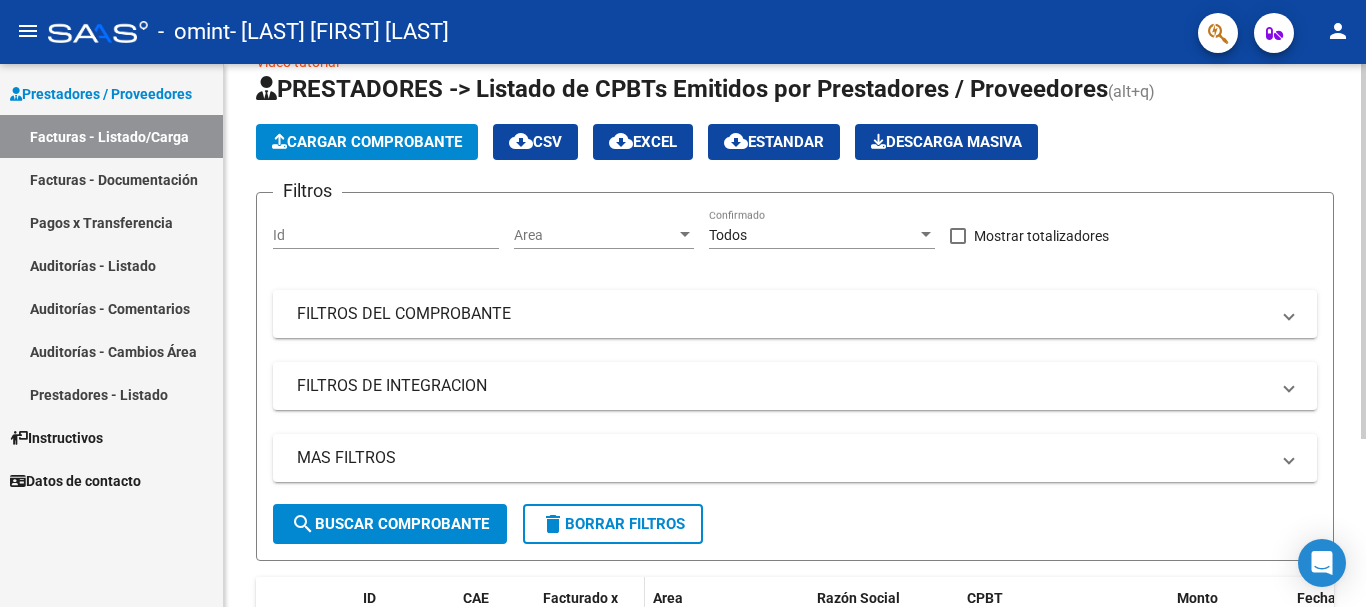 scroll, scrollTop: 0, scrollLeft: 0, axis: both 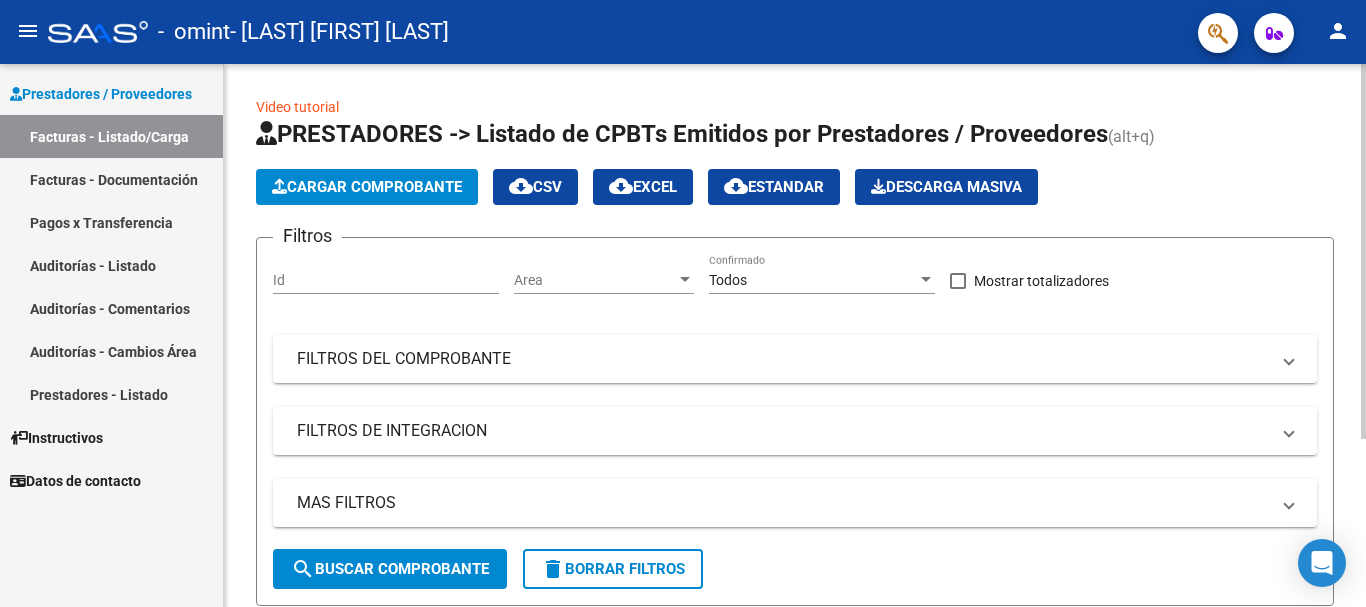 click on "Cargar Comprobante" 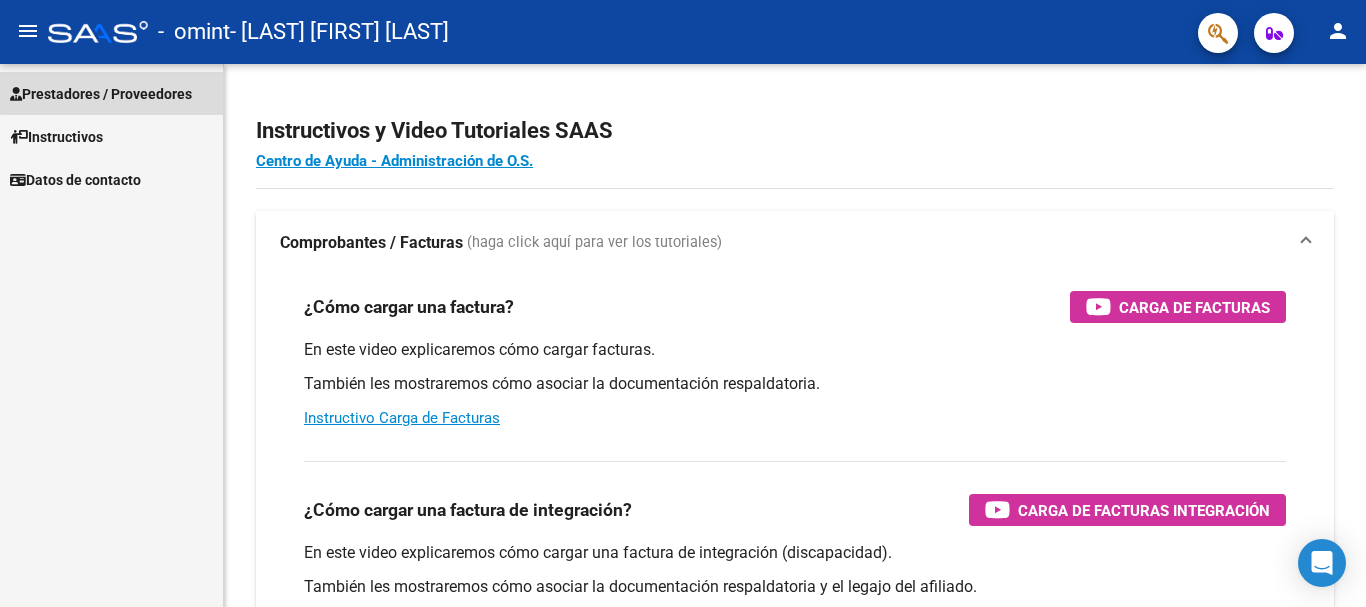 click on "Prestadores / Proveedores" at bounding box center [101, 94] 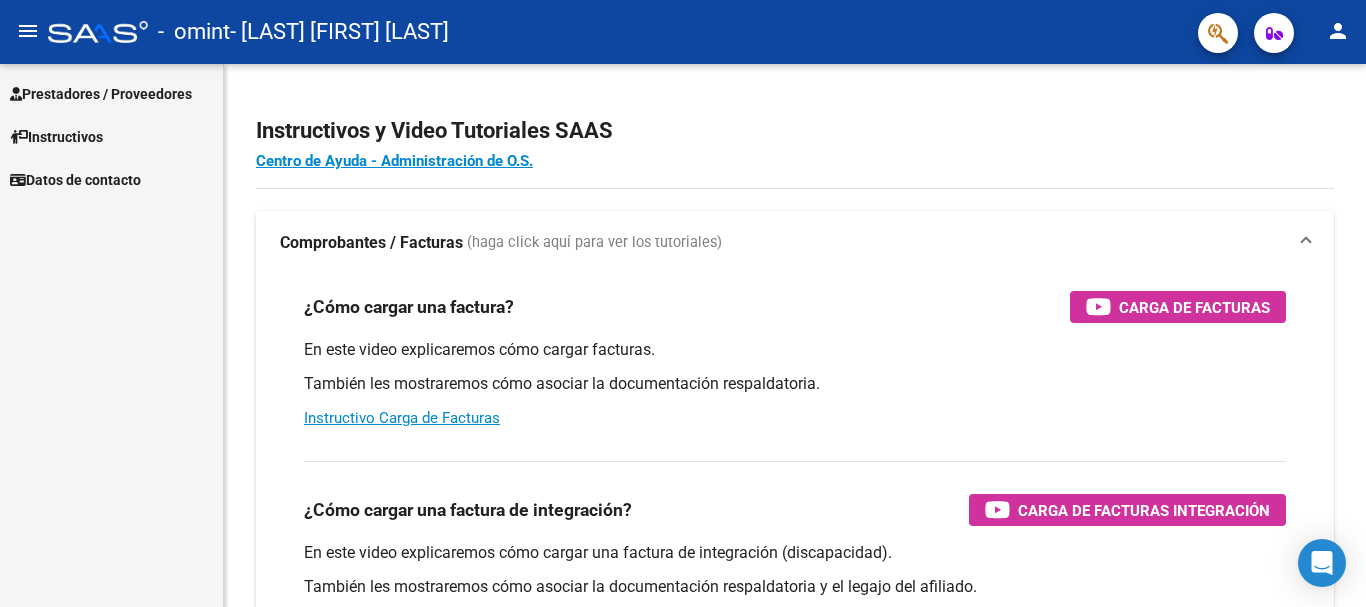 click on "Prestadores / Proveedores" at bounding box center [101, 94] 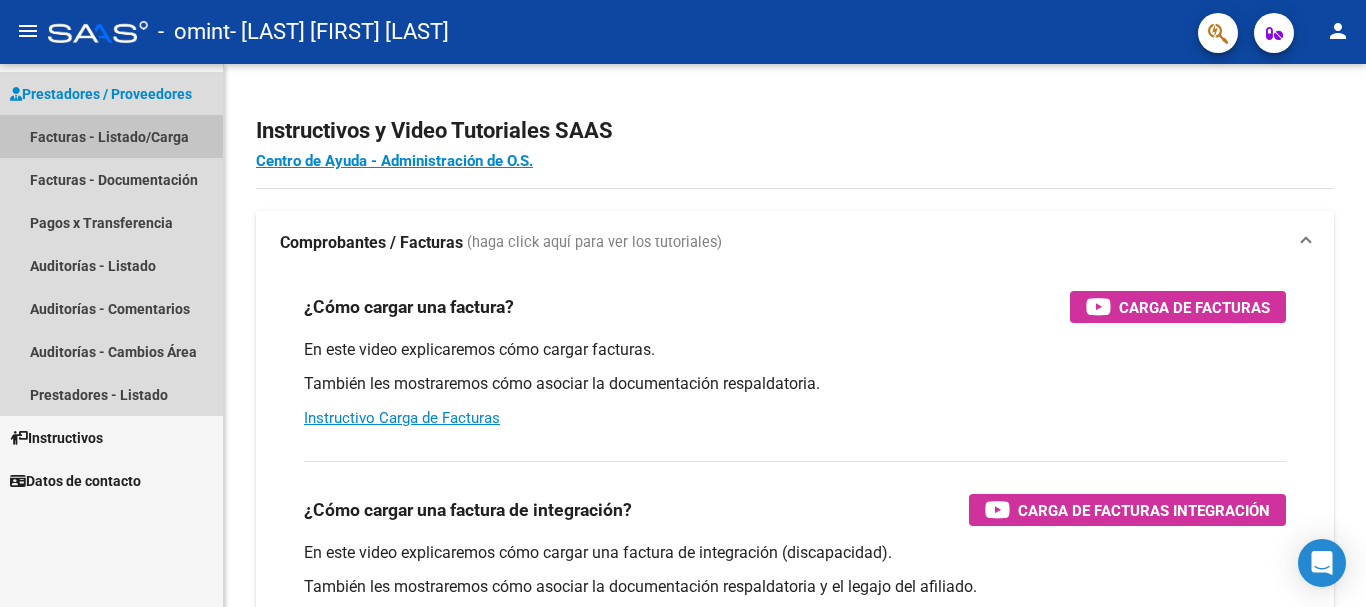 click on "Facturas - Listado/Carga" at bounding box center (111, 136) 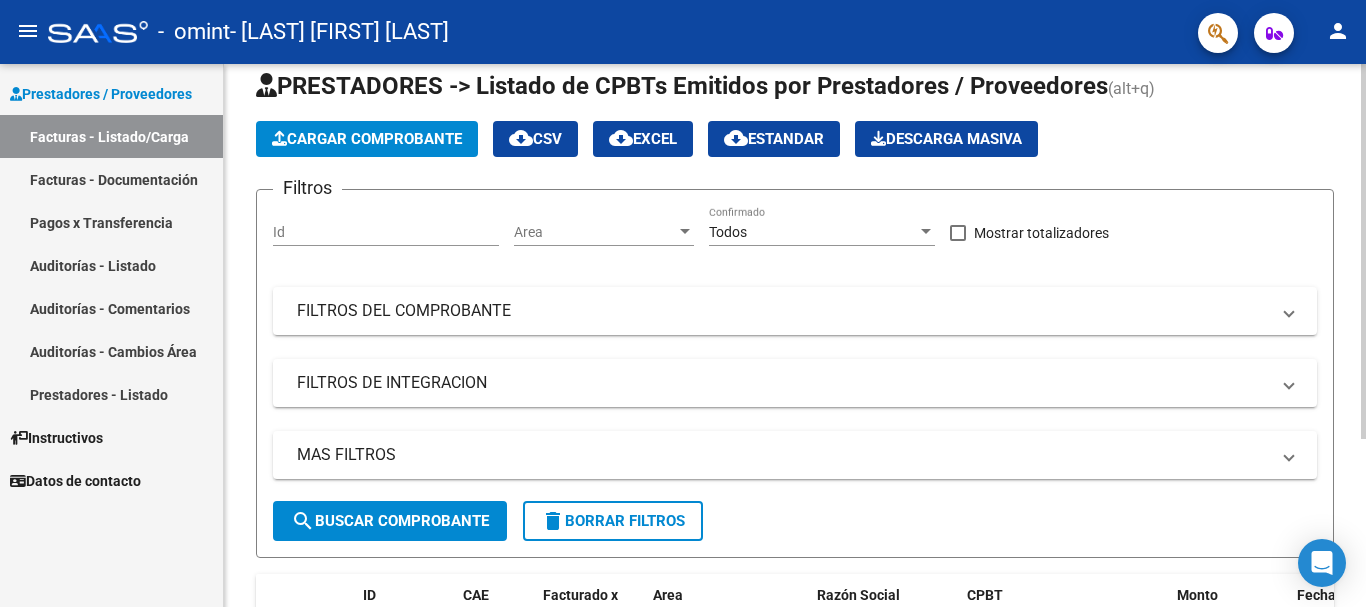 scroll, scrollTop: 44, scrollLeft: 0, axis: vertical 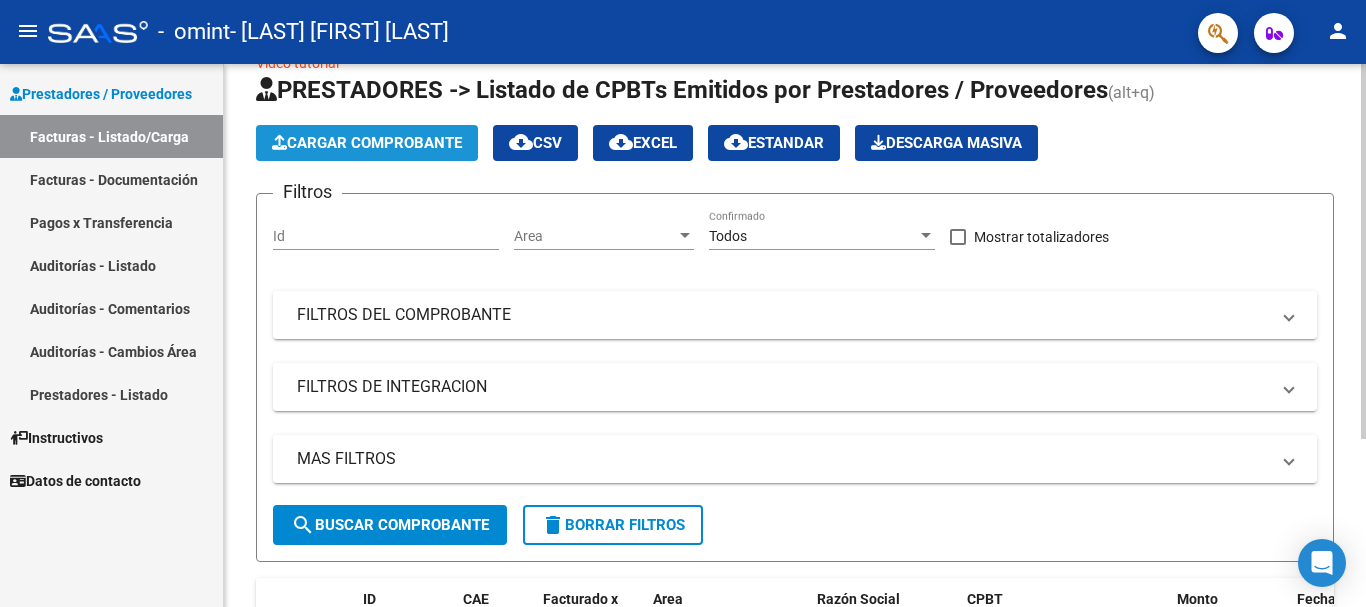 click on "Cargar Comprobante" 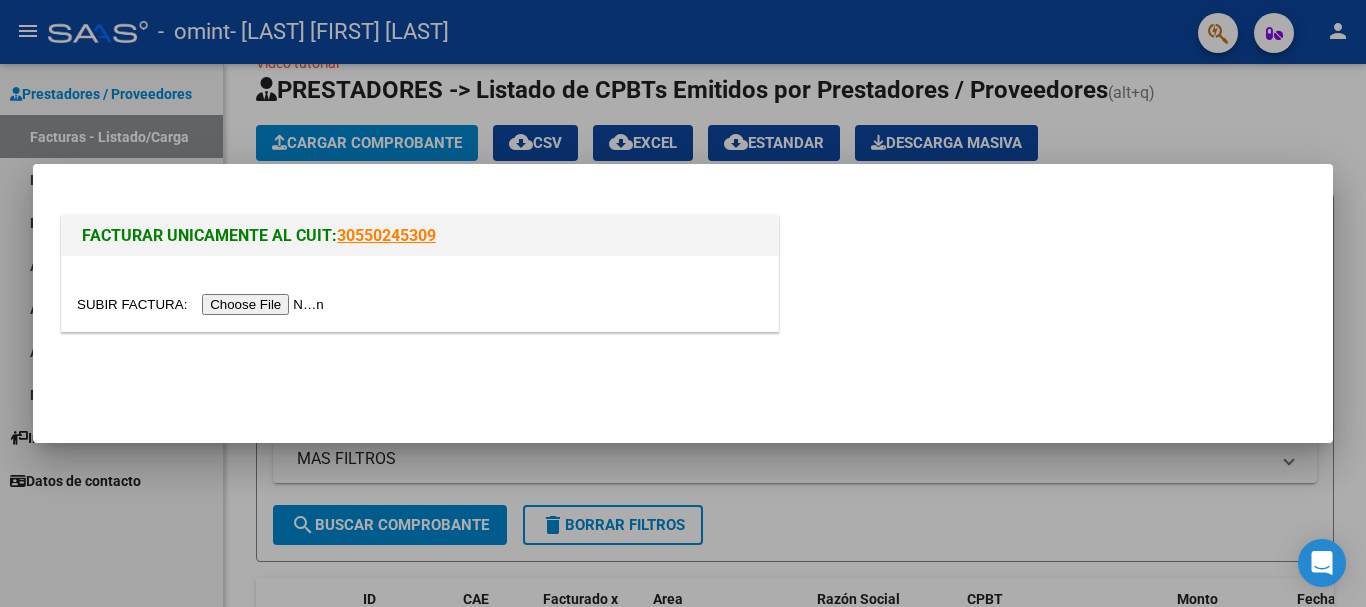 click at bounding box center (203, 304) 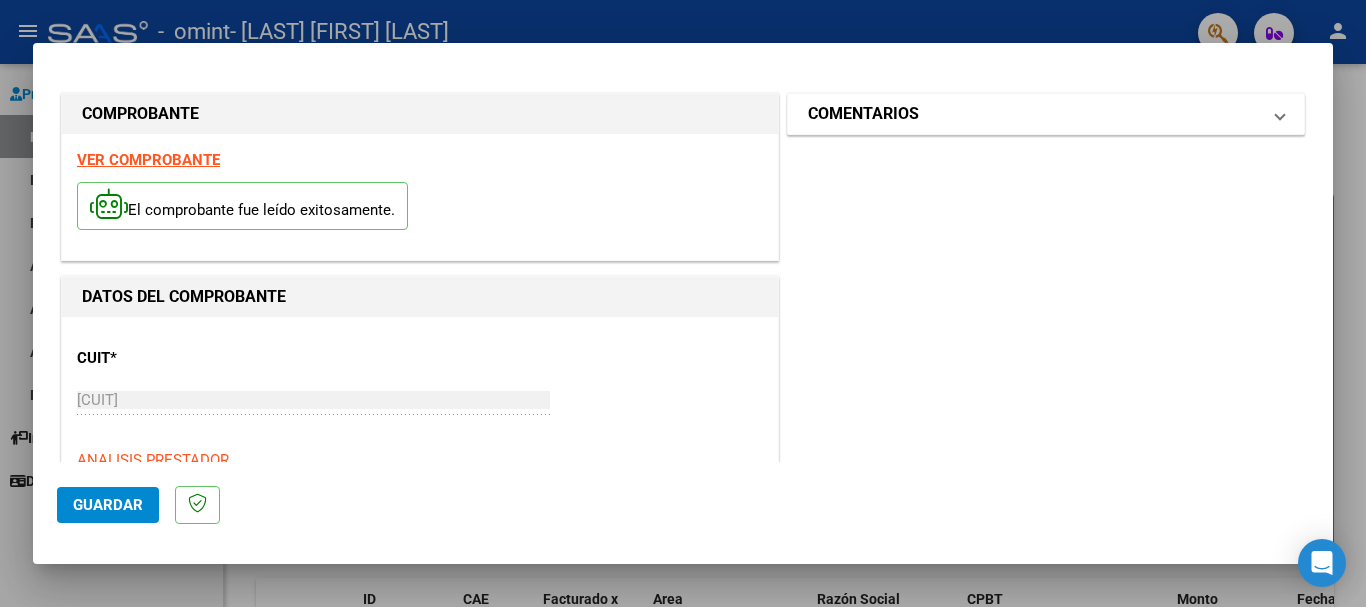 click at bounding box center (1280, 114) 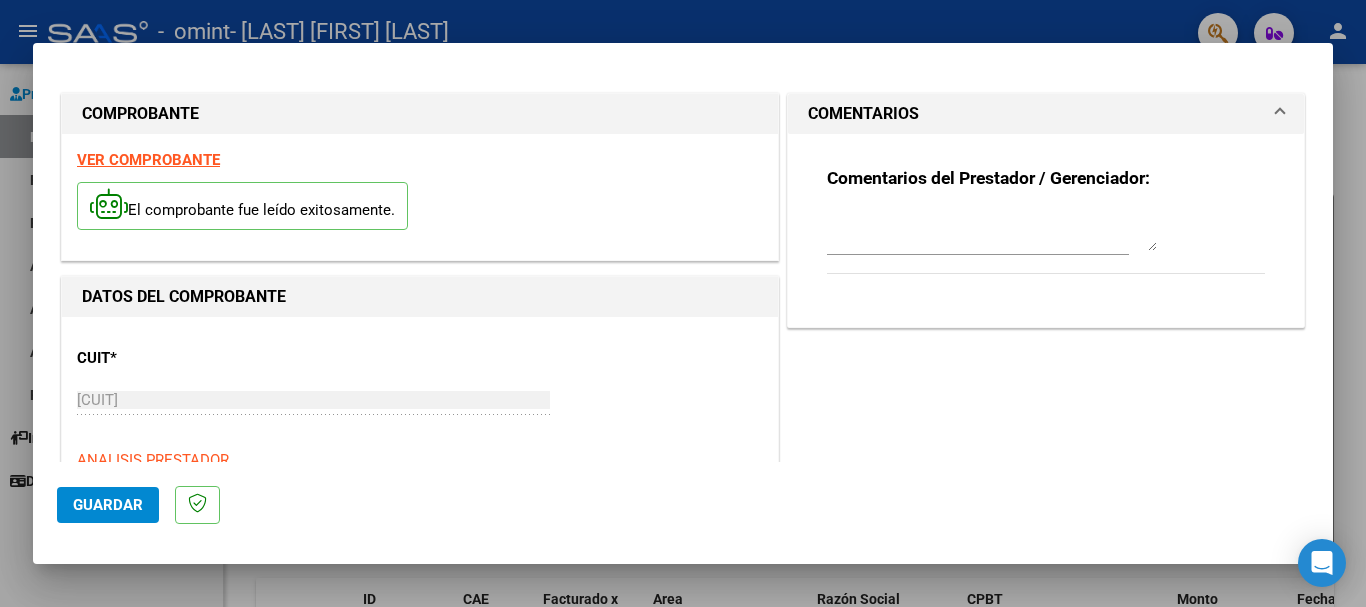 click at bounding box center [1280, 114] 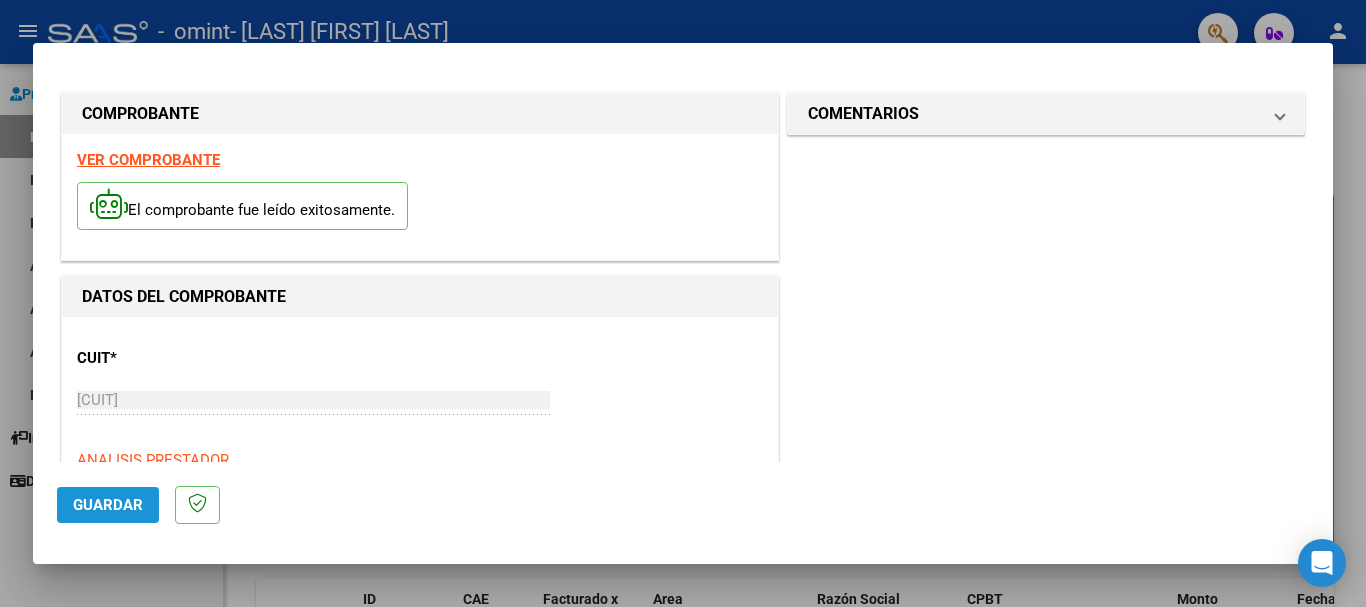 click on "Guardar" 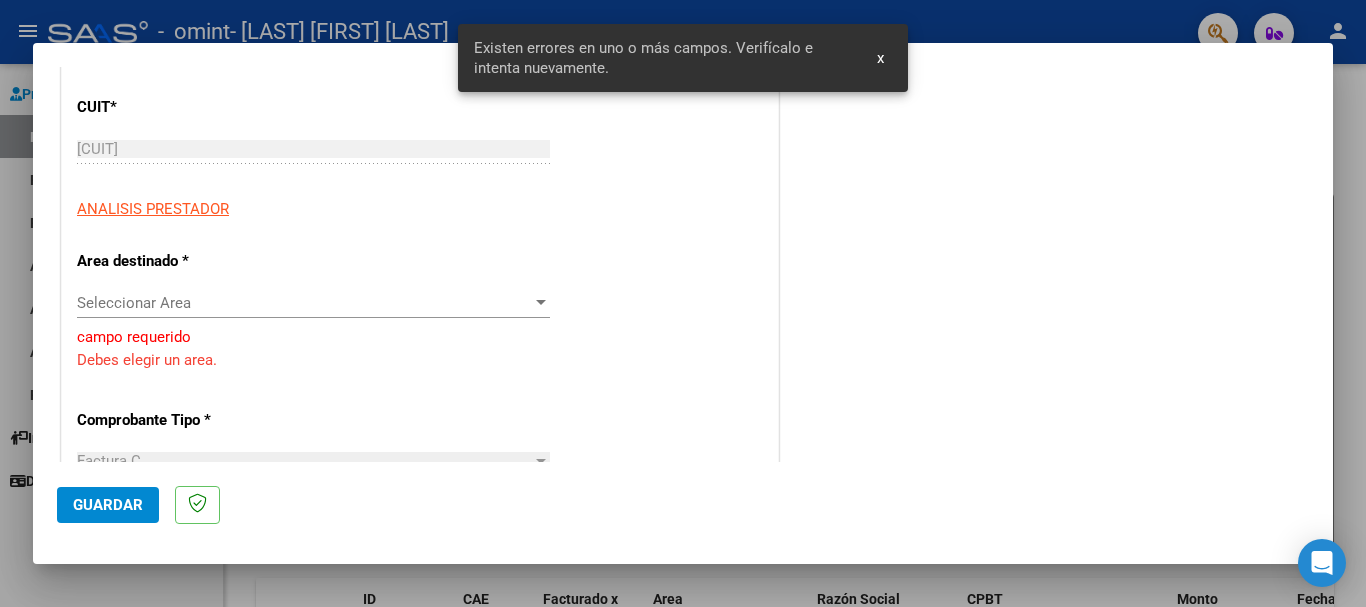 scroll, scrollTop: 280, scrollLeft: 0, axis: vertical 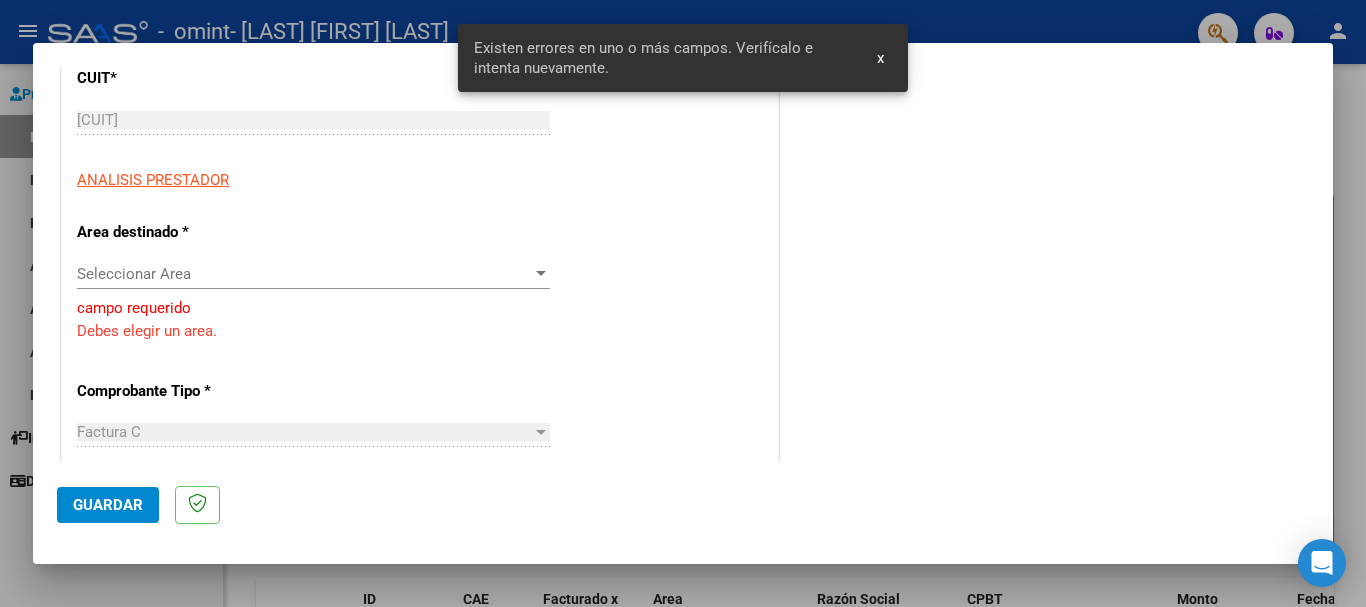 click at bounding box center [541, 274] 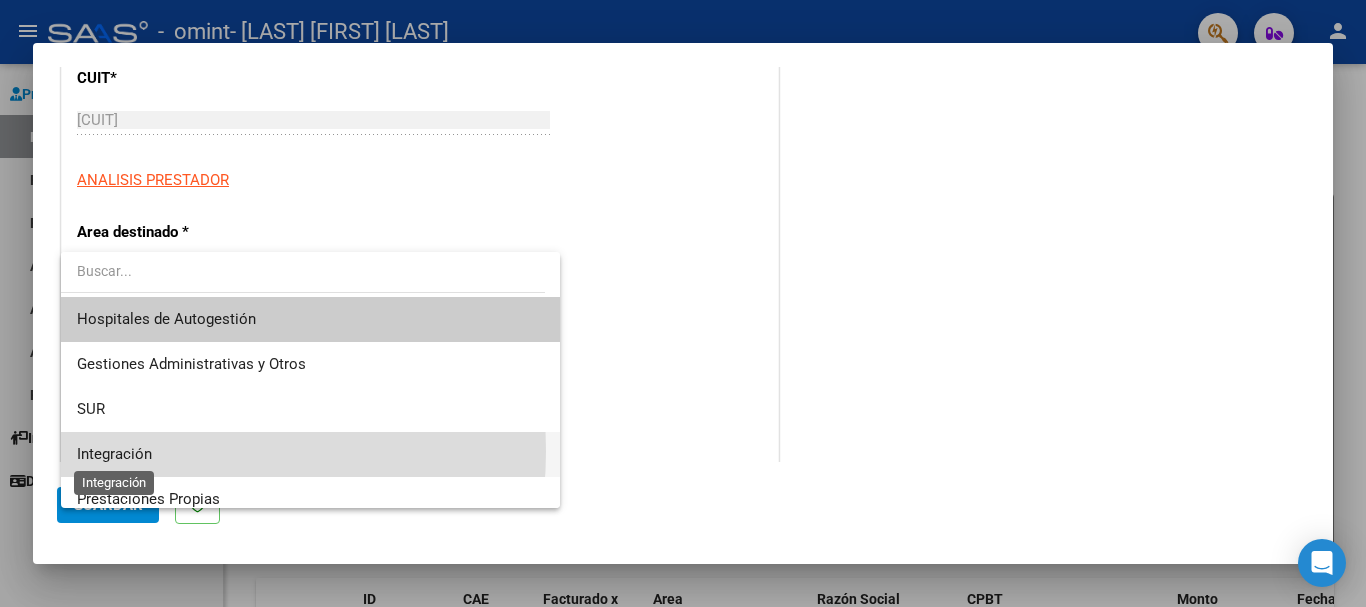 click on "Integración" at bounding box center (114, 454) 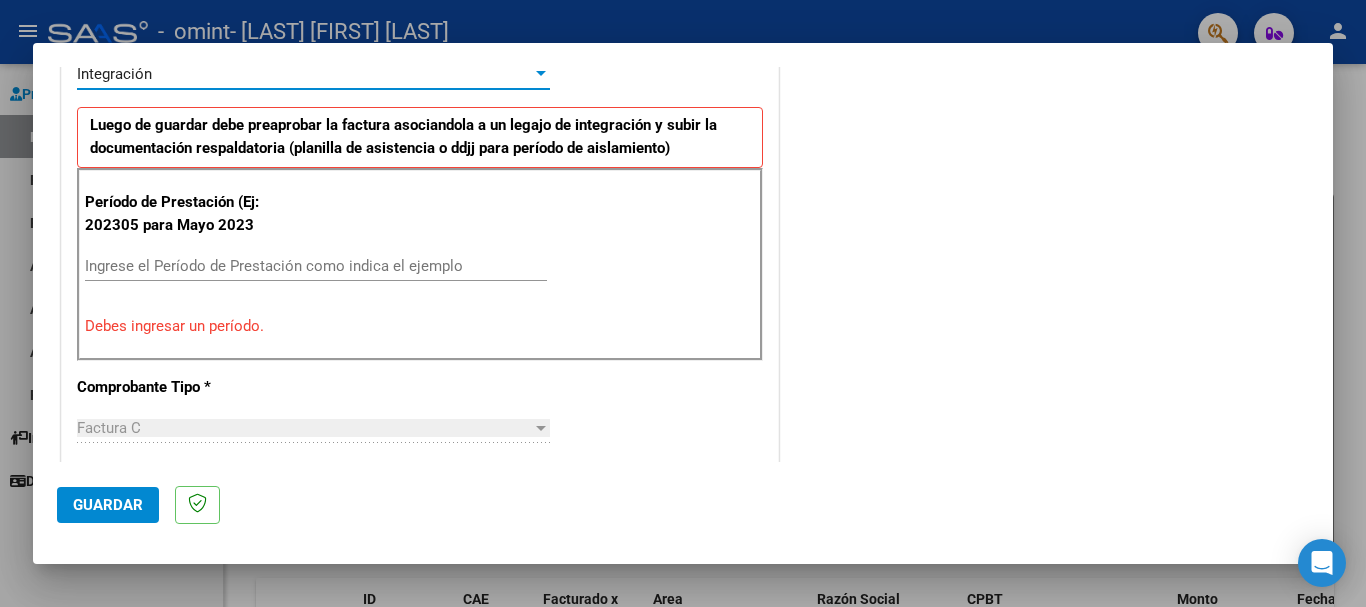 scroll, scrollTop: 380, scrollLeft: 0, axis: vertical 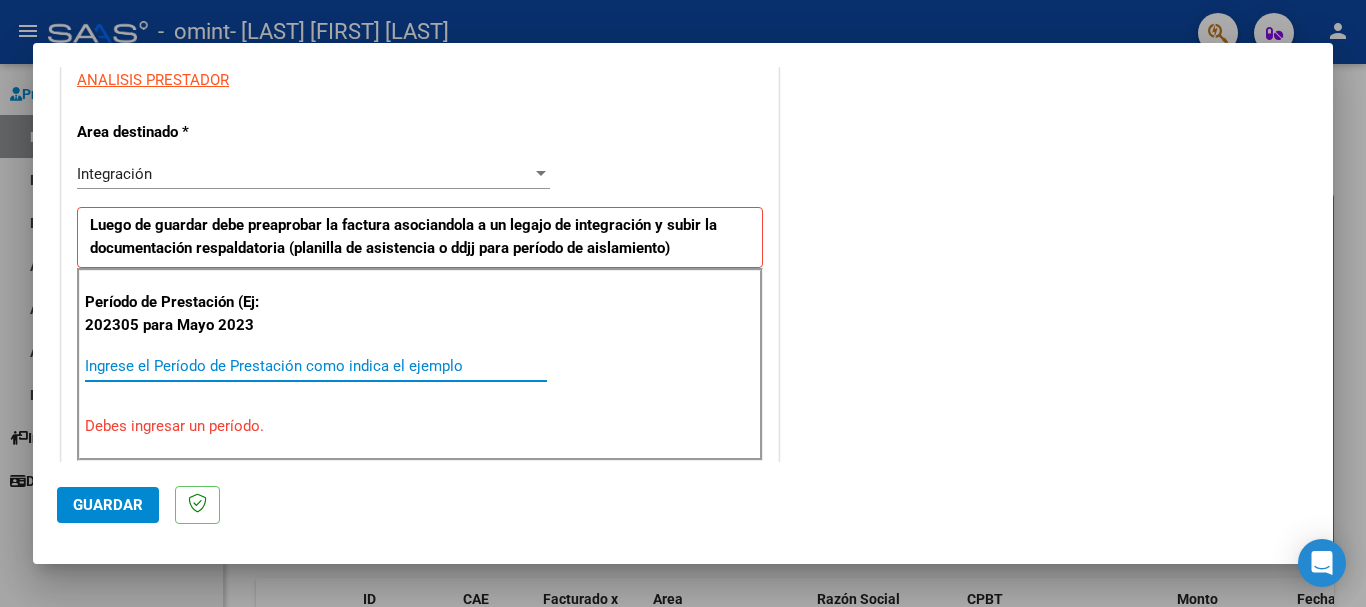 click on "Ingrese el Período de Prestación como indica el ejemplo" at bounding box center (316, 366) 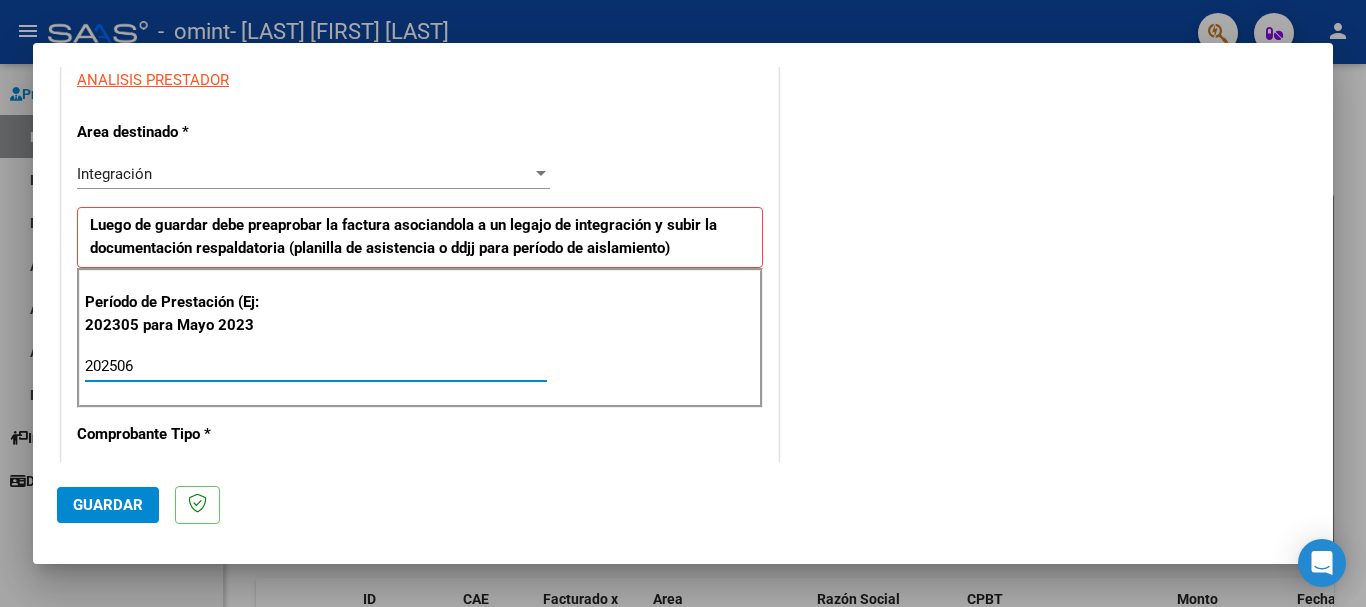 type on "202506" 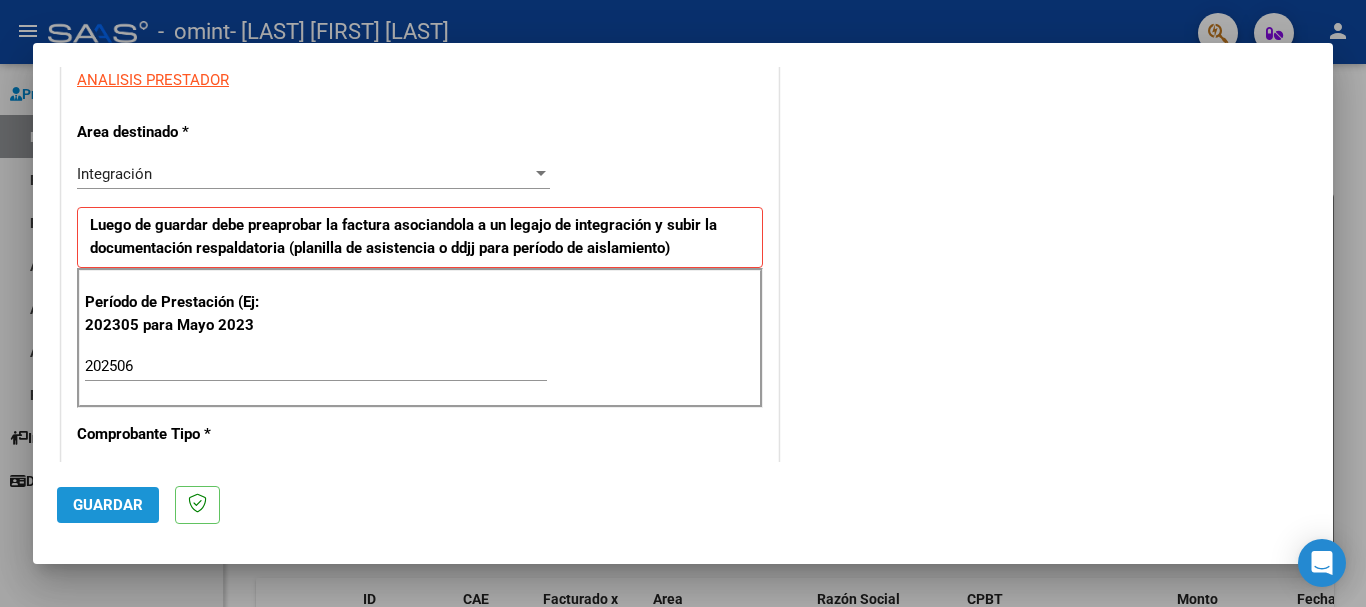 click on "Guardar" 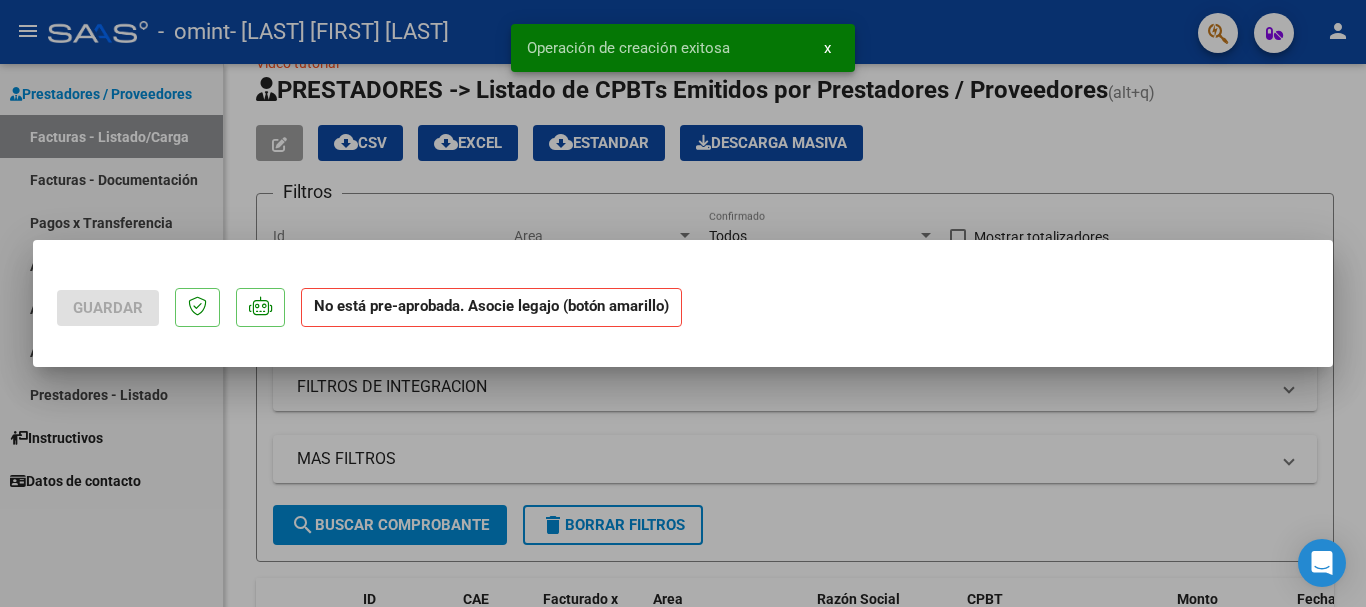 scroll, scrollTop: 0, scrollLeft: 0, axis: both 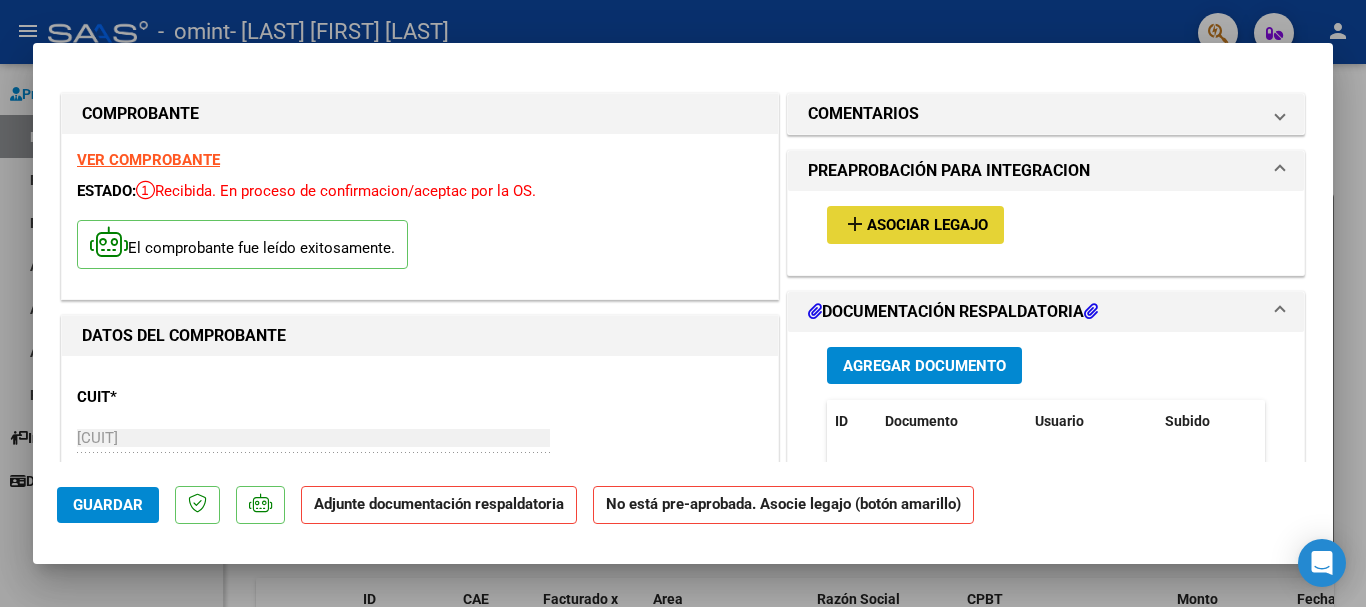 click on "add" at bounding box center [855, 224] 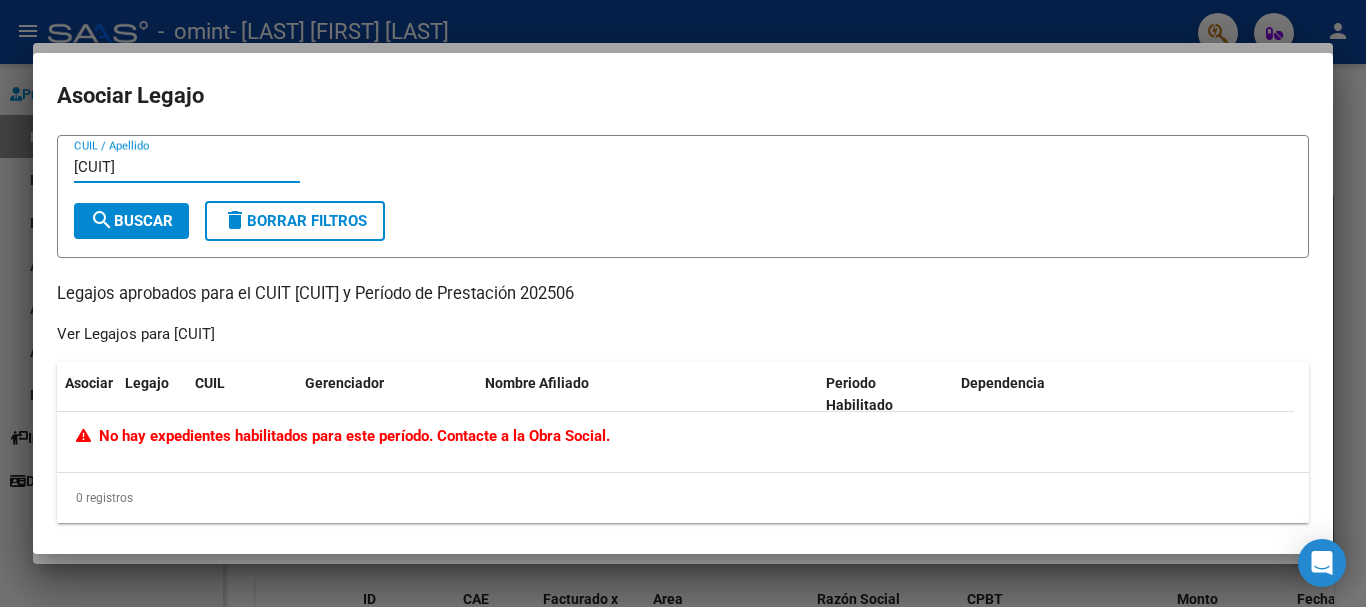 type on "[CUIT]" 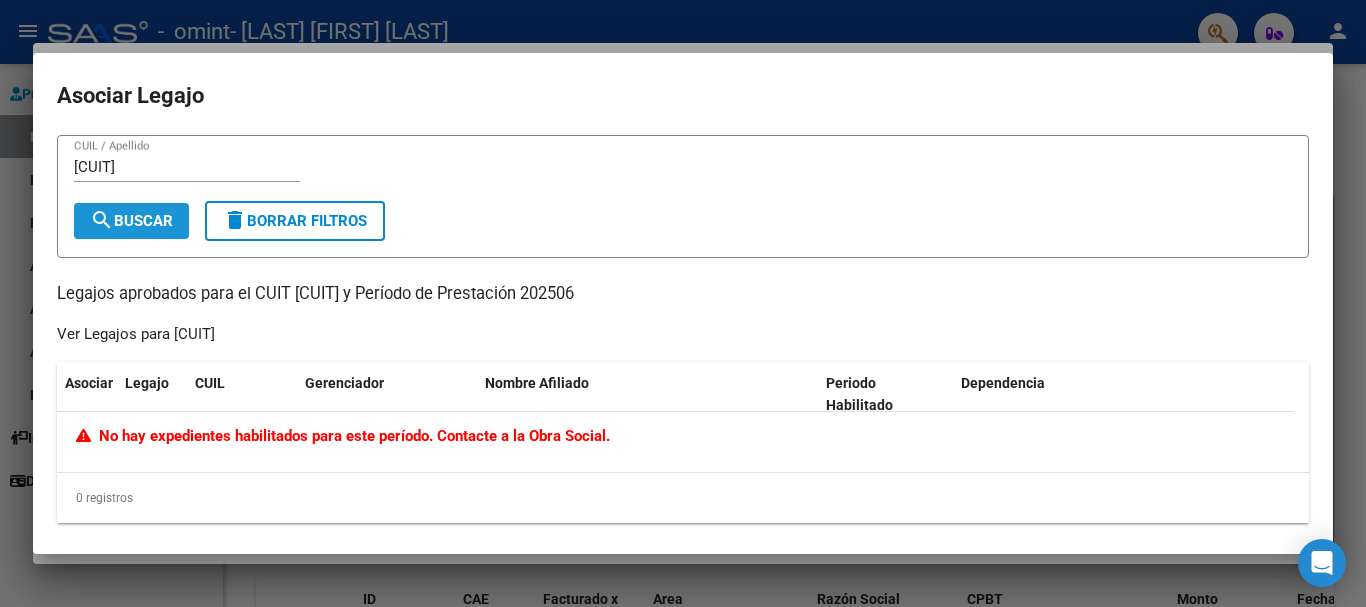 click on "search  Buscar" at bounding box center [131, 221] 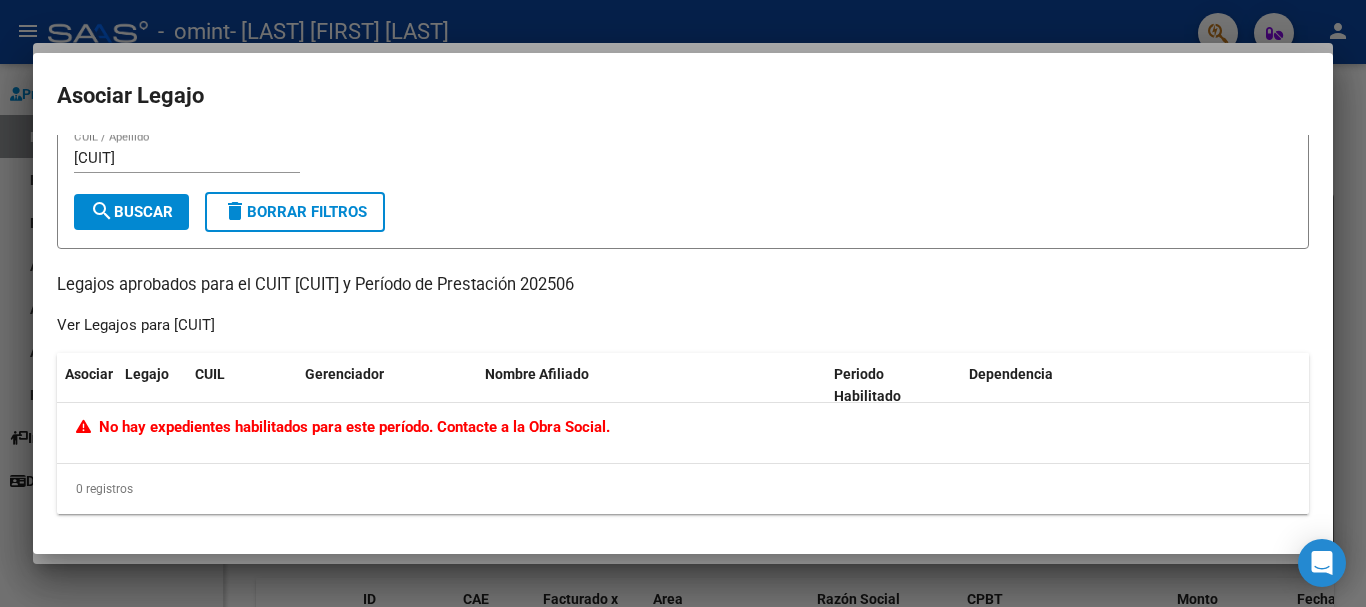 scroll, scrollTop: 0, scrollLeft: 0, axis: both 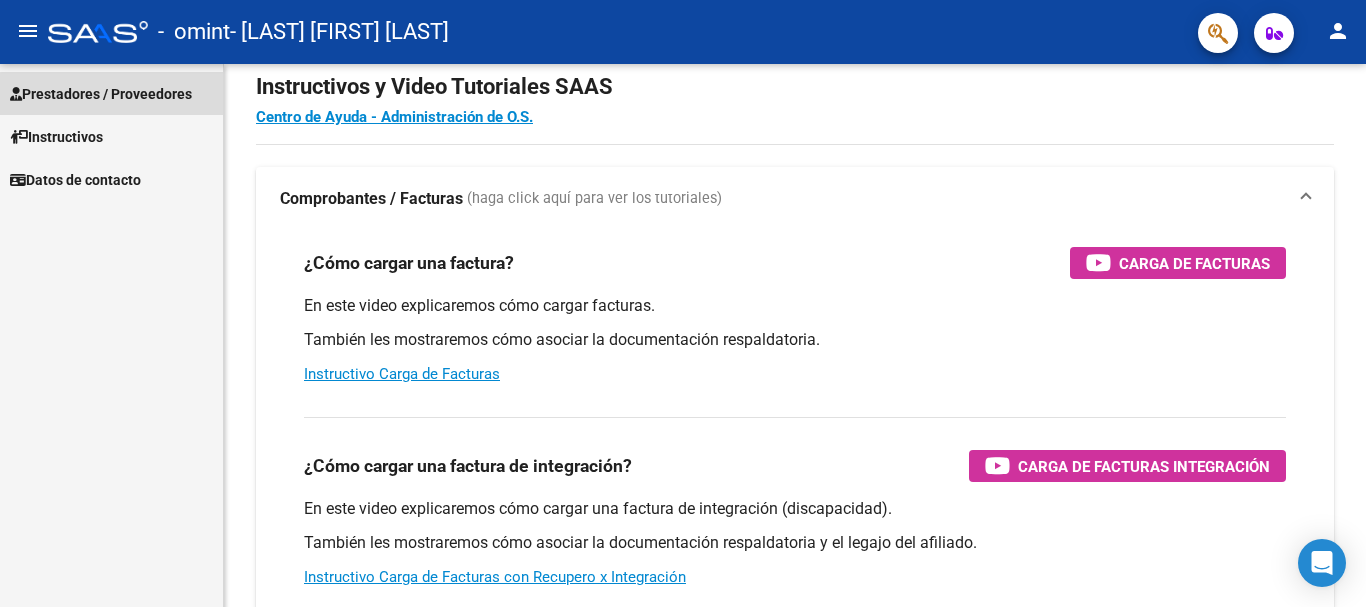 click on "Prestadores / Proveedores" at bounding box center [101, 94] 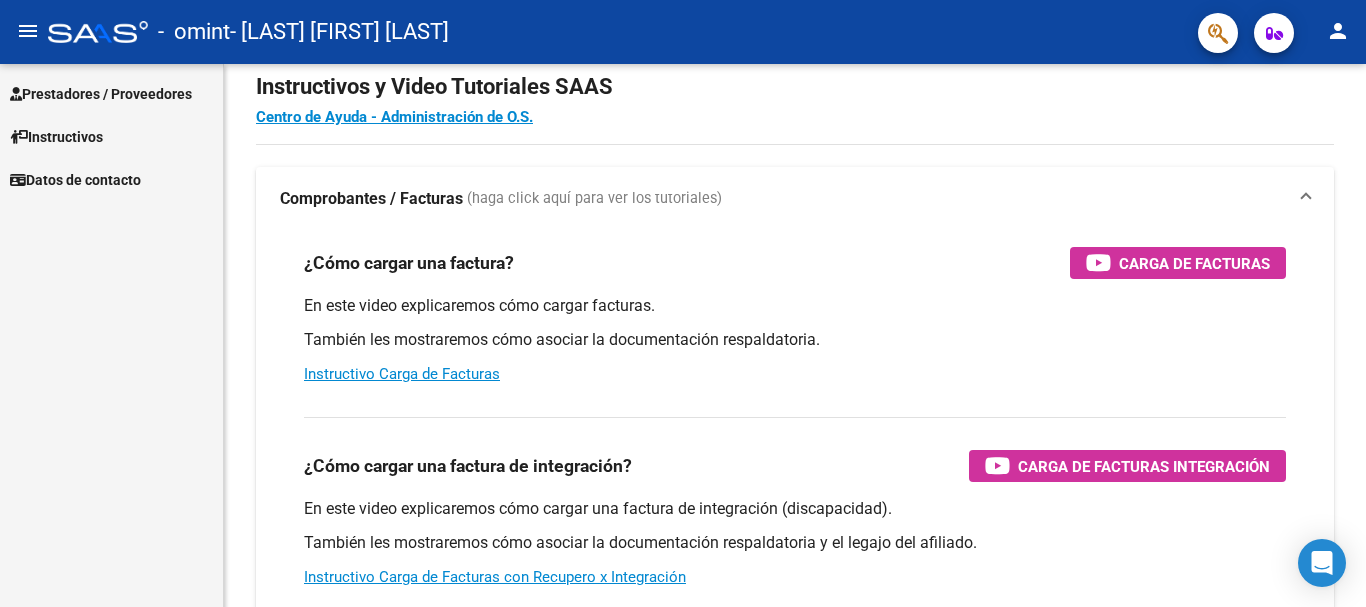 click on "Prestadores / Proveedores" at bounding box center [101, 94] 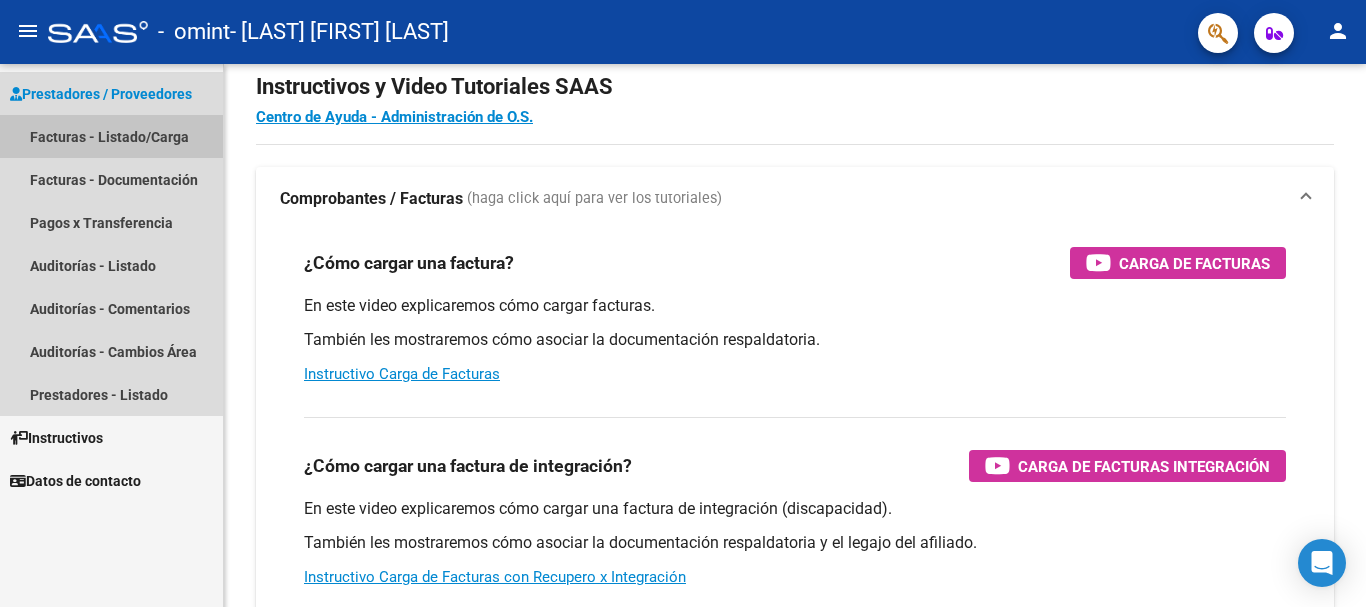 click on "Facturas - Listado/Carga" at bounding box center (111, 136) 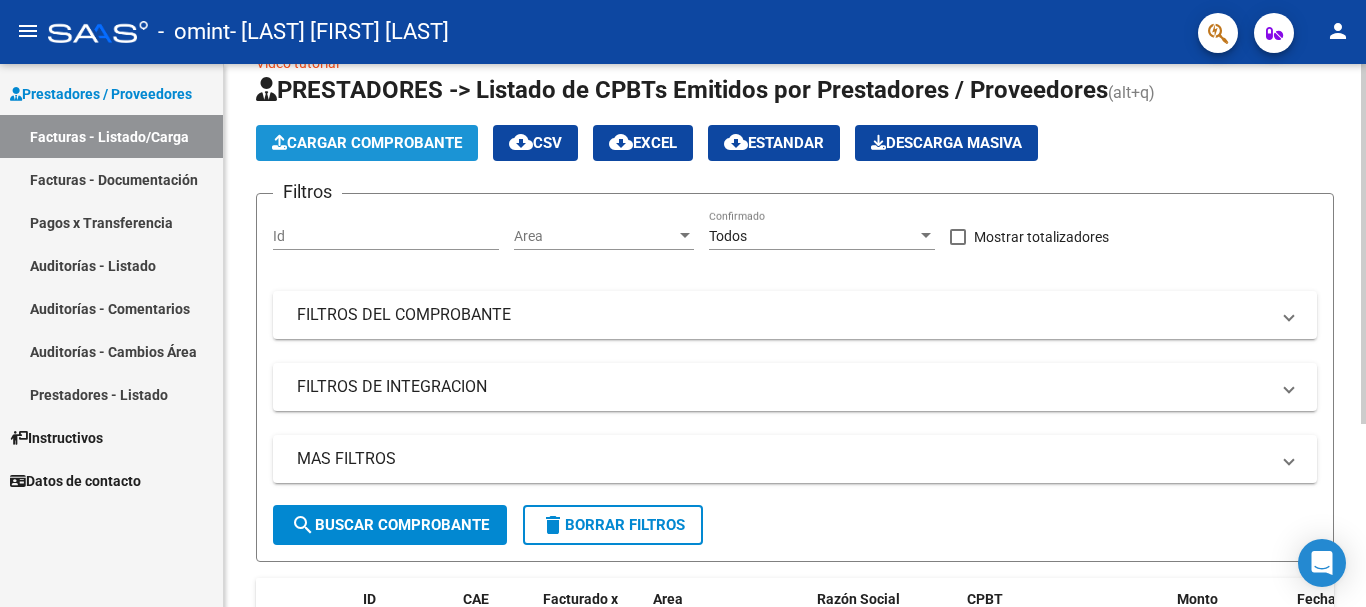 click on "Cargar Comprobante" 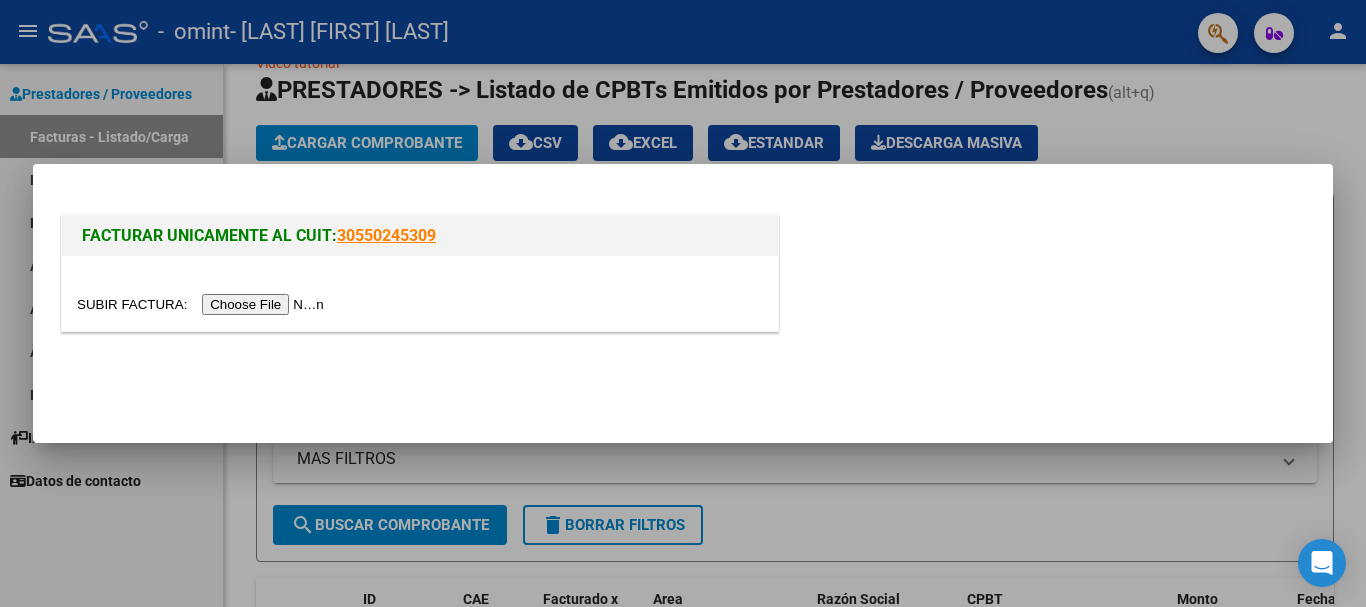 click at bounding box center (203, 304) 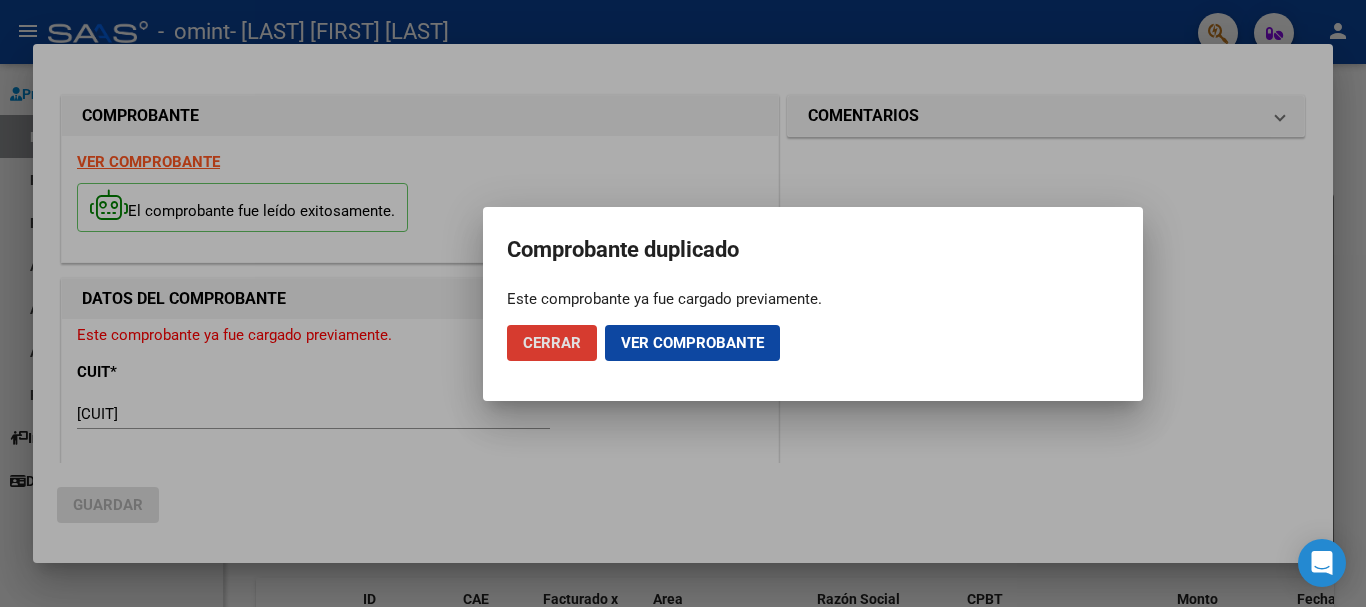 click on "Cerrar" 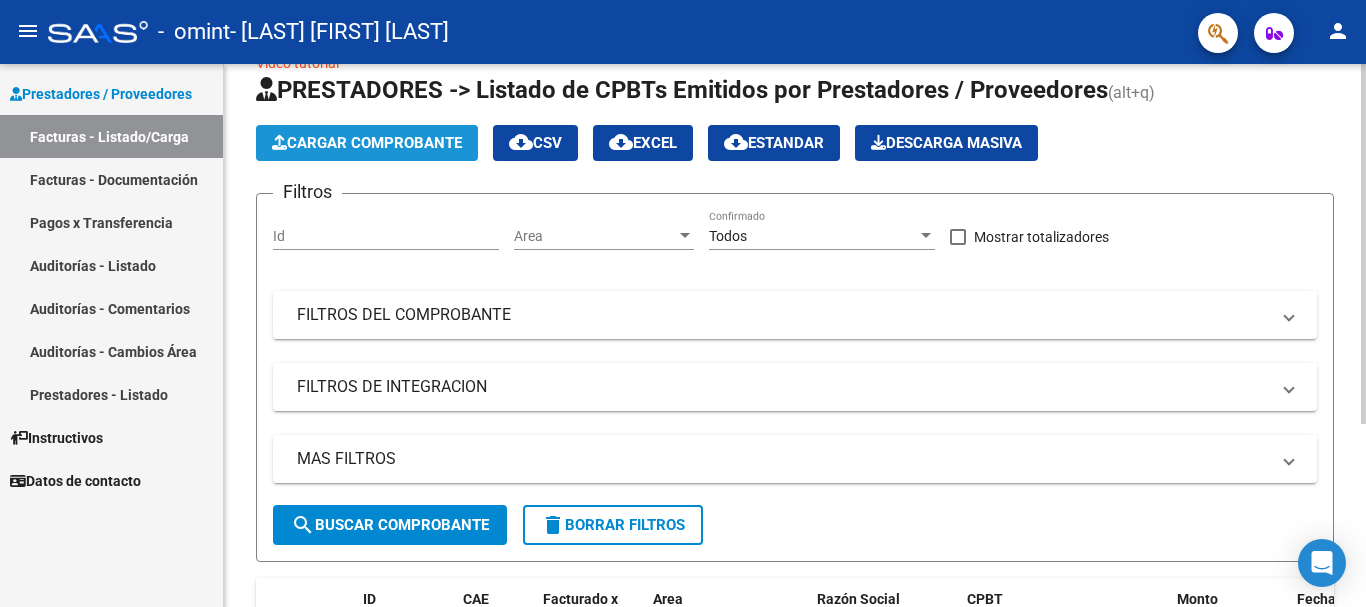 click on "Cargar Comprobante" 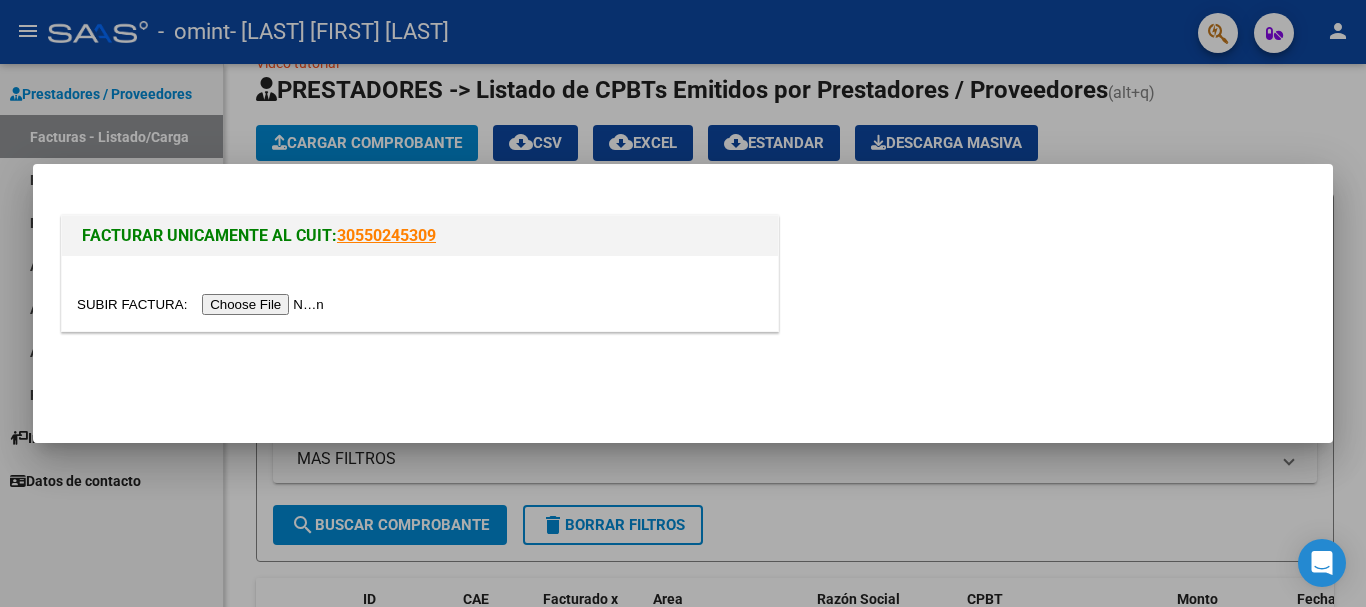 click at bounding box center [203, 304] 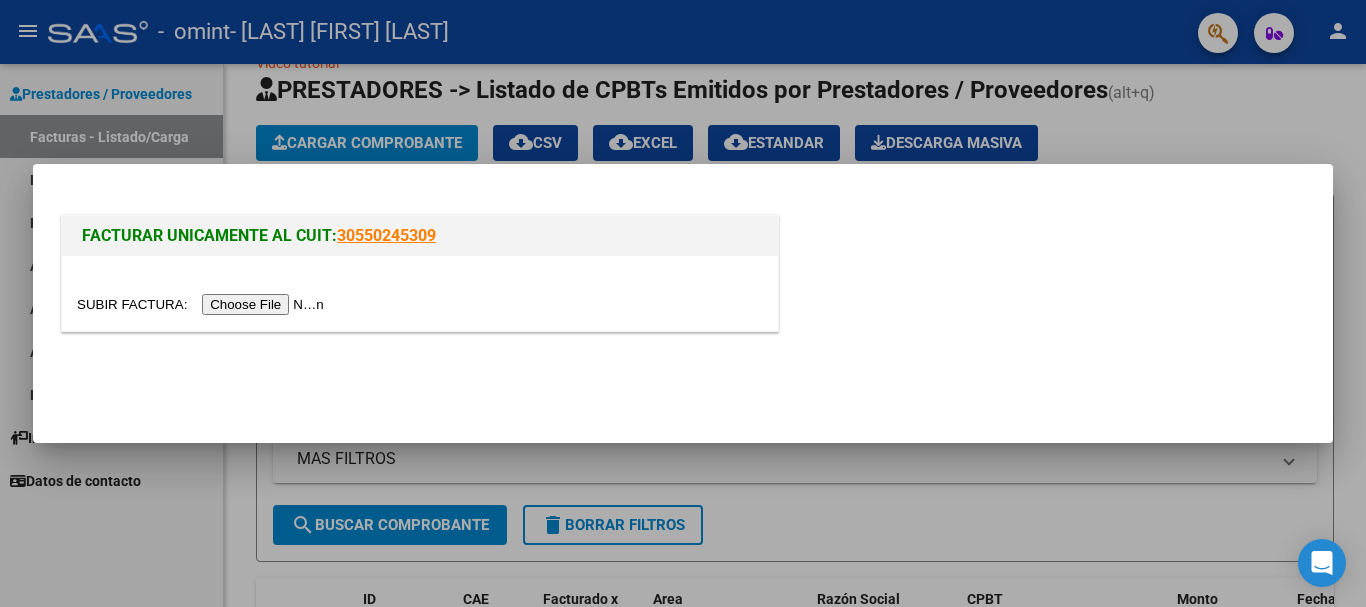 click at bounding box center (683, 303) 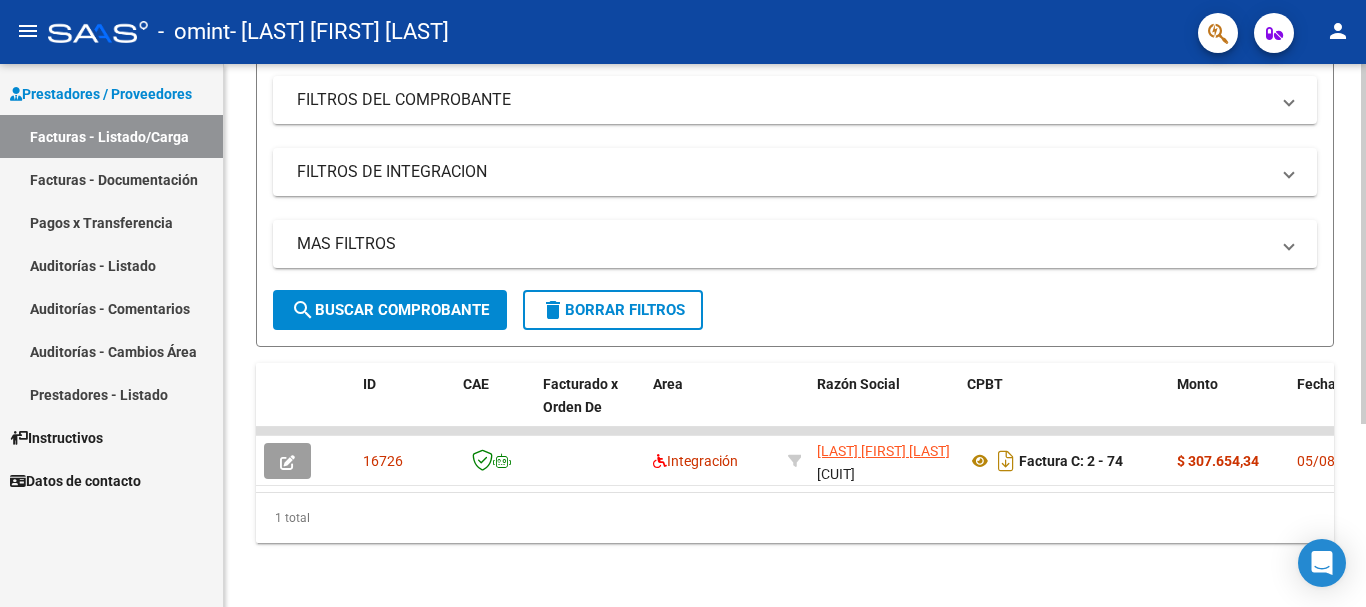 scroll, scrollTop: 275, scrollLeft: 0, axis: vertical 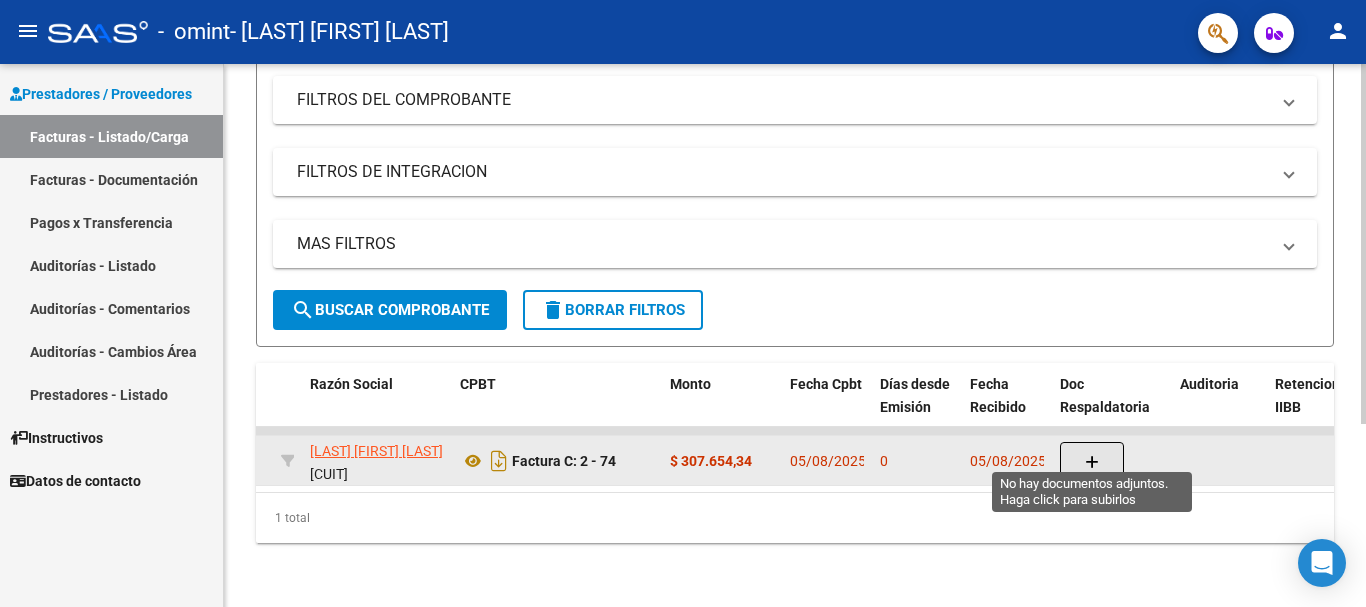 click 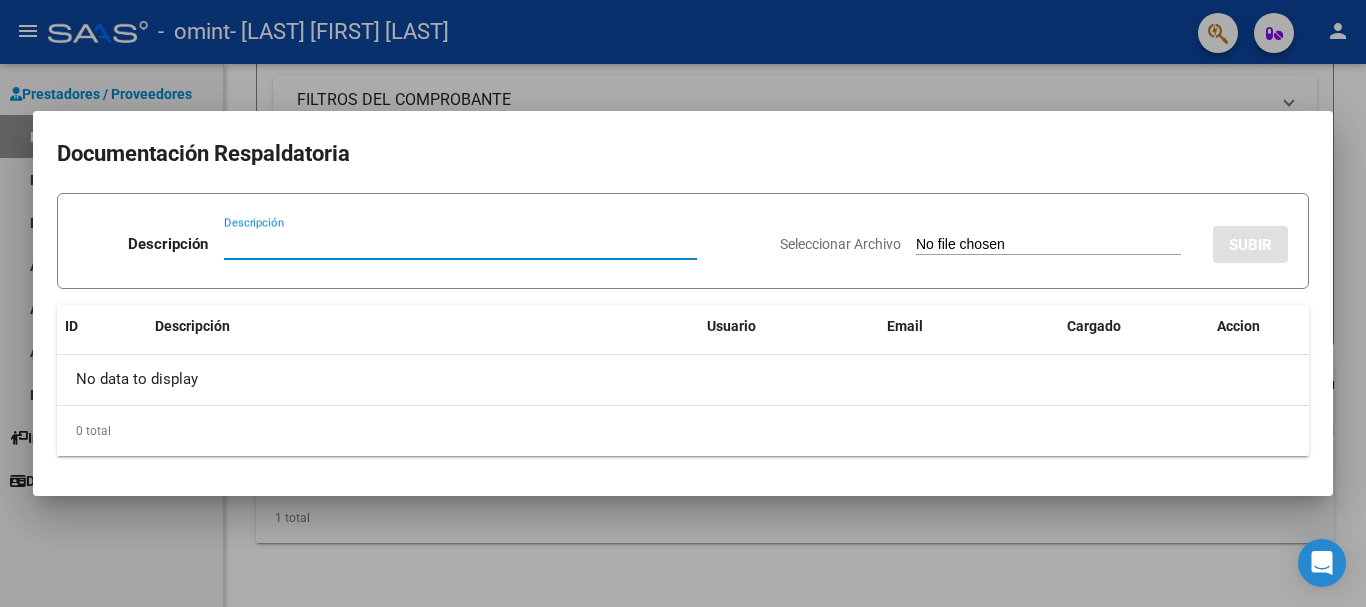 click on "Descripción" at bounding box center (460, 244) 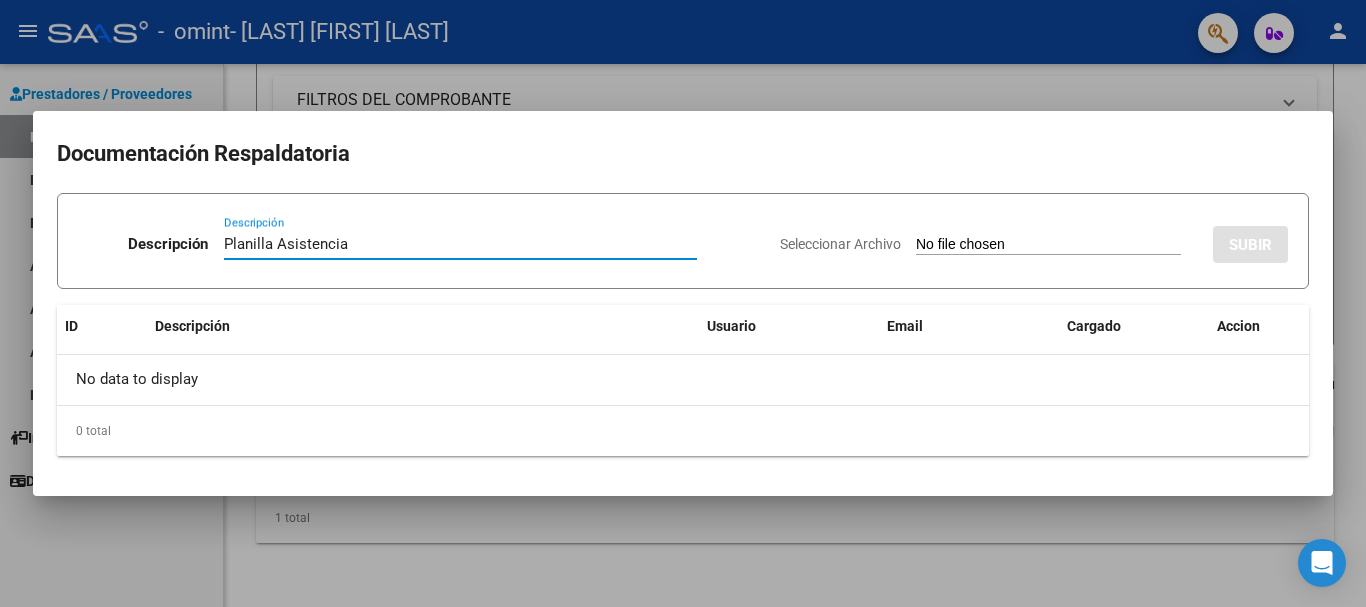 type on "Planilla Asistencia" 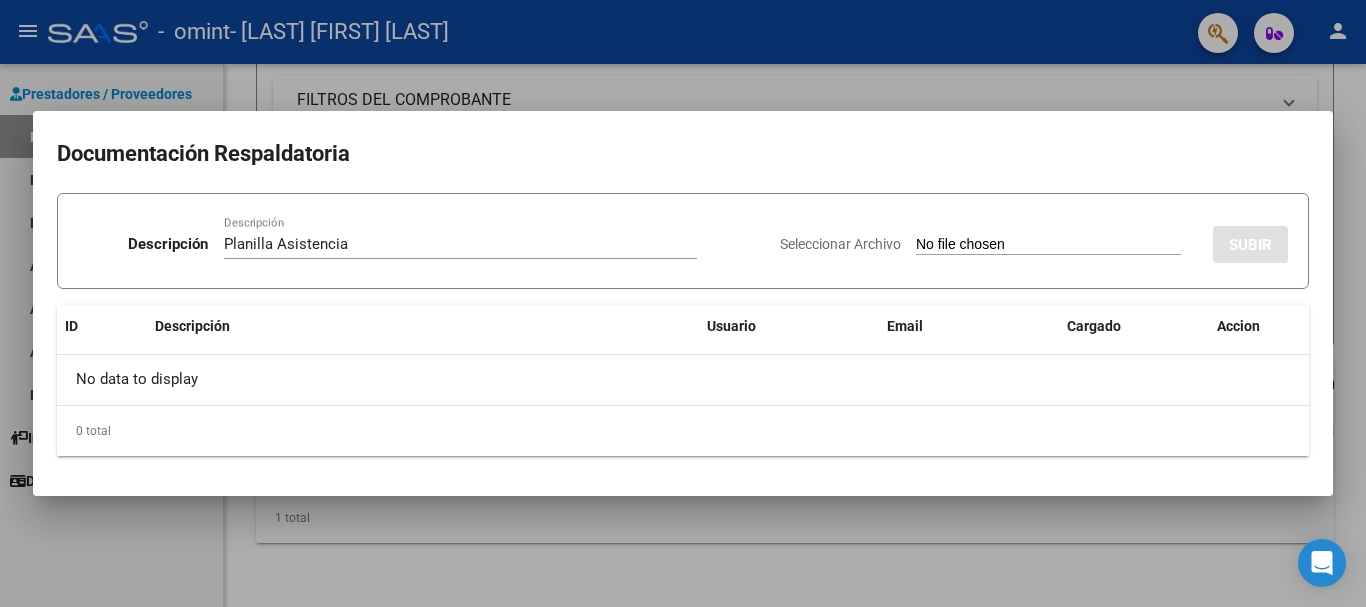 click on "Seleccionar Archivo" at bounding box center [840, 244] 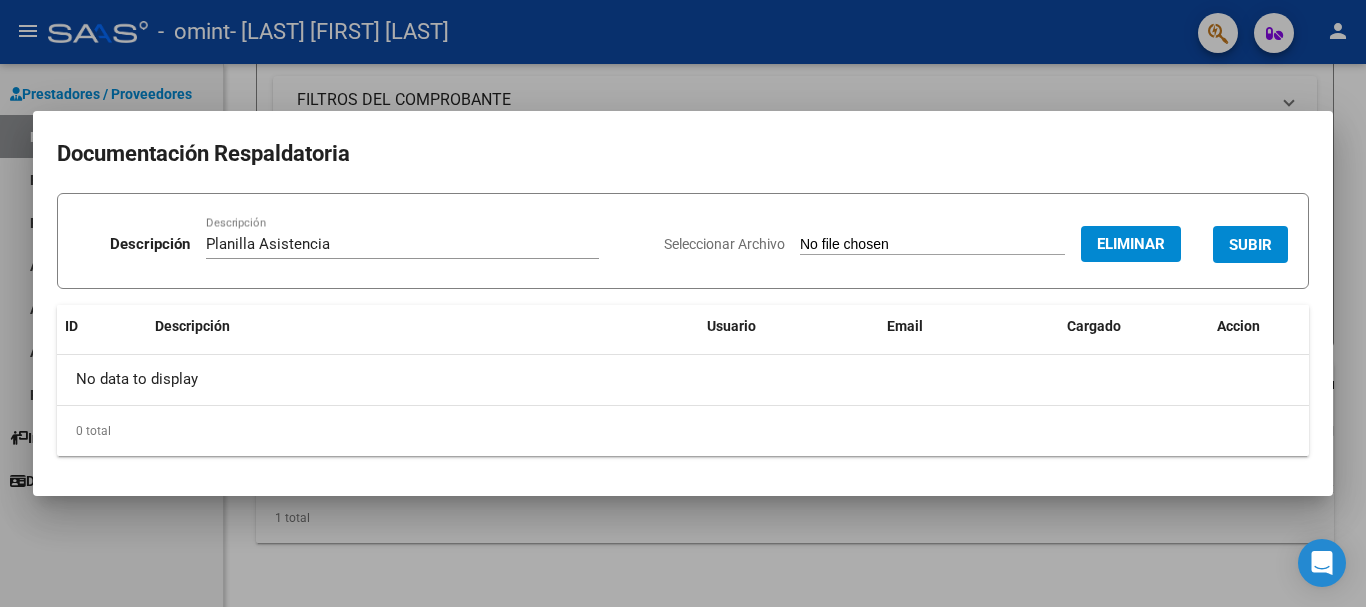 click on "SUBIR" at bounding box center (1250, 245) 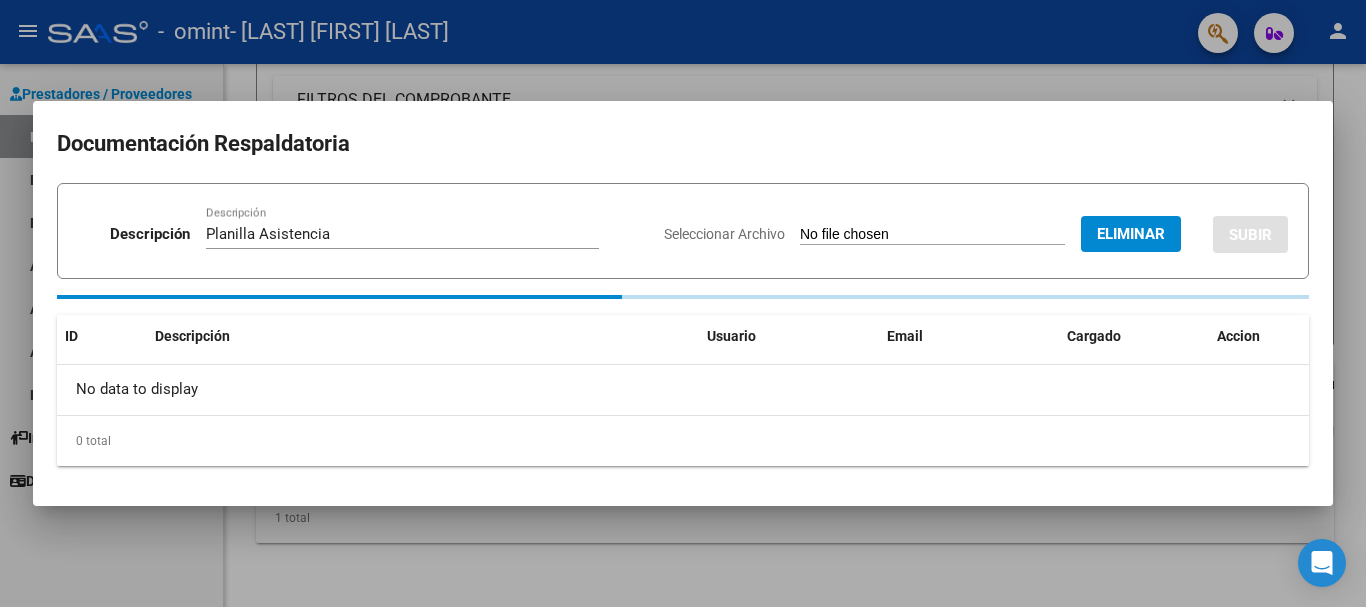 type 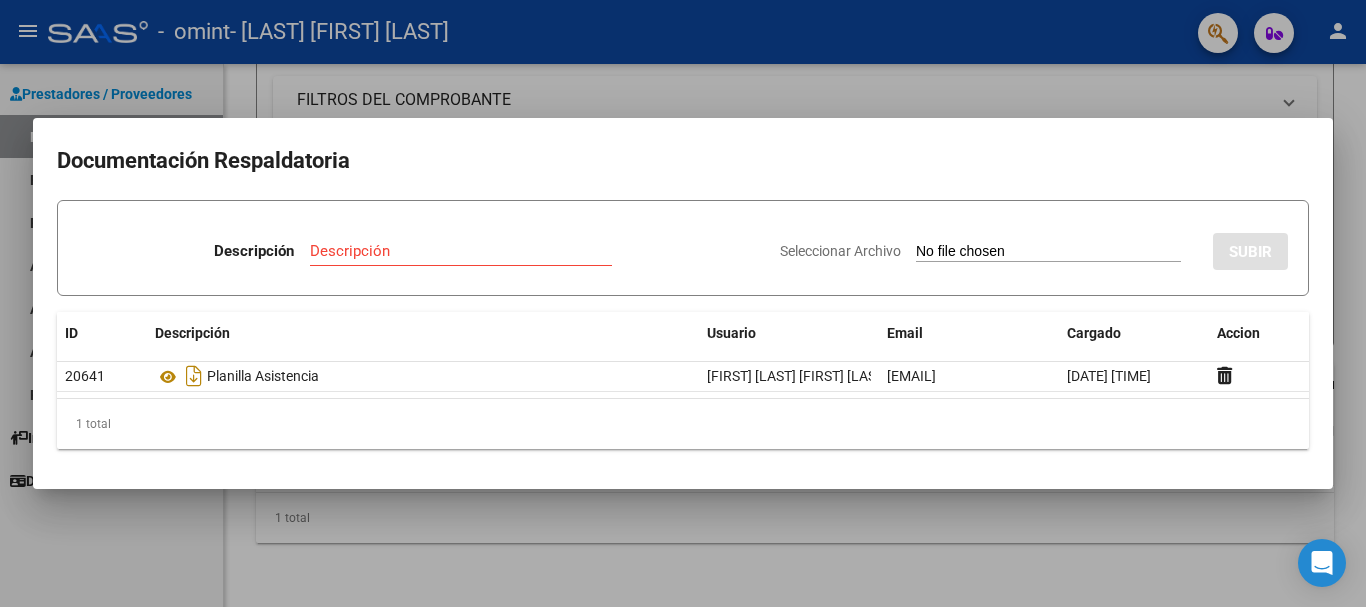 click at bounding box center (683, 303) 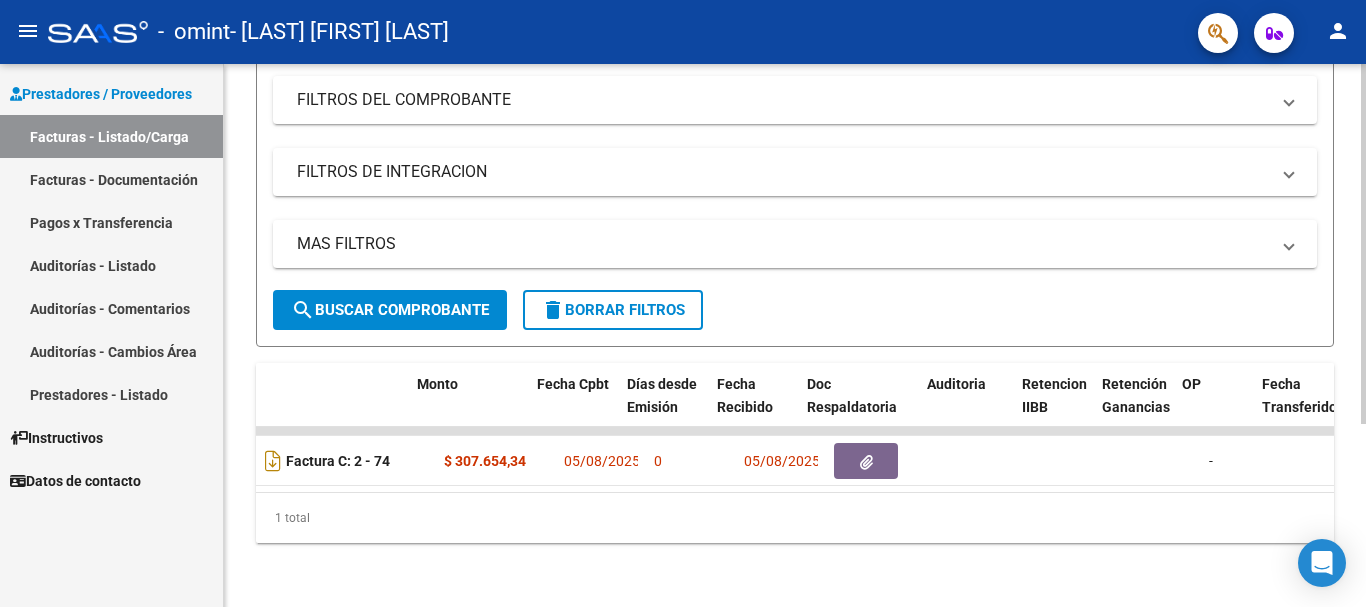 scroll, scrollTop: 0, scrollLeft: 840, axis: horizontal 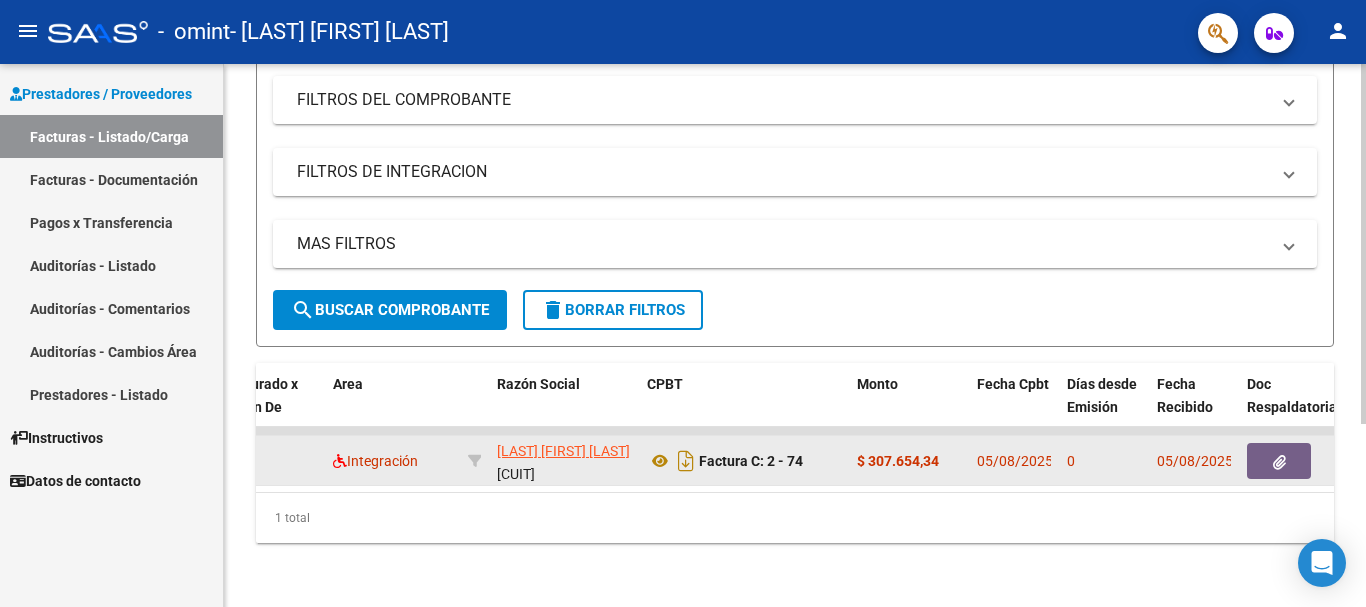 click 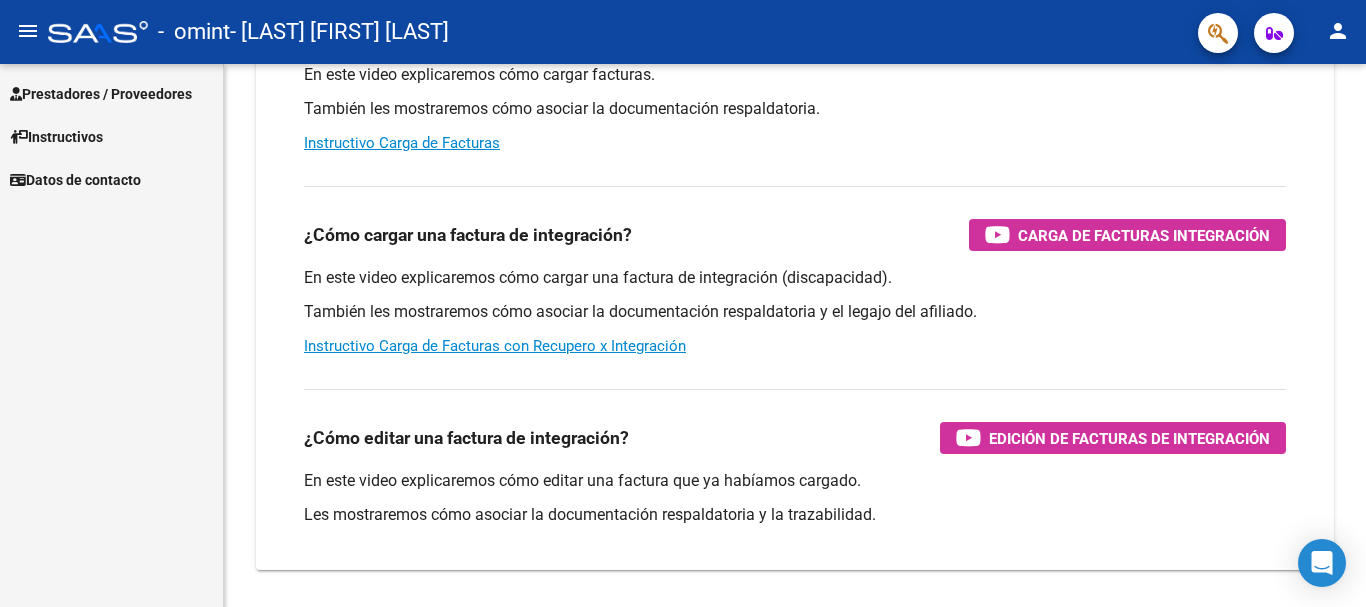 click on "Prestadores / Proveedores" at bounding box center (101, 94) 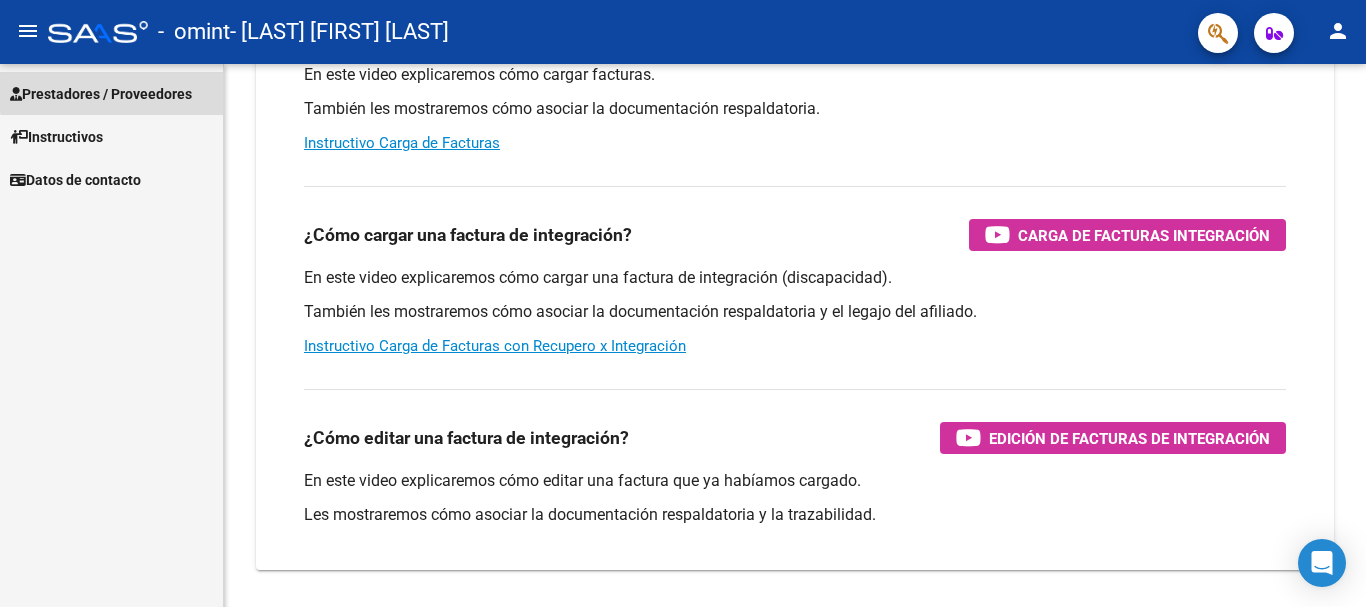 click on "Prestadores / Proveedores" at bounding box center [101, 94] 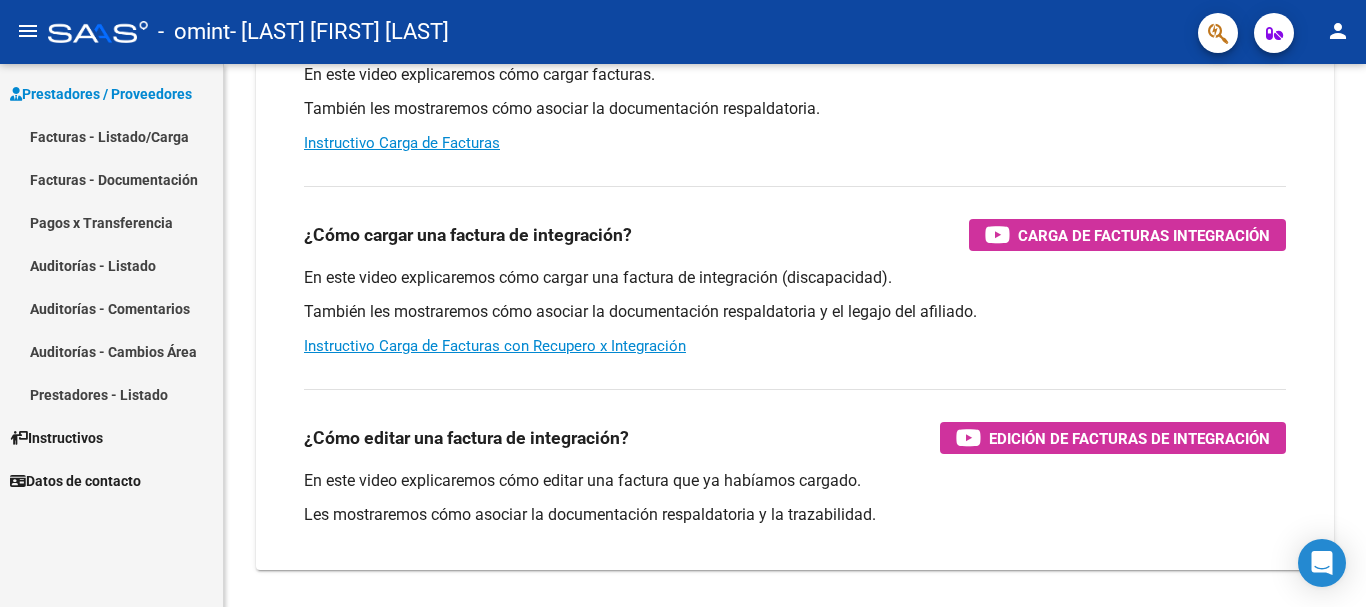 click on "Facturas - Listado/Carga" at bounding box center [111, 136] 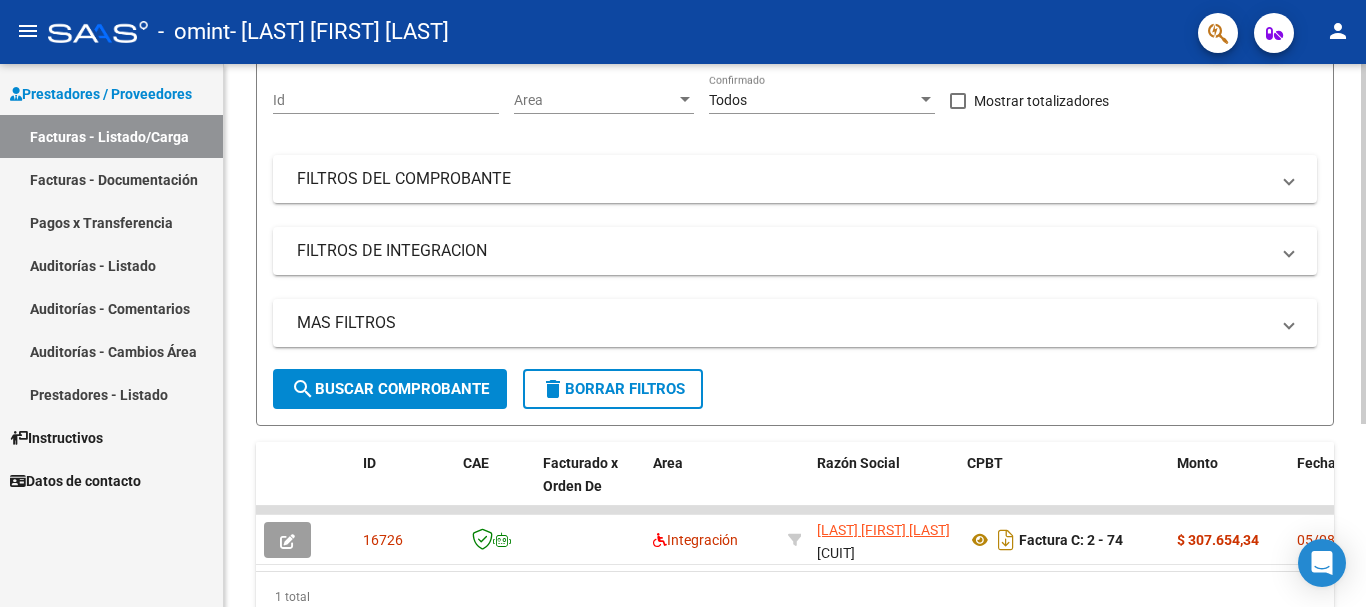 scroll, scrollTop: 275, scrollLeft: 0, axis: vertical 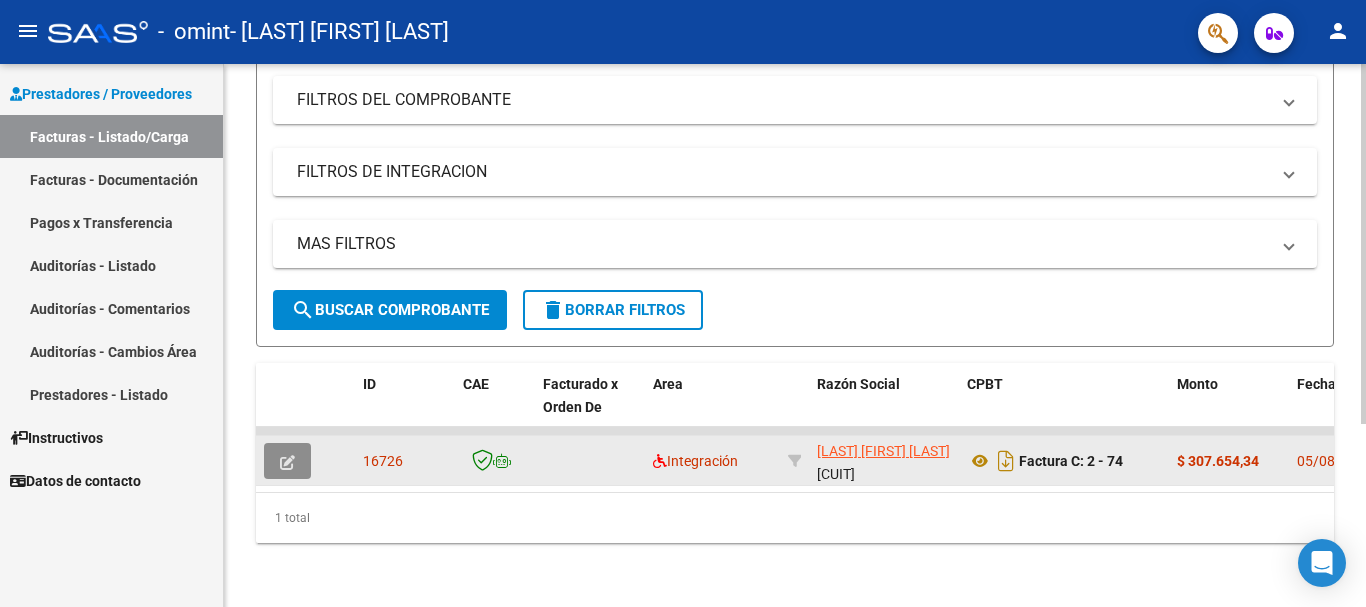 click 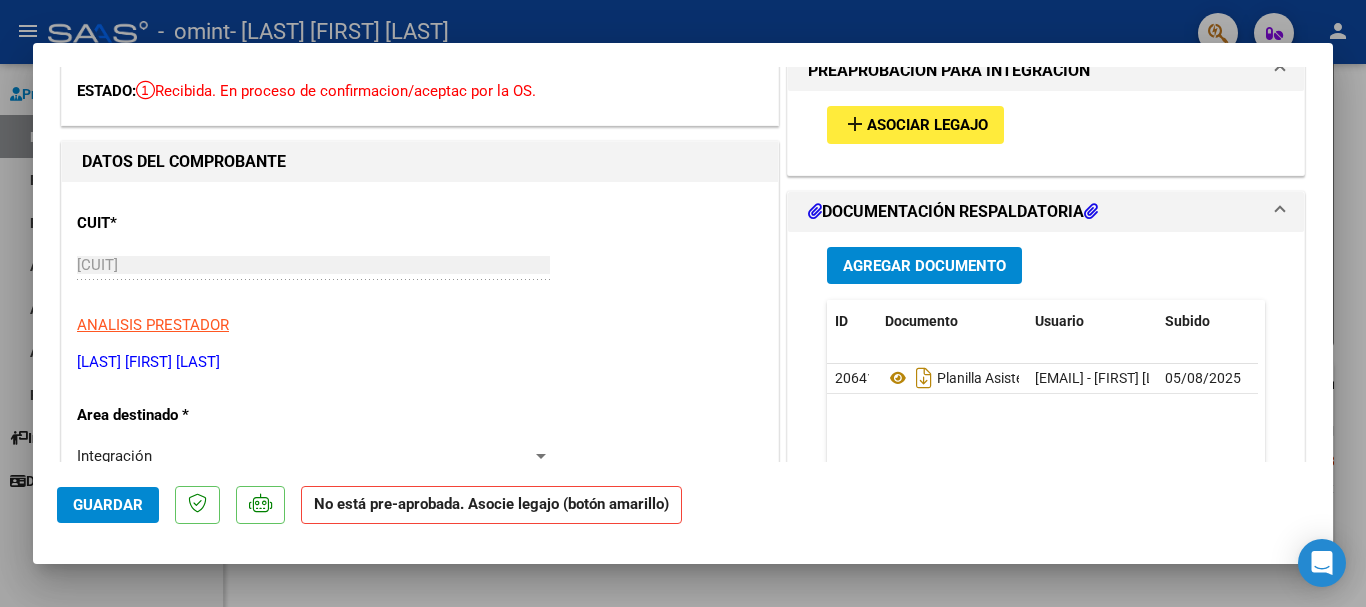 scroll, scrollTop: 0, scrollLeft: 0, axis: both 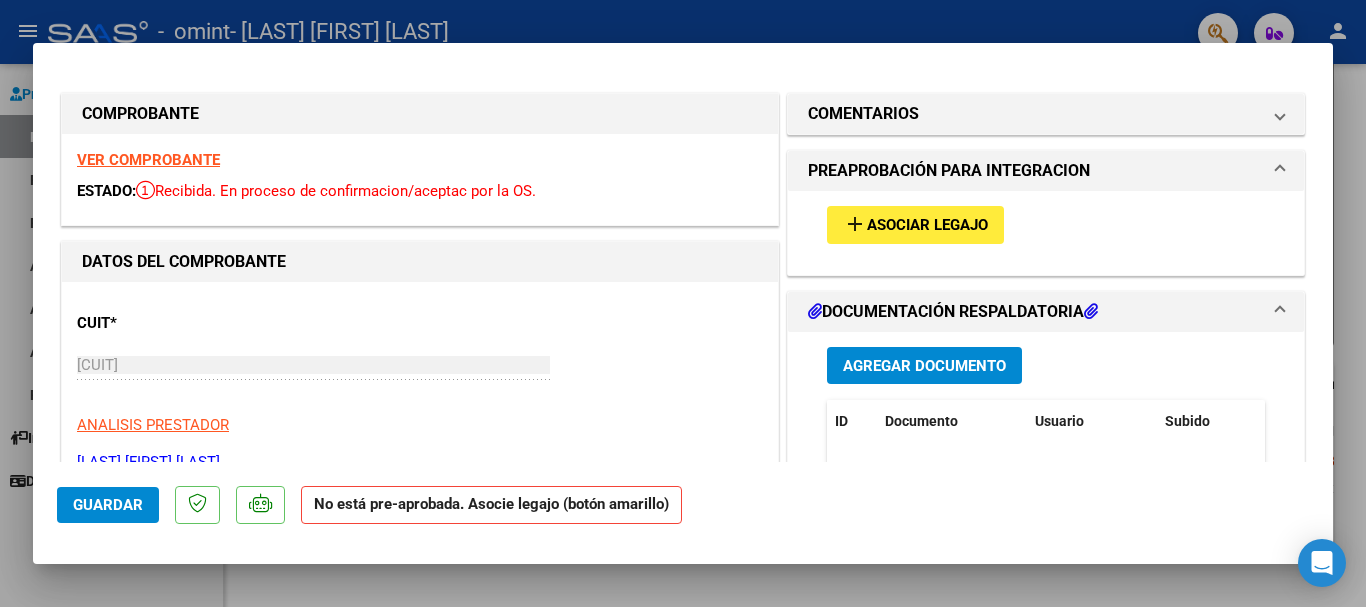 click on "add" at bounding box center (855, 224) 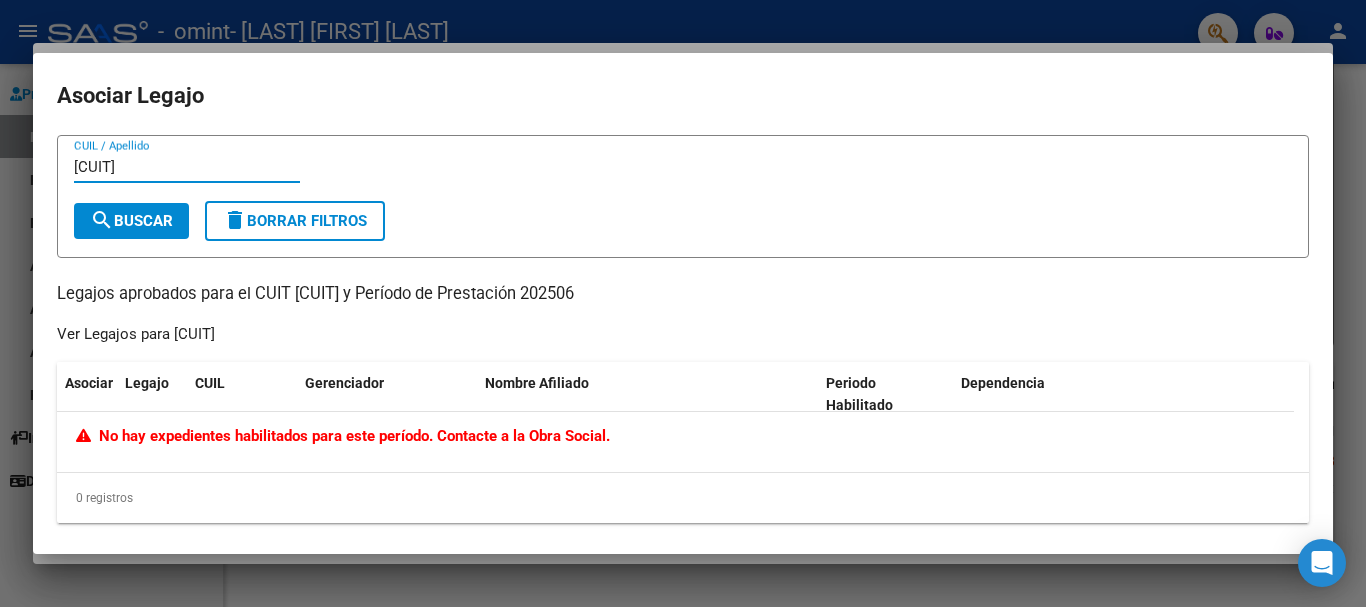 type on "[CUIT]" 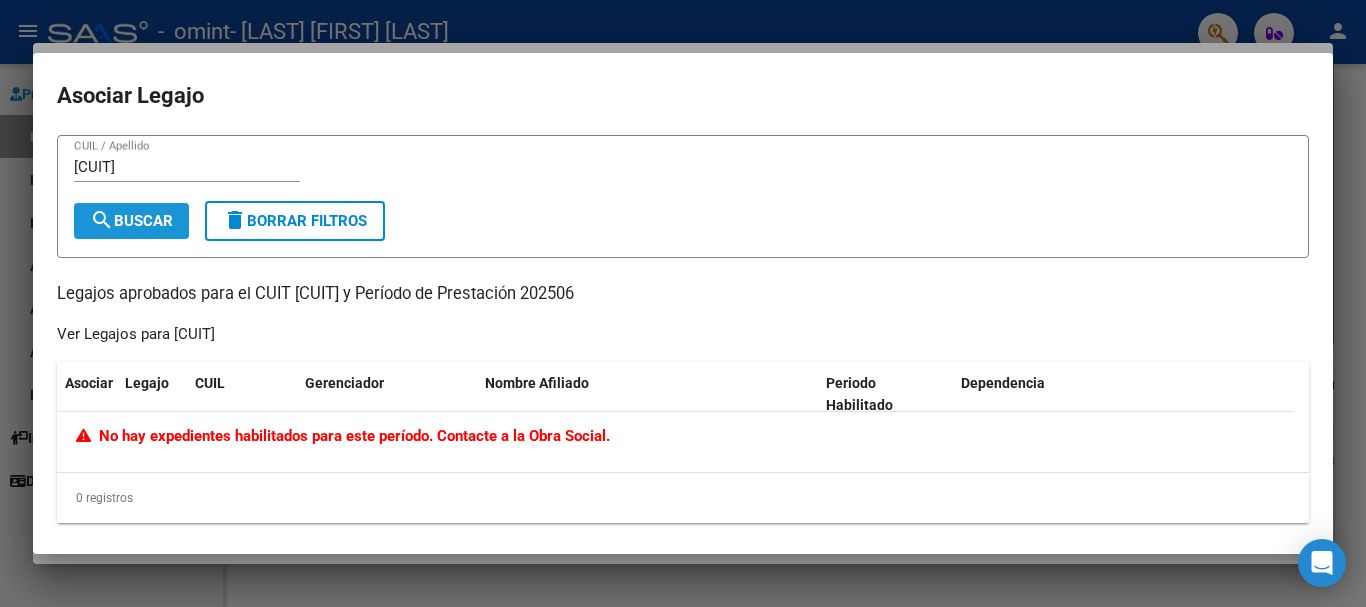click on "search  Buscar" at bounding box center [131, 221] 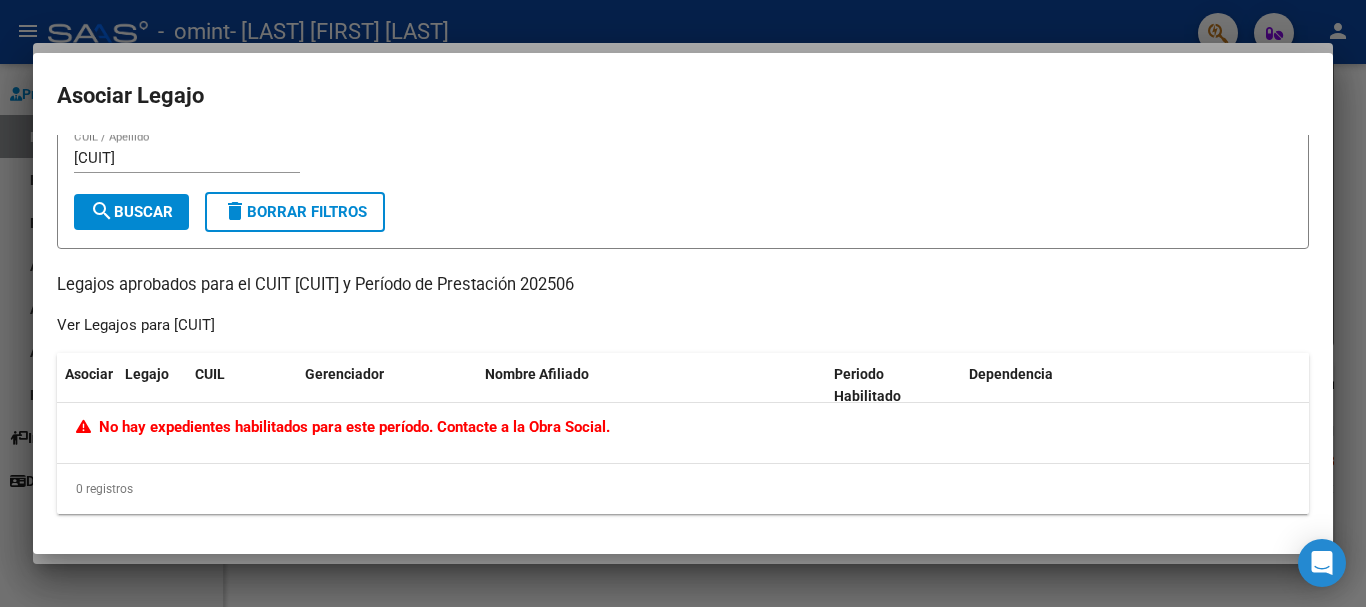 scroll, scrollTop: 0, scrollLeft: 0, axis: both 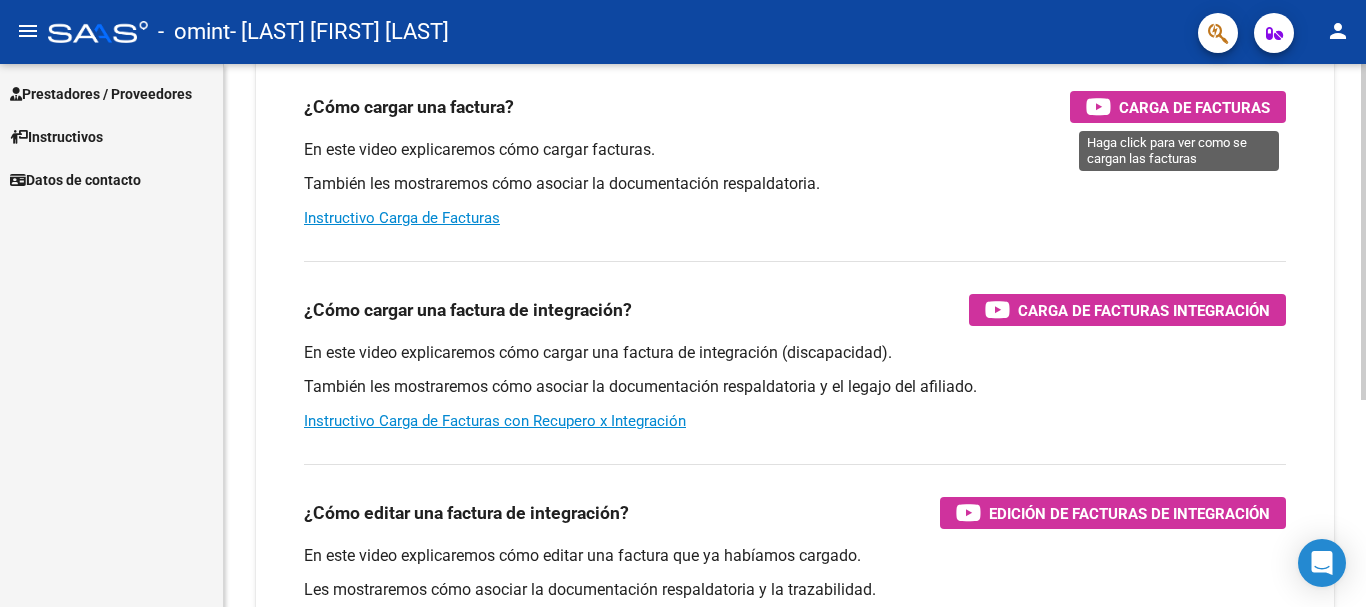 click on "Carga de Facturas" at bounding box center (1194, 107) 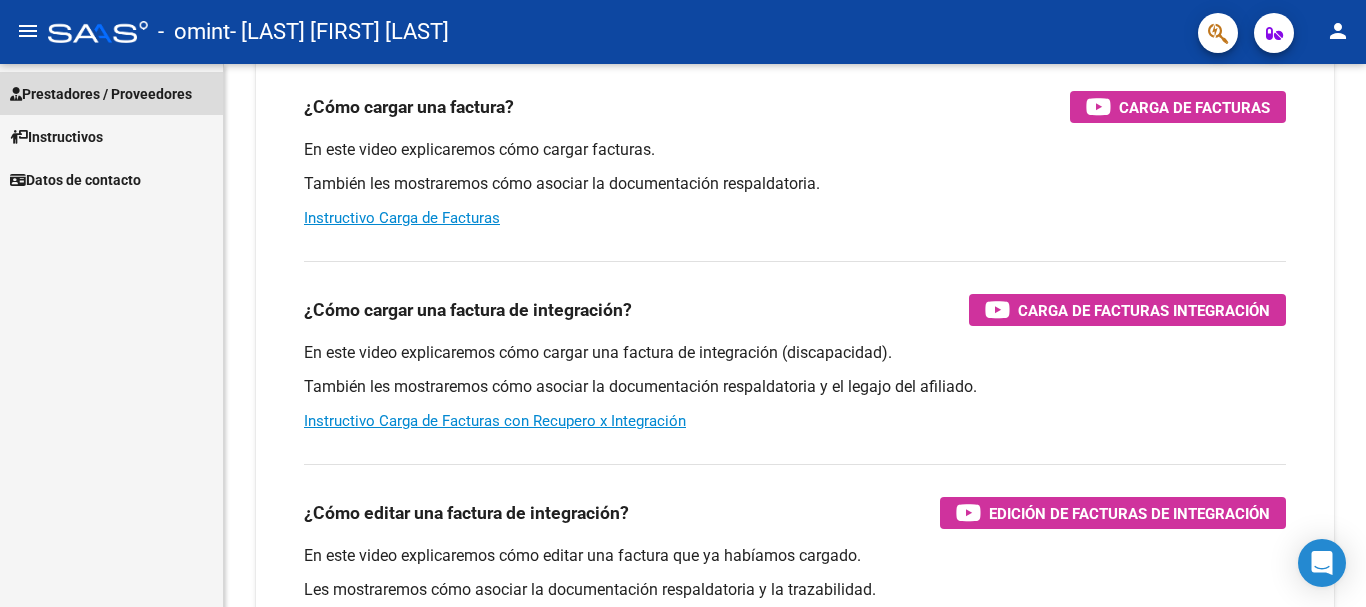 click on "Prestadores / Proveedores" at bounding box center [101, 94] 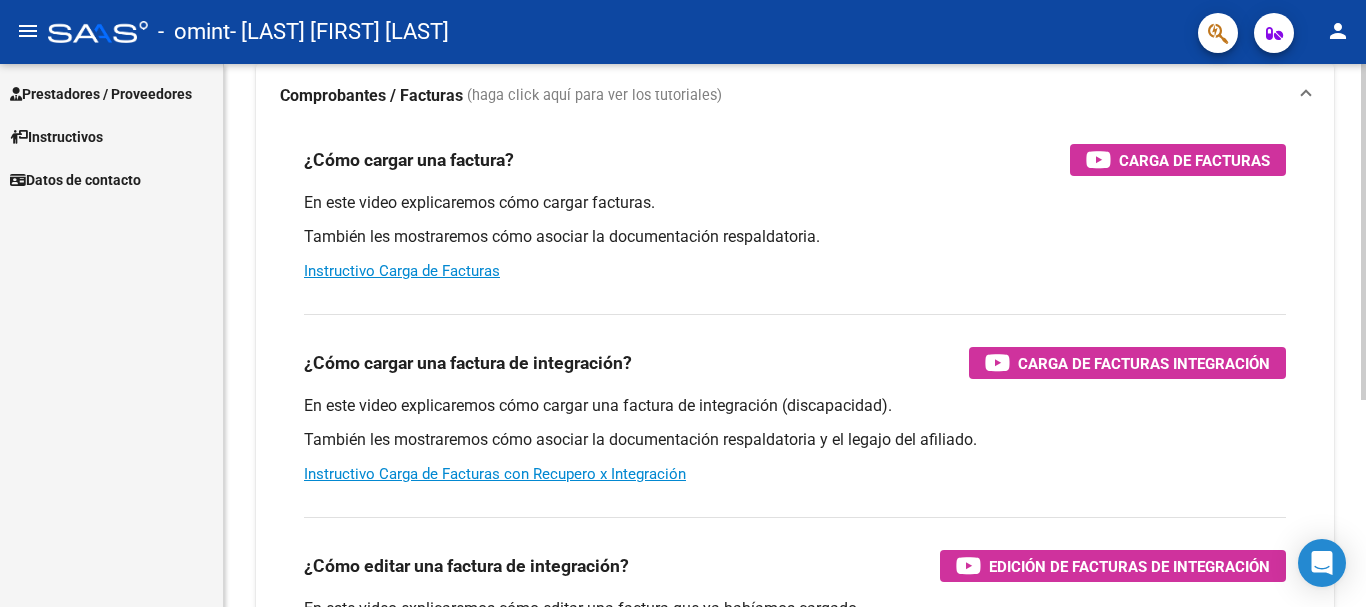 scroll, scrollTop: 134, scrollLeft: 0, axis: vertical 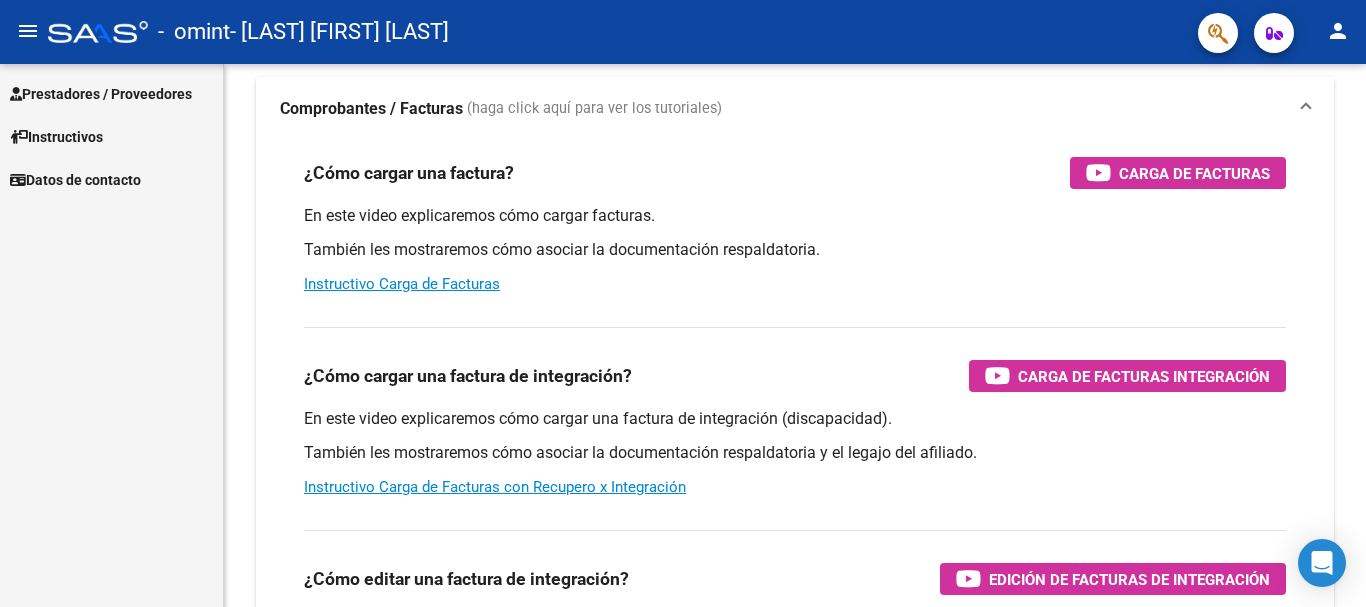 click on "Prestadores / Proveedores" at bounding box center (101, 94) 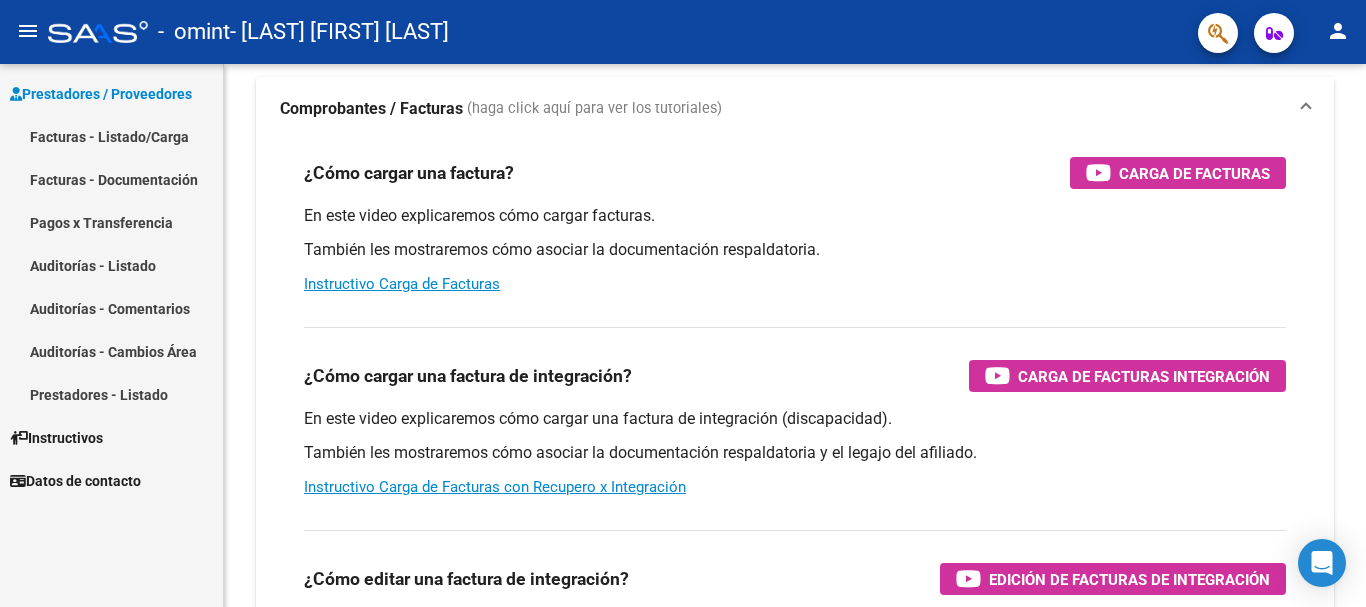 click on "Facturas - Listado/Carga" at bounding box center (111, 136) 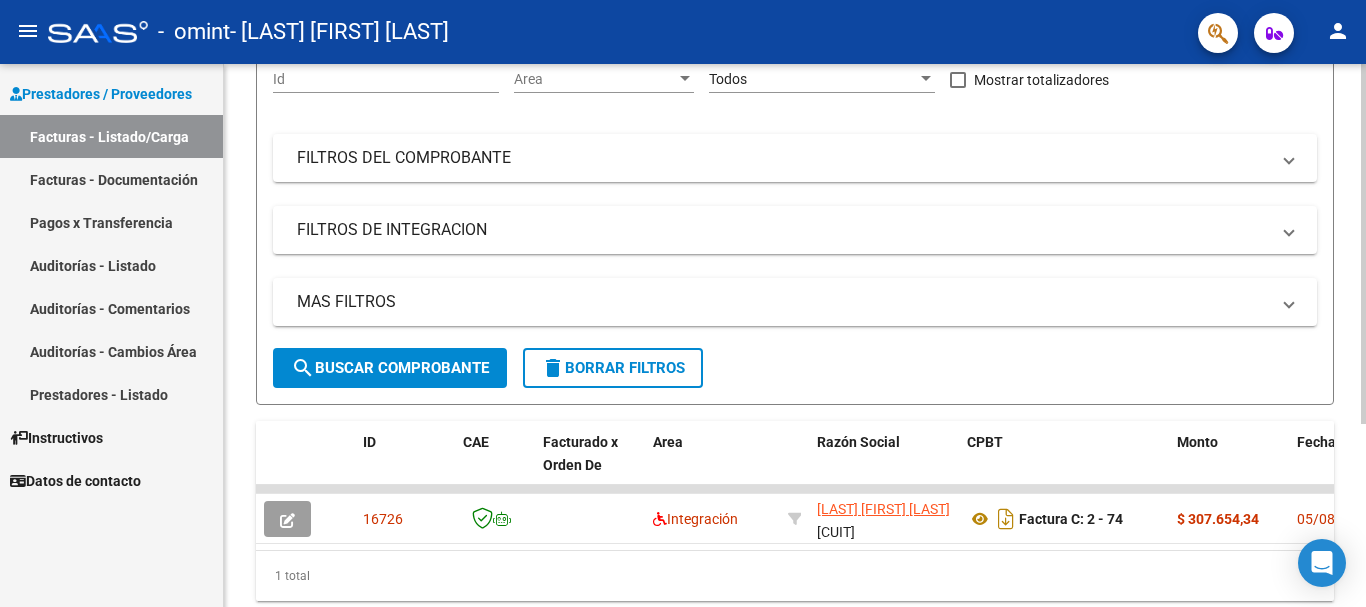 scroll, scrollTop: 275, scrollLeft: 0, axis: vertical 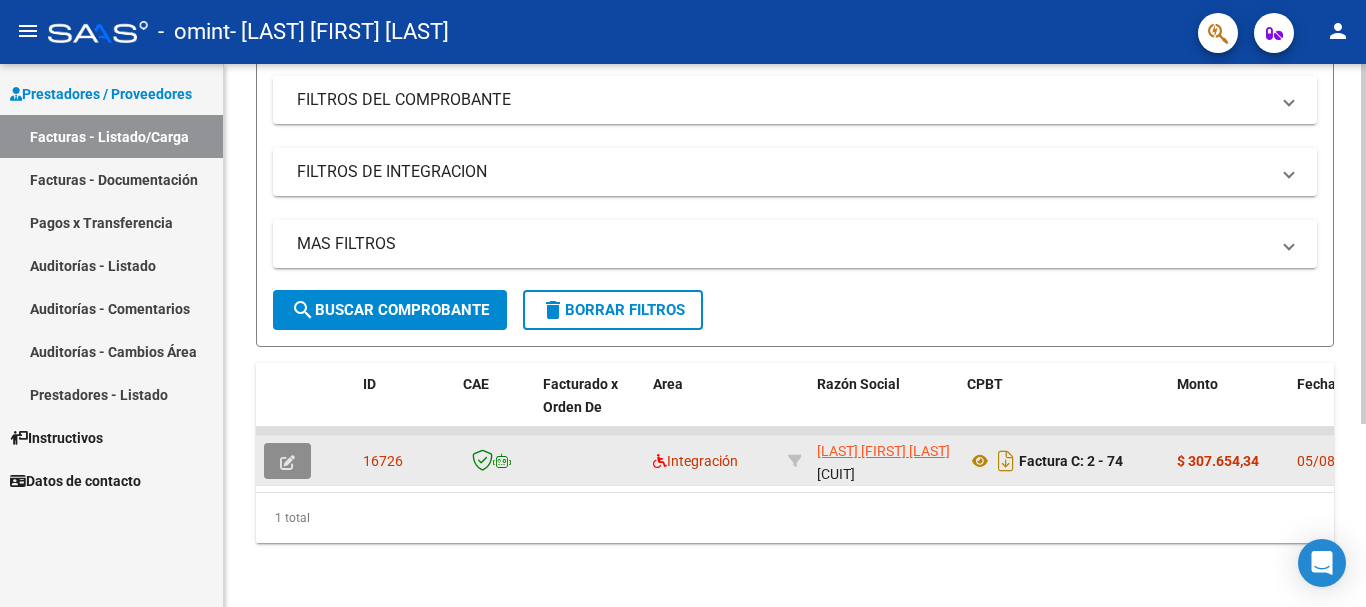 click 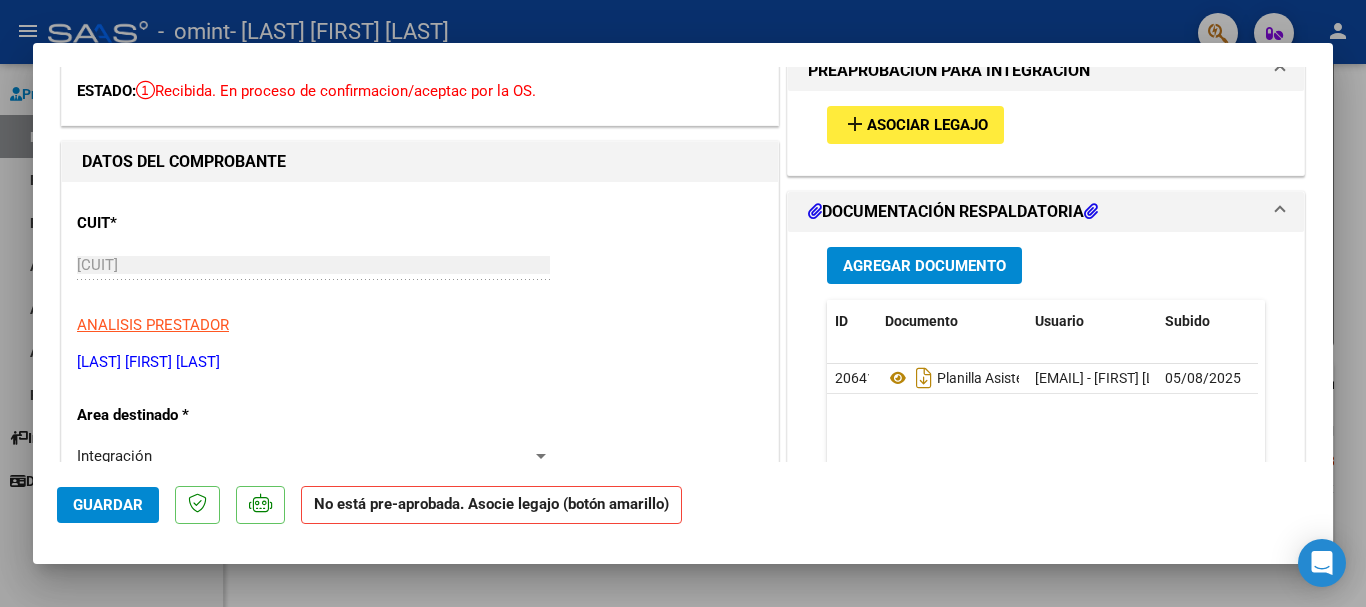 scroll, scrollTop: 0, scrollLeft: 0, axis: both 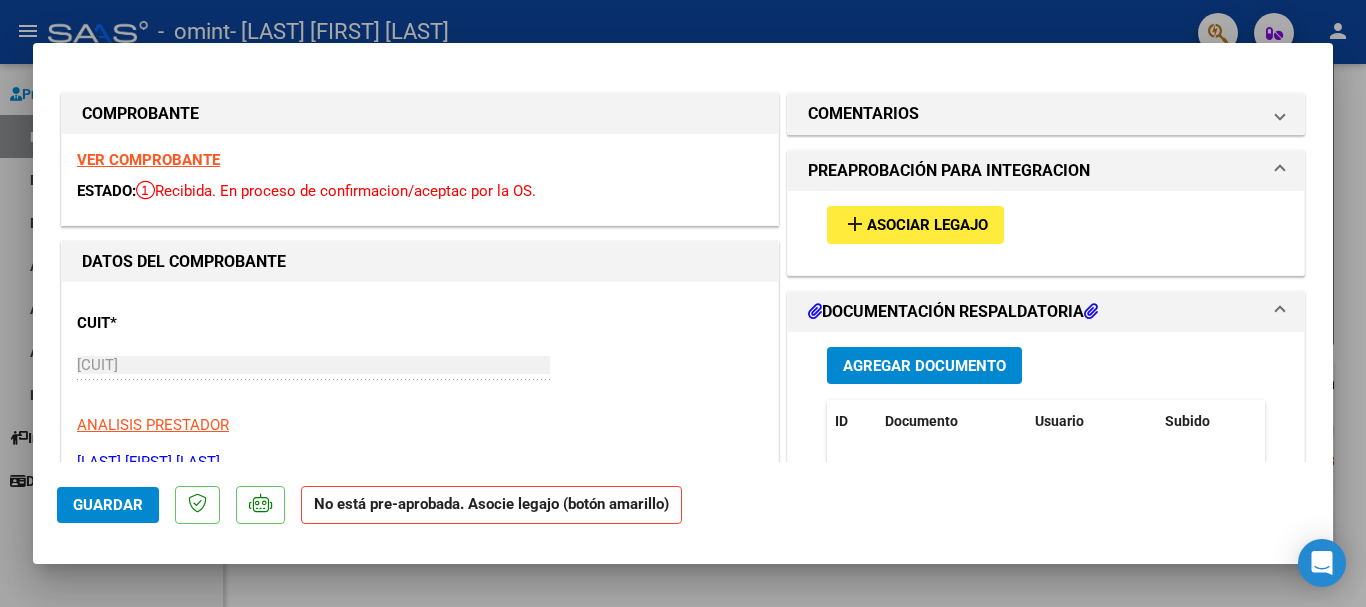 click on "VER COMPROBANTE" at bounding box center (148, 160) 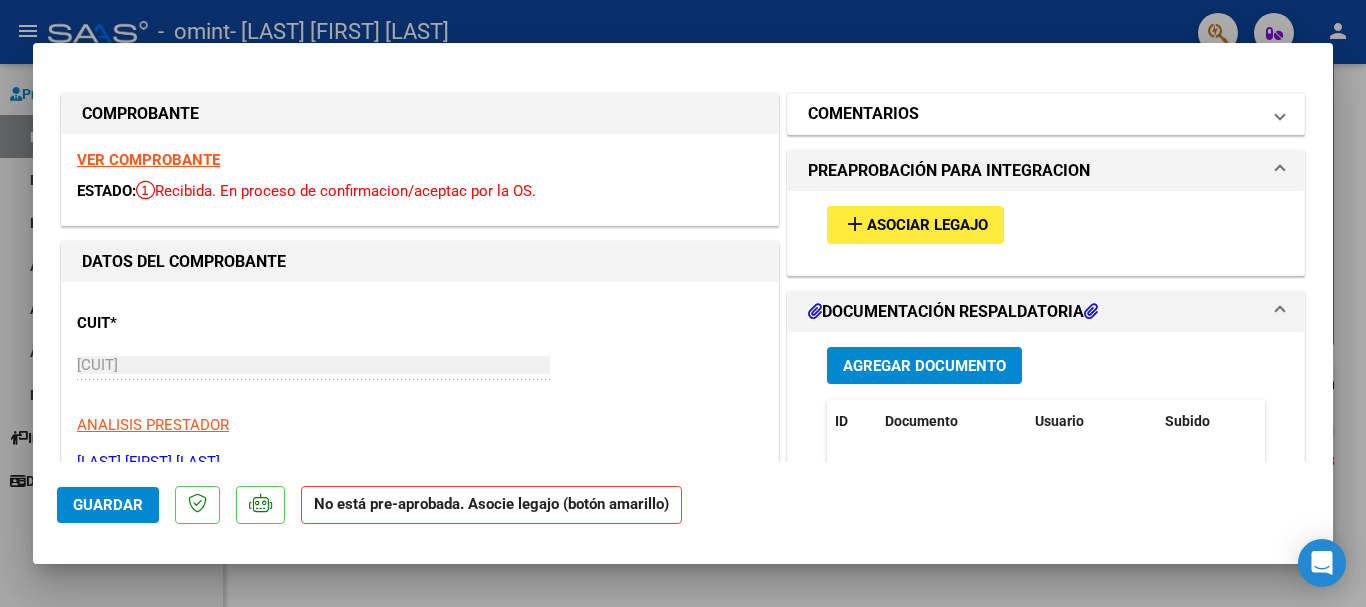 click at bounding box center (1280, 114) 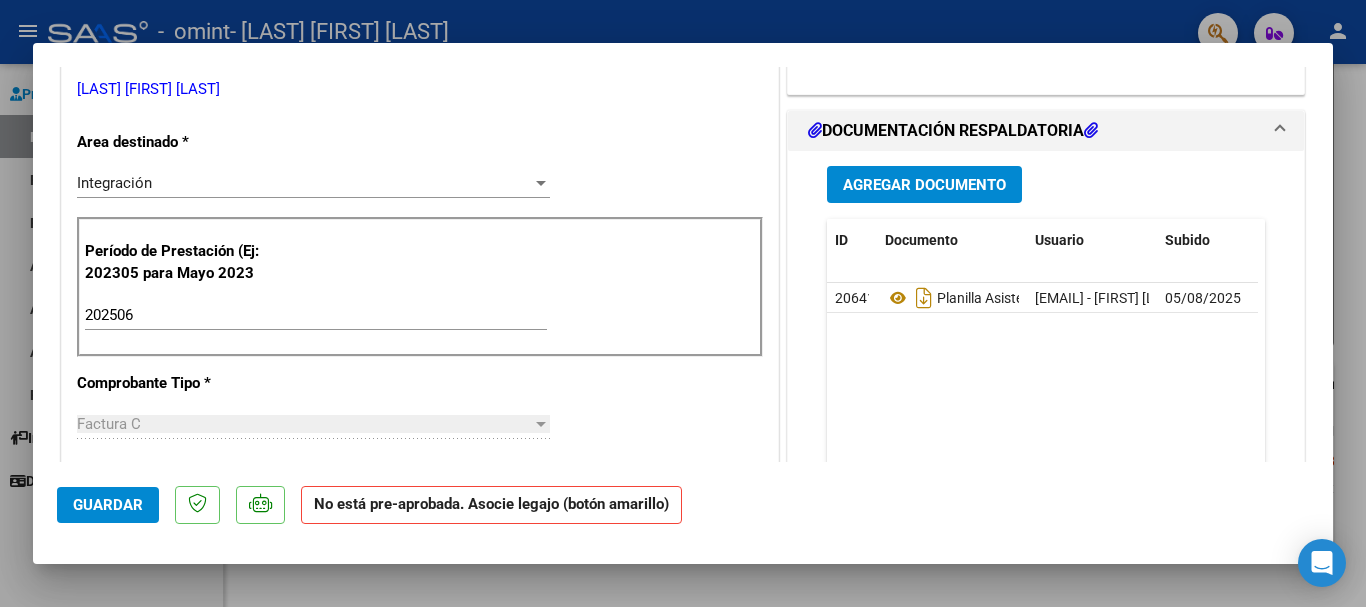 scroll, scrollTop: 560, scrollLeft: 0, axis: vertical 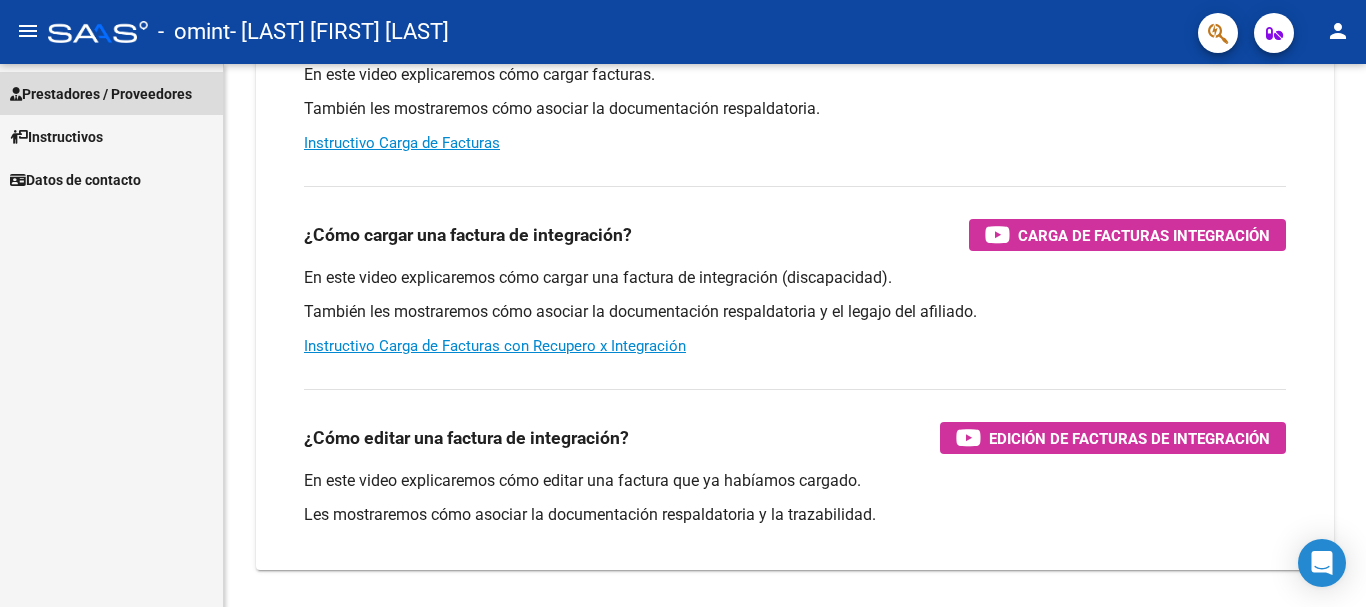click on "Prestadores / Proveedores" at bounding box center (101, 94) 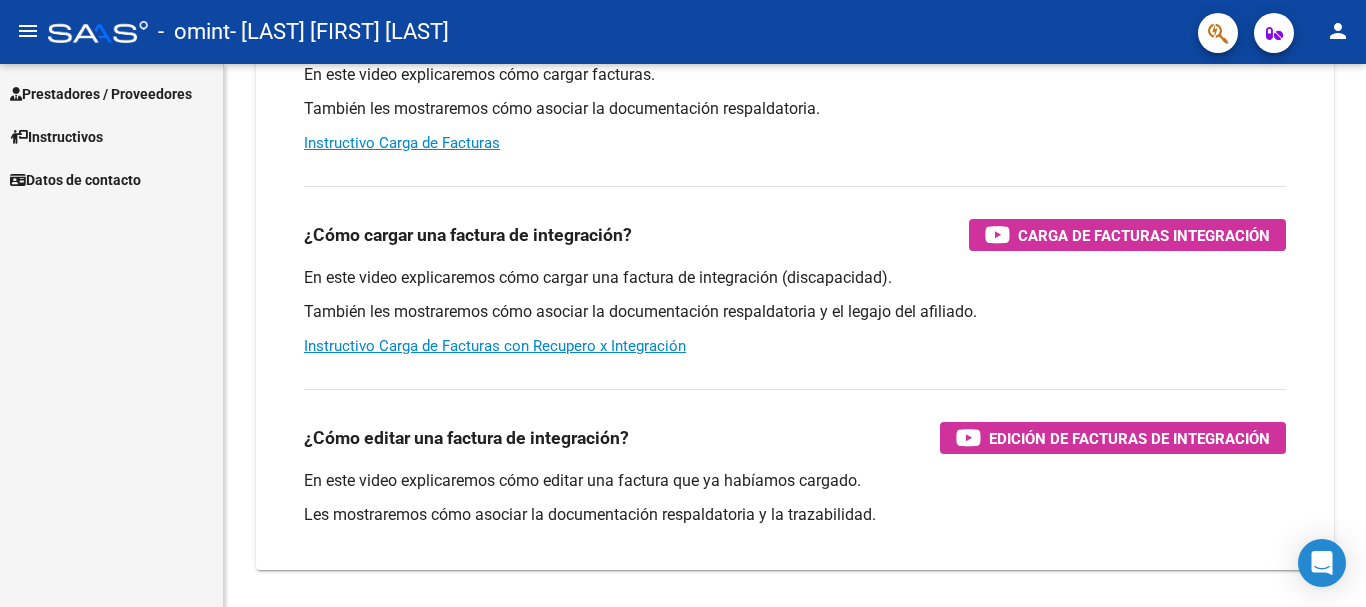 click on "Prestadores / Proveedores" at bounding box center [101, 94] 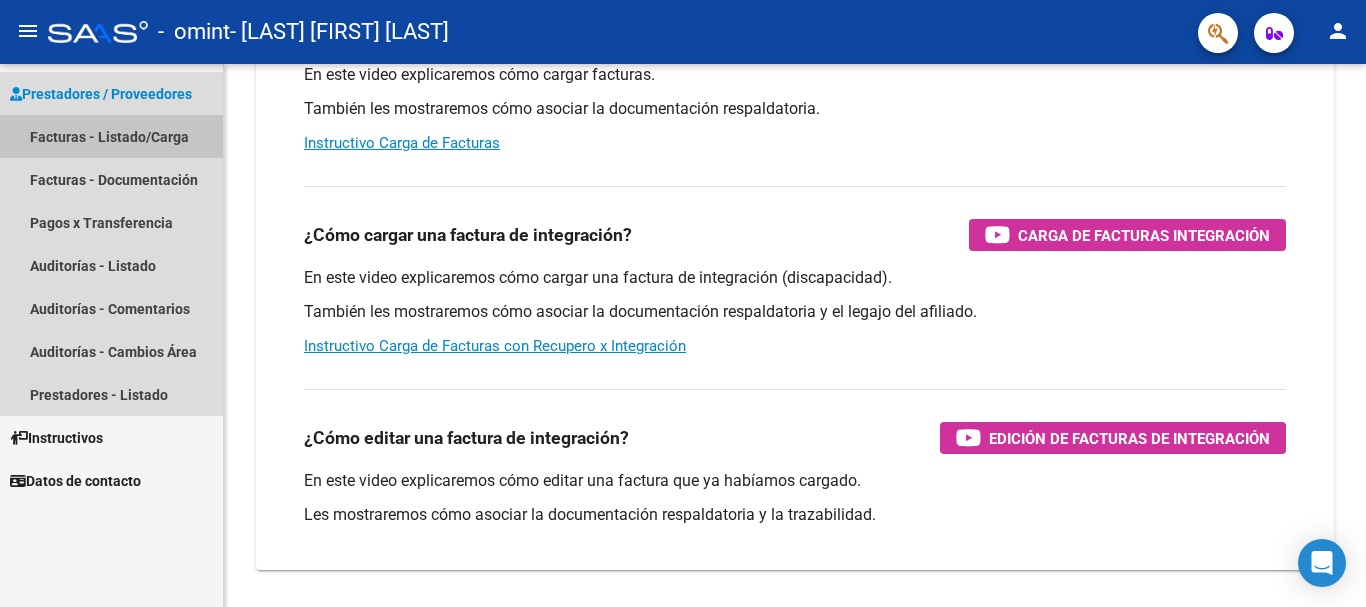 click on "Facturas - Listado/Carga" at bounding box center (111, 136) 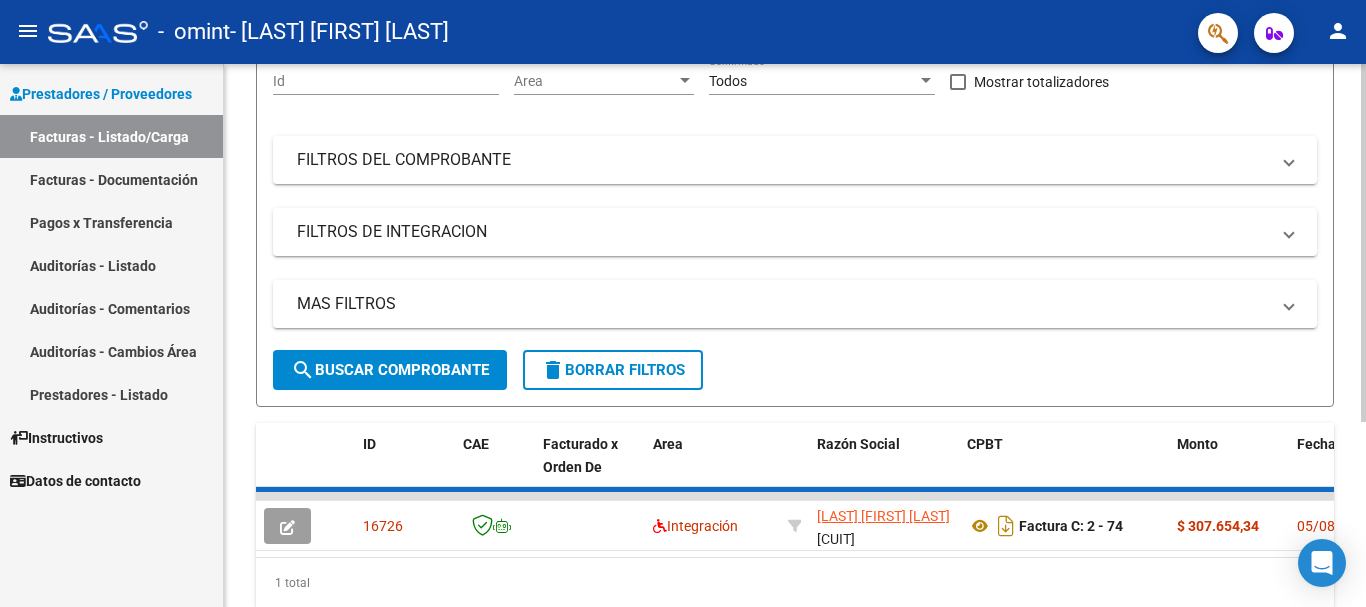 scroll, scrollTop: 275, scrollLeft: 0, axis: vertical 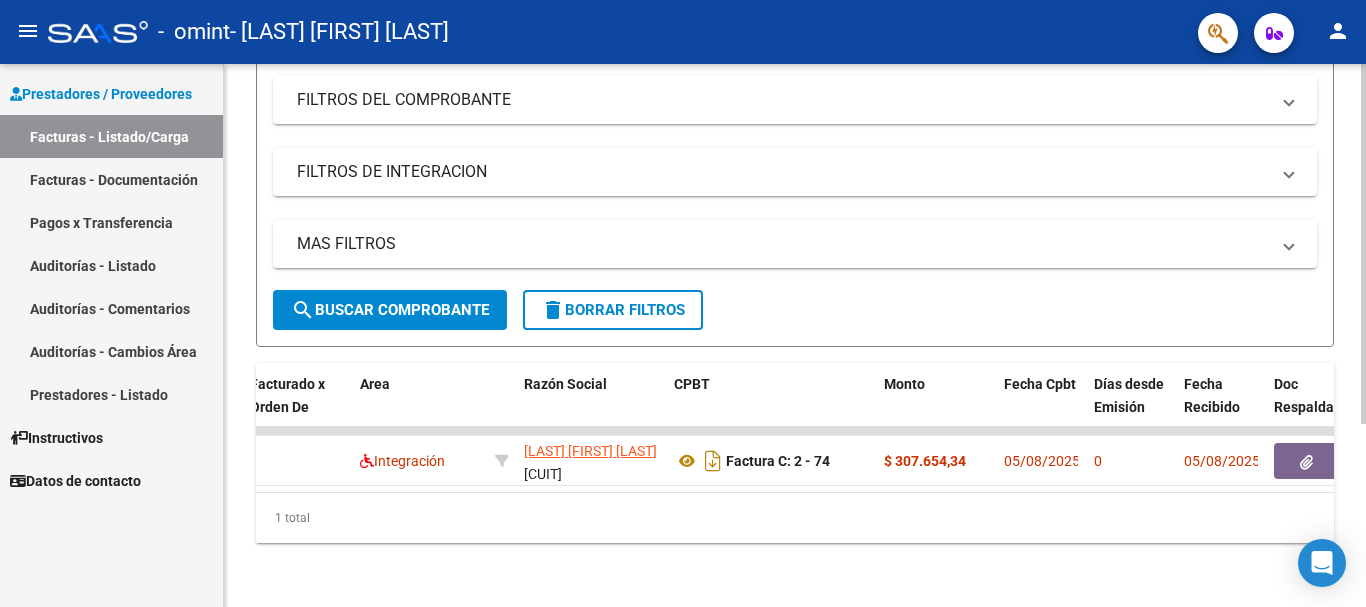 drag, startPoint x: 688, startPoint y: 446, endPoint x: 963, endPoint y: 507, distance: 281.68423 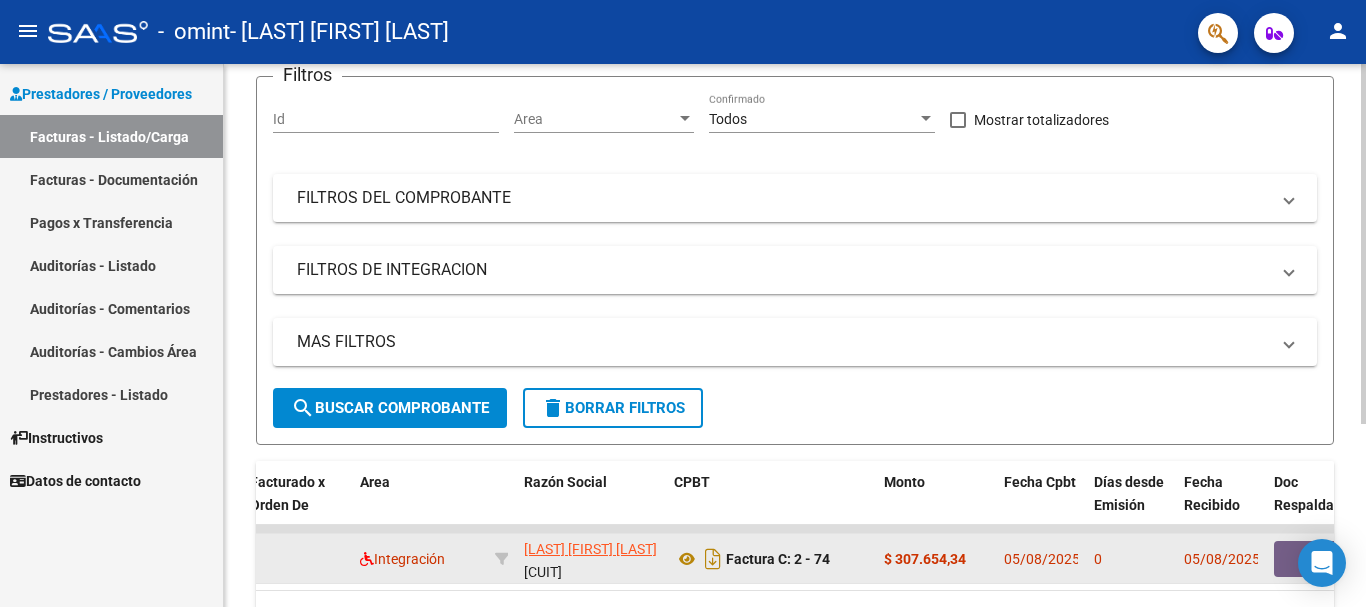 scroll, scrollTop: 275, scrollLeft: 0, axis: vertical 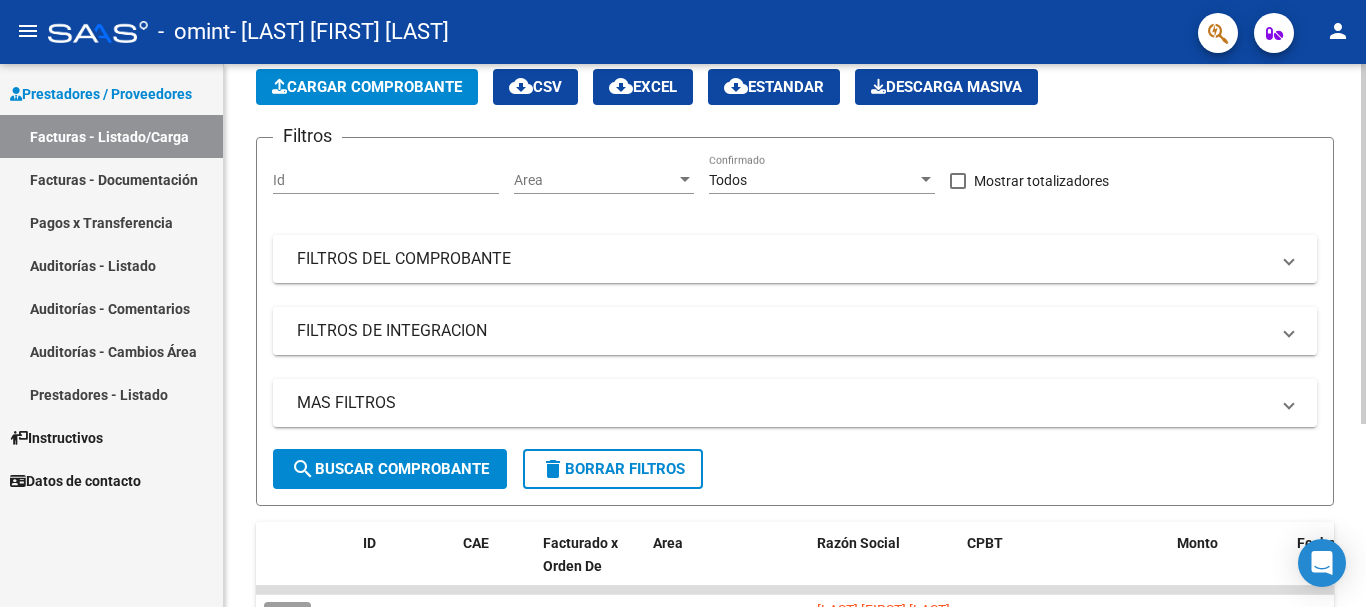 click on "FILTROS DE INTEGRACION" at bounding box center (795, 331) 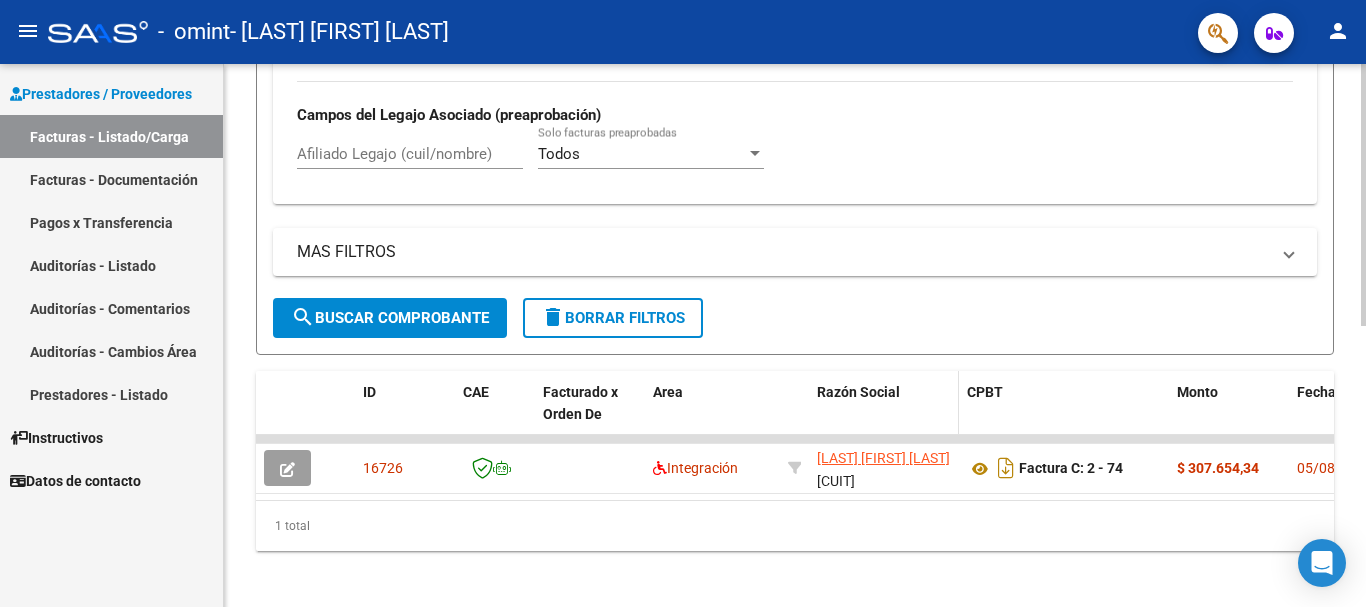 scroll, scrollTop: 583, scrollLeft: 0, axis: vertical 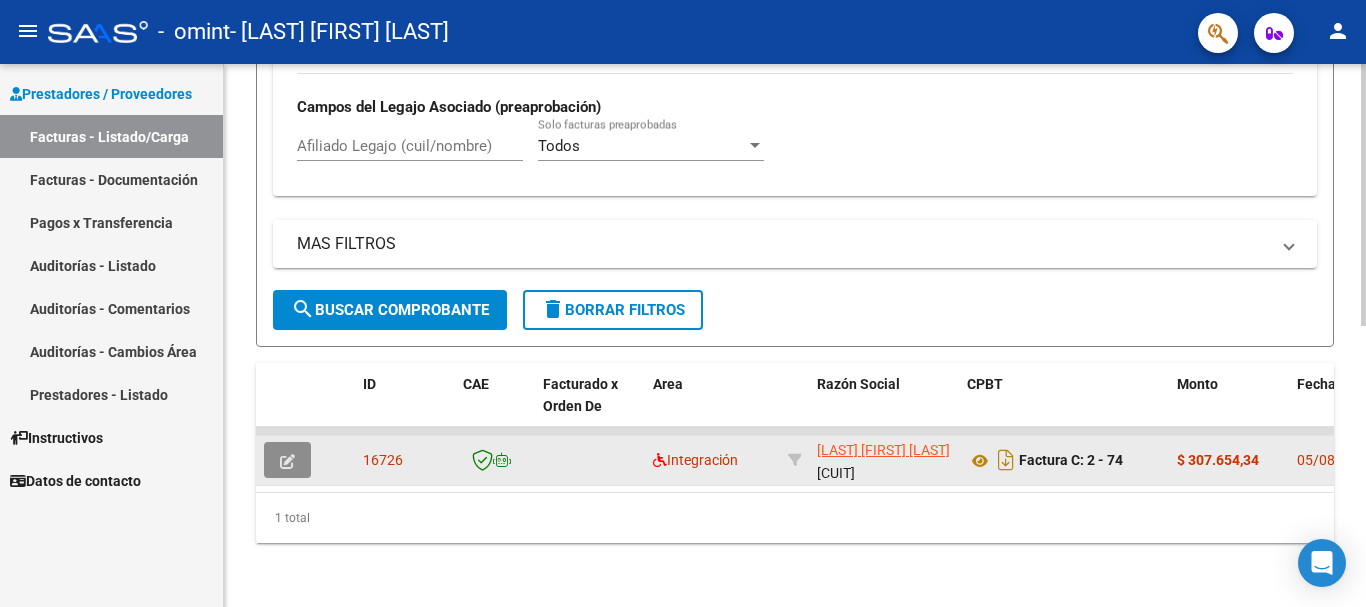 click 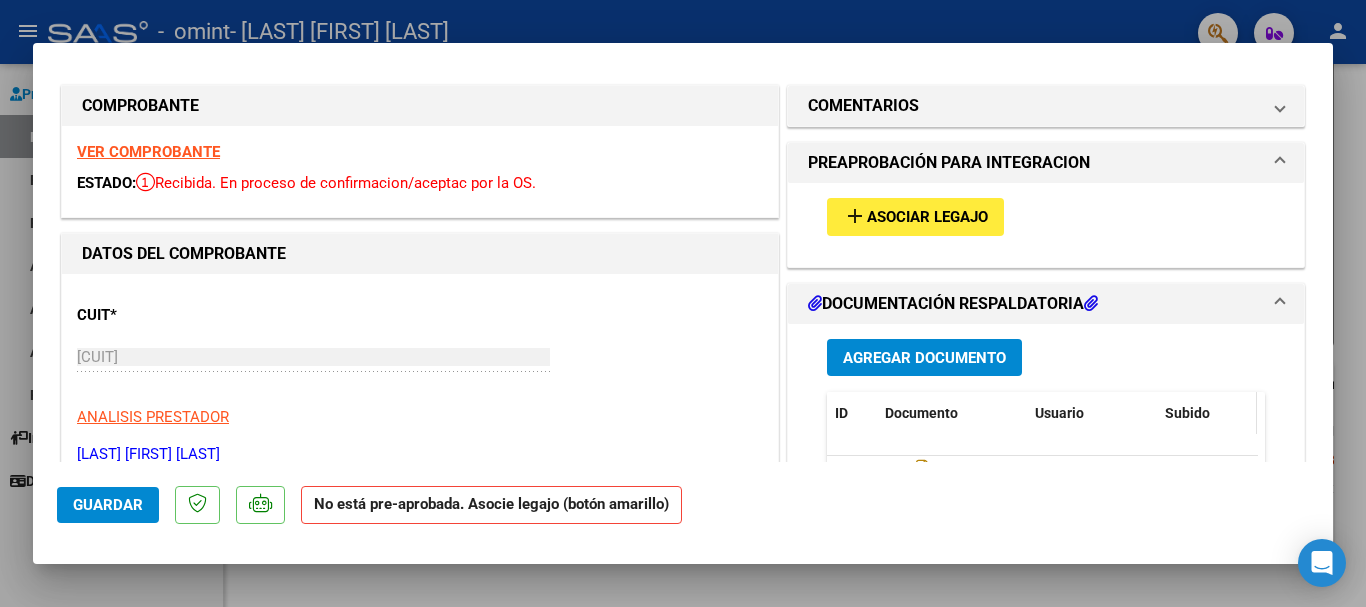 scroll, scrollTop: 0, scrollLeft: 0, axis: both 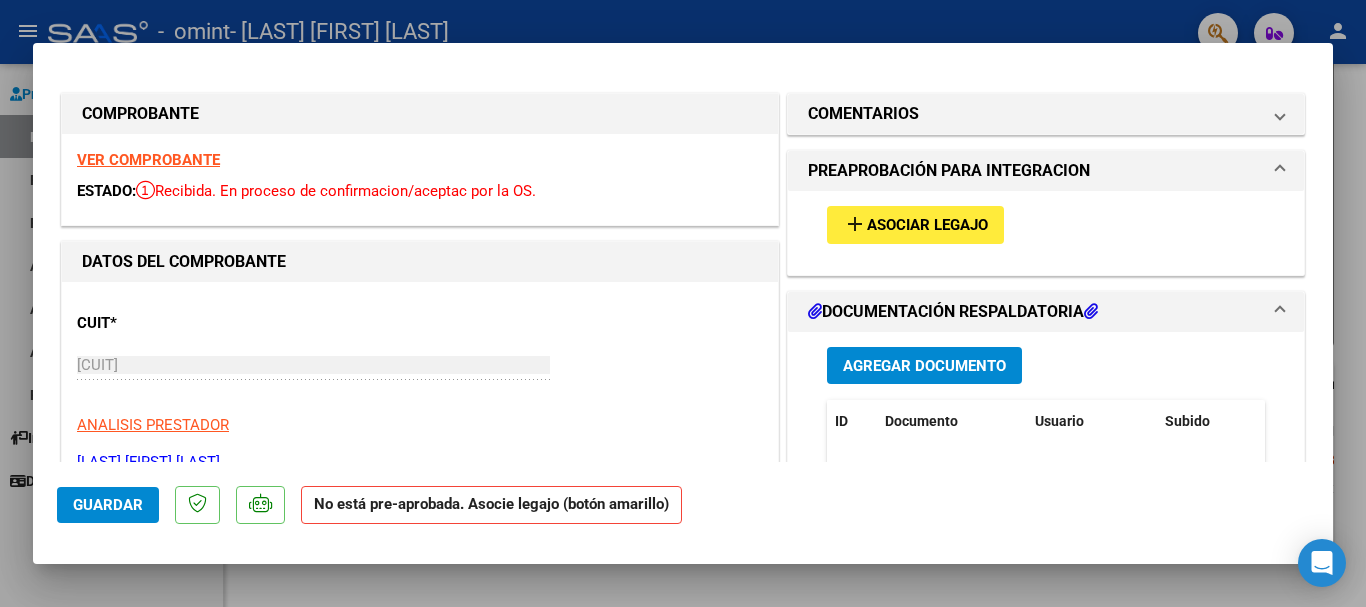 click at bounding box center (1280, 312) 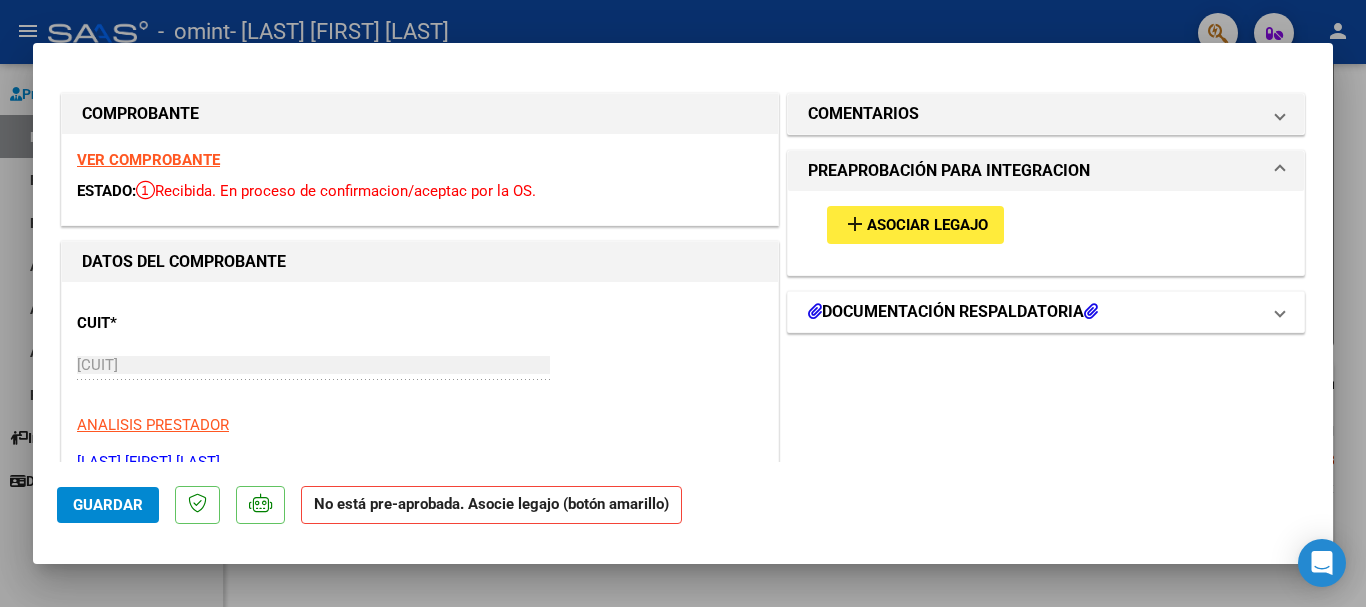 click on "DOCUMENTACIÓN RESPALDATORIA" at bounding box center (1046, 312) 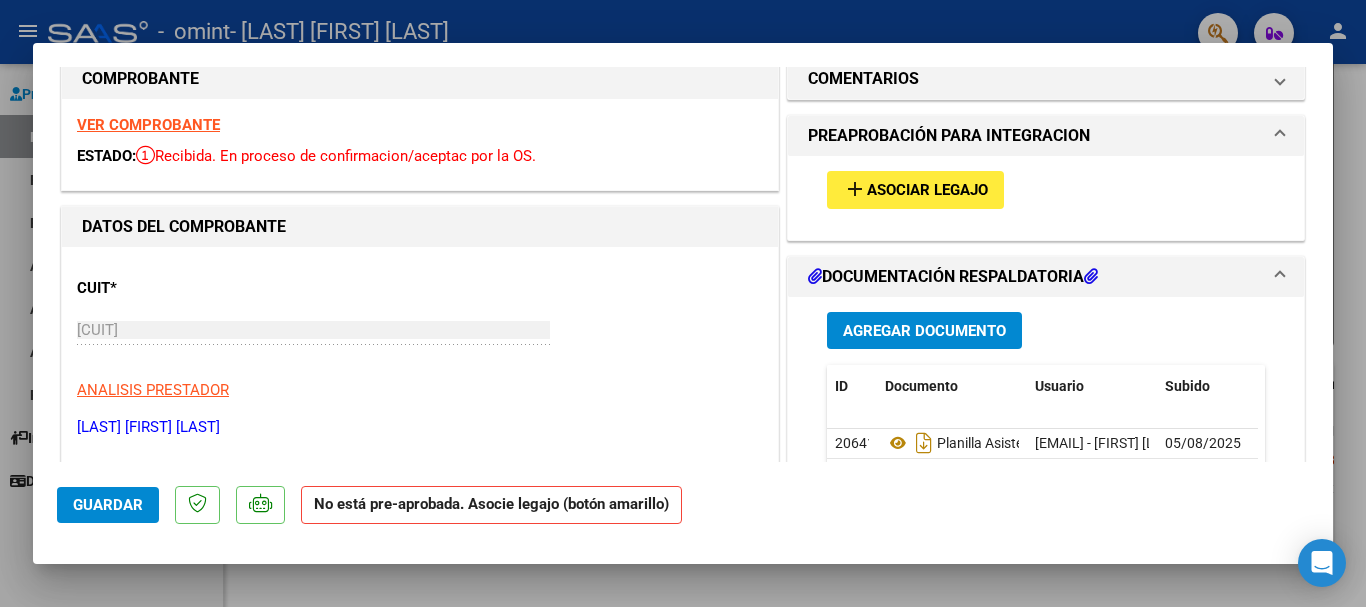 scroll, scrollTop: 0, scrollLeft: 0, axis: both 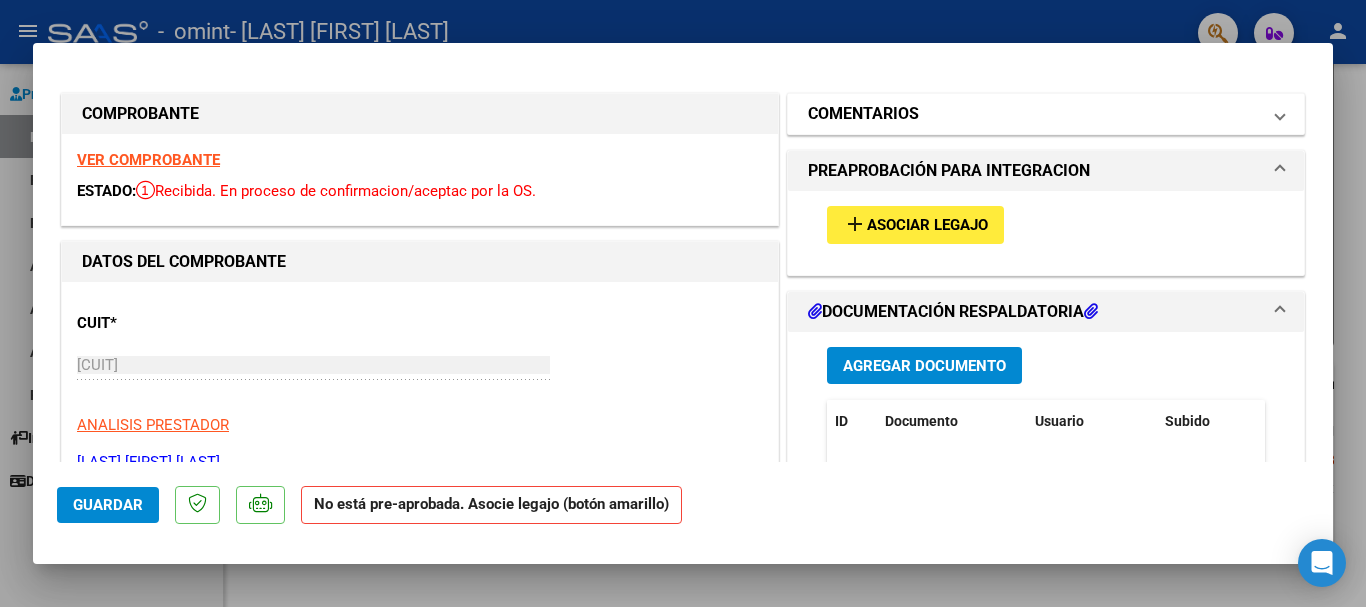 click on "COMENTARIOS" at bounding box center (863, 114) 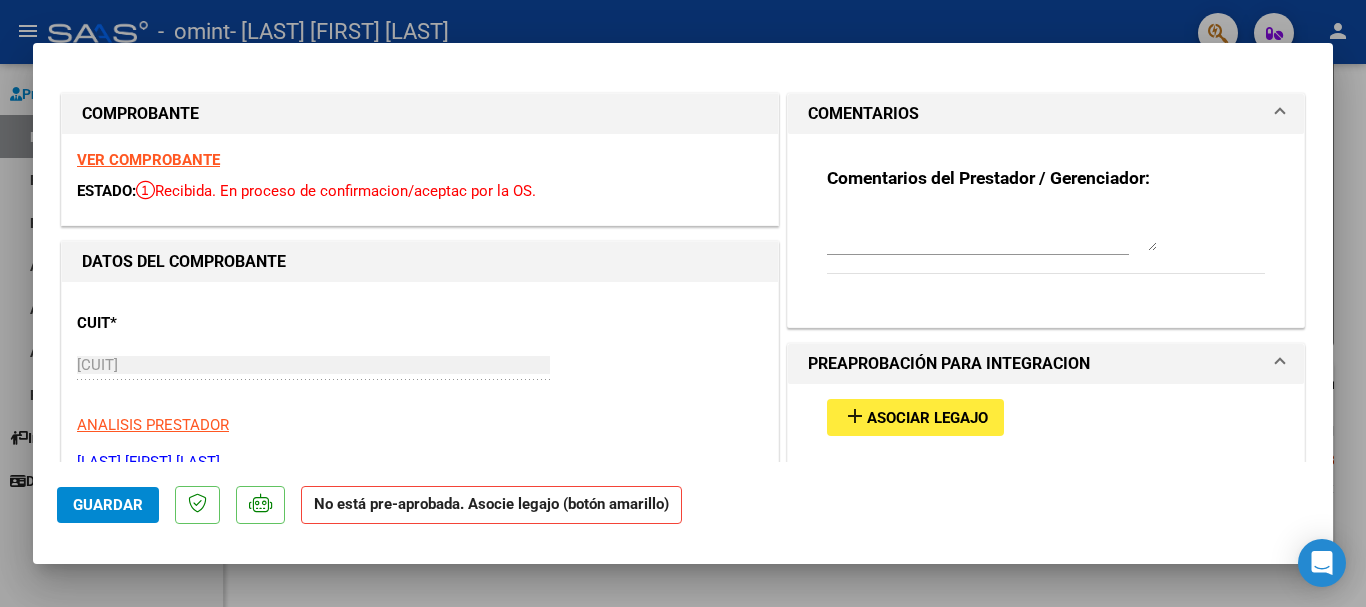 click on "CUIT  *   [CUIT] Ingresar CUIT  ANALISIS PRESTADOR  [LAST] [FIRST] [LAST]  ARCA Padrón  Area destinado * Integración Seleccionar Area Período de Prestación (Ej: 202305 para Mayo 2023    202506 Ingrese el Período de Prestación como indica el ejemplo   Comprobante Tipo * Factura C Seleccionar Tipo Punto de Venta  *   2 Ingresar el Nro.  Número  *   74 Ingresar el Nro.  Monto  *   $ 307.654,34 Ingresar el monto  Fecha del Cpbt.  *   2025-08-05 Ingresar la fecha  CAE / CAEA (no ingrese CAI)    75313119145555 Ingresar el CAE o CAEA (no ingrese CAI)  Fecha de Vencimiento    Ingresar la fecha  Ref. Externa    Ingresar la ref.  N° Liquidación    Ingresar el N° Liquidación" at bounding box center [420, 1004] 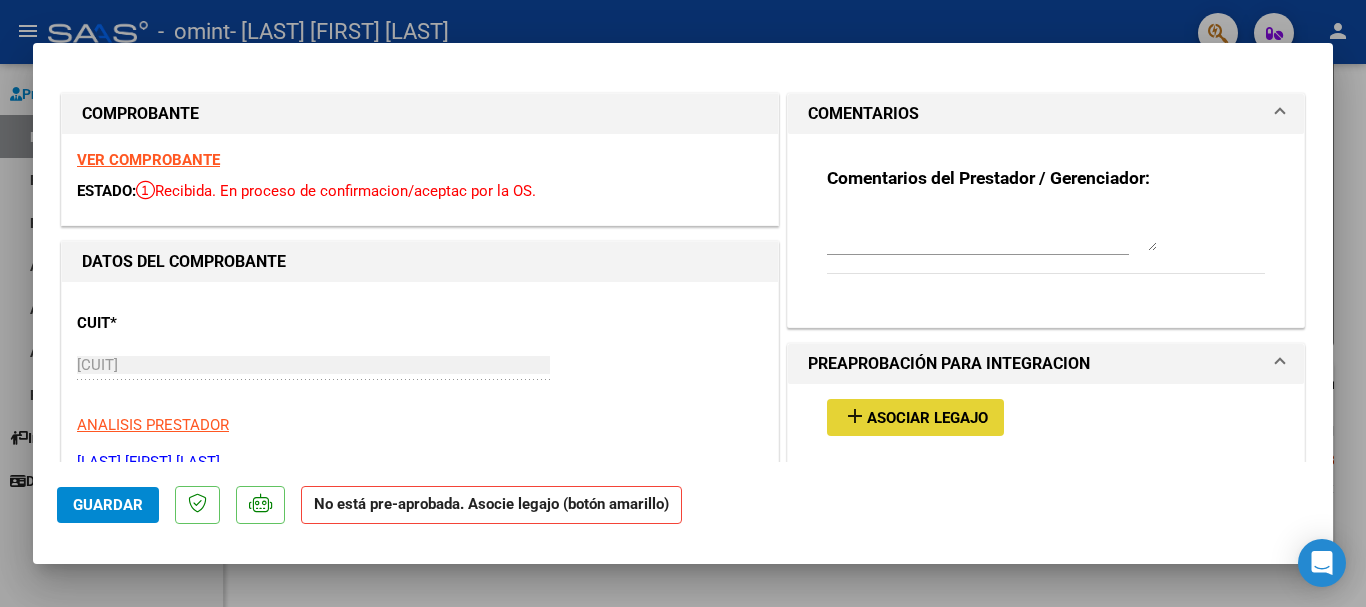 click on "add" at bounding box center [855, 416] 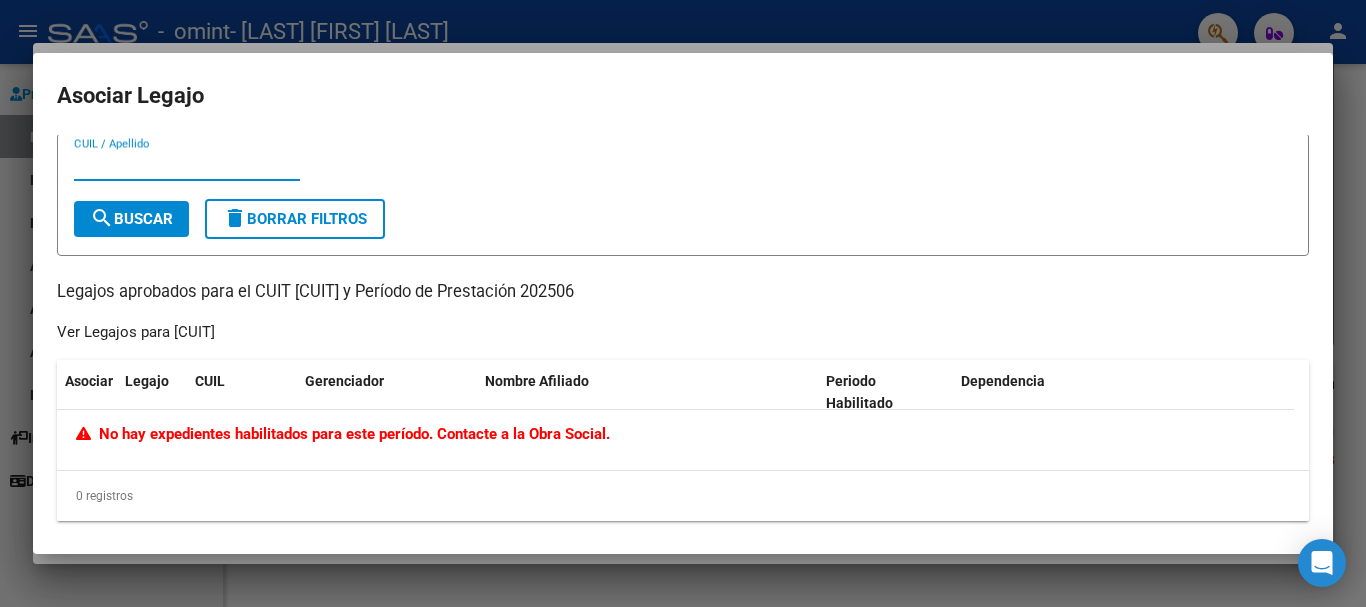 scroll, scrollTop: 0, scrollLeft: 0, axis: both 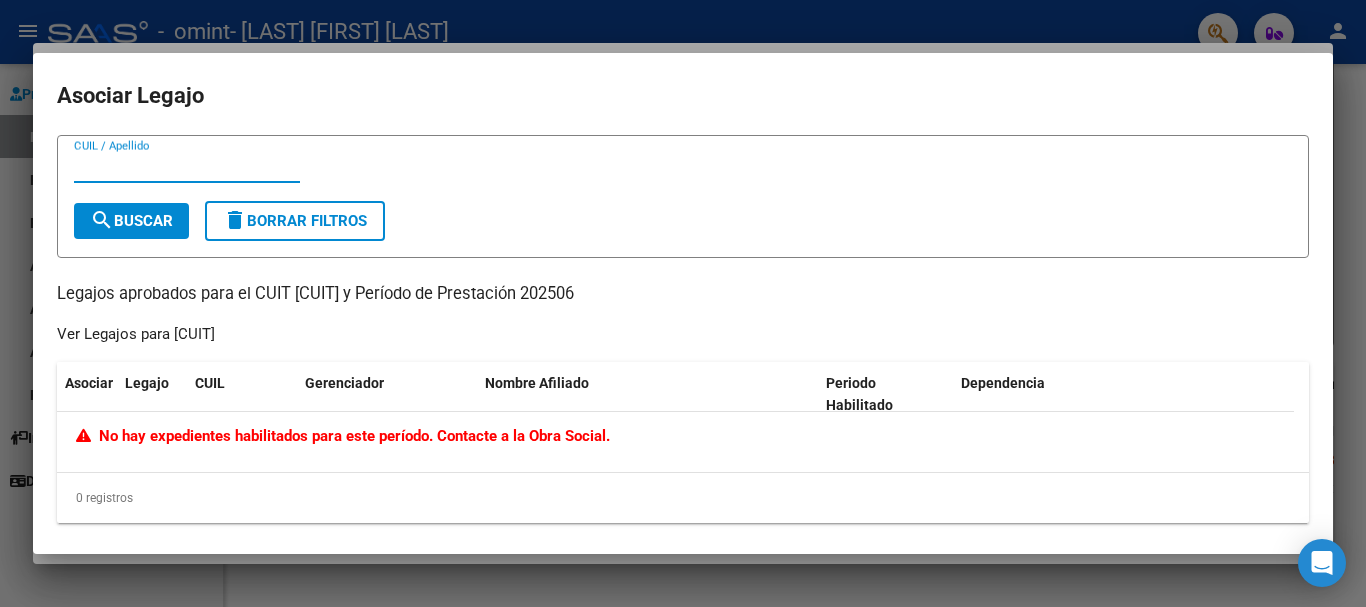 click on "CUIL / Apellido" at bounding box center (187, 167) 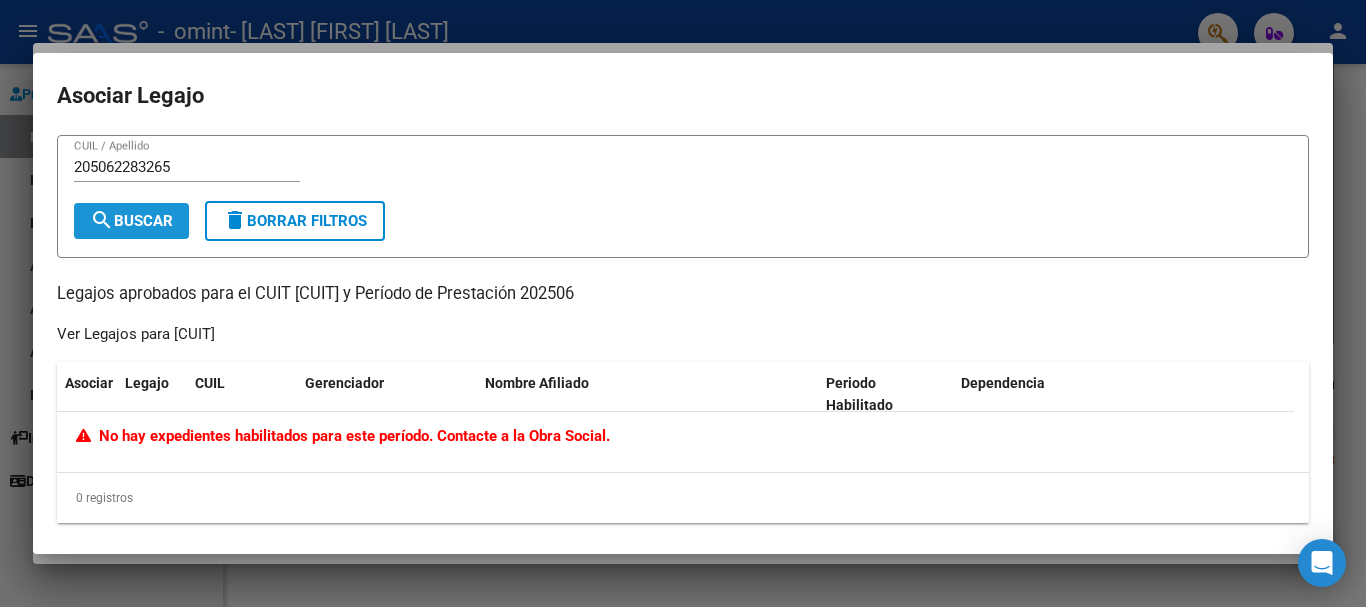 click on "search  Buscar" at bounding box center (131, 221) 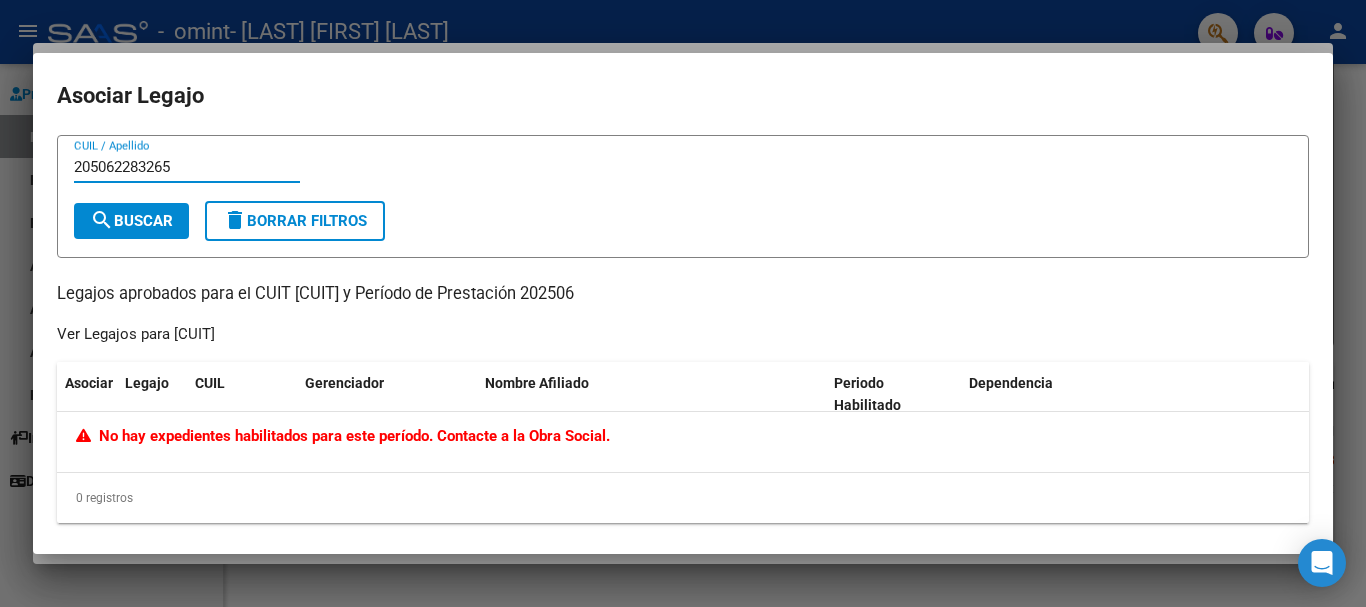 click on "205062283265" at bounding box center [187, 167] 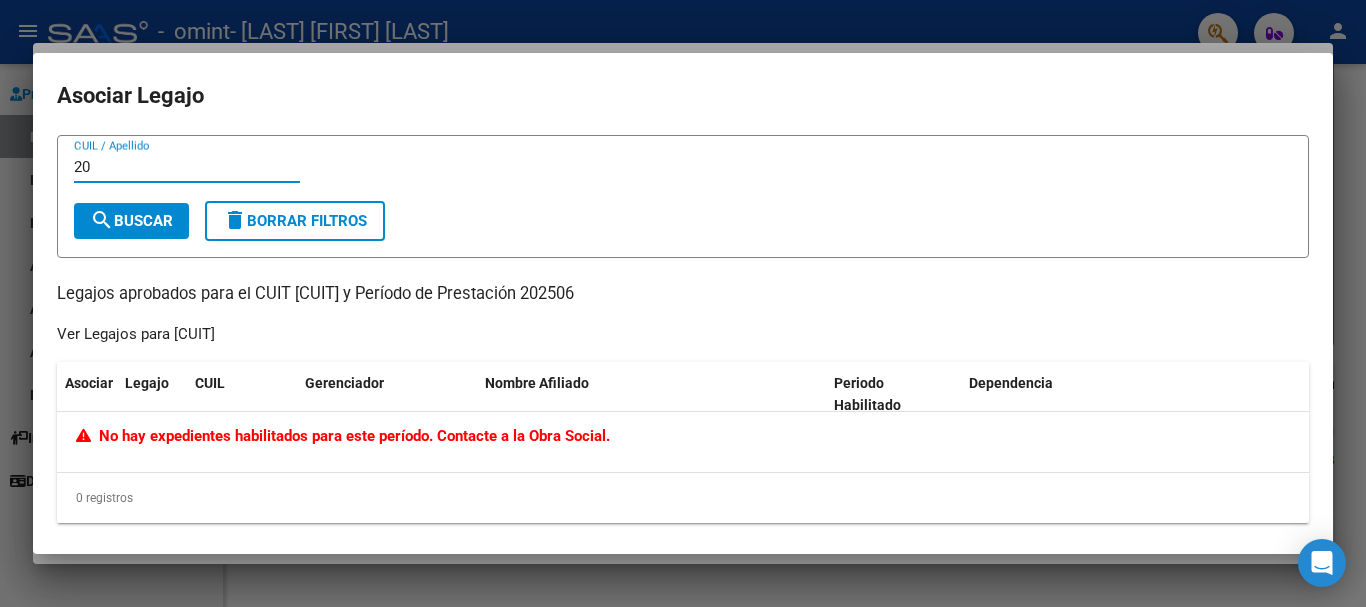 type on "2" 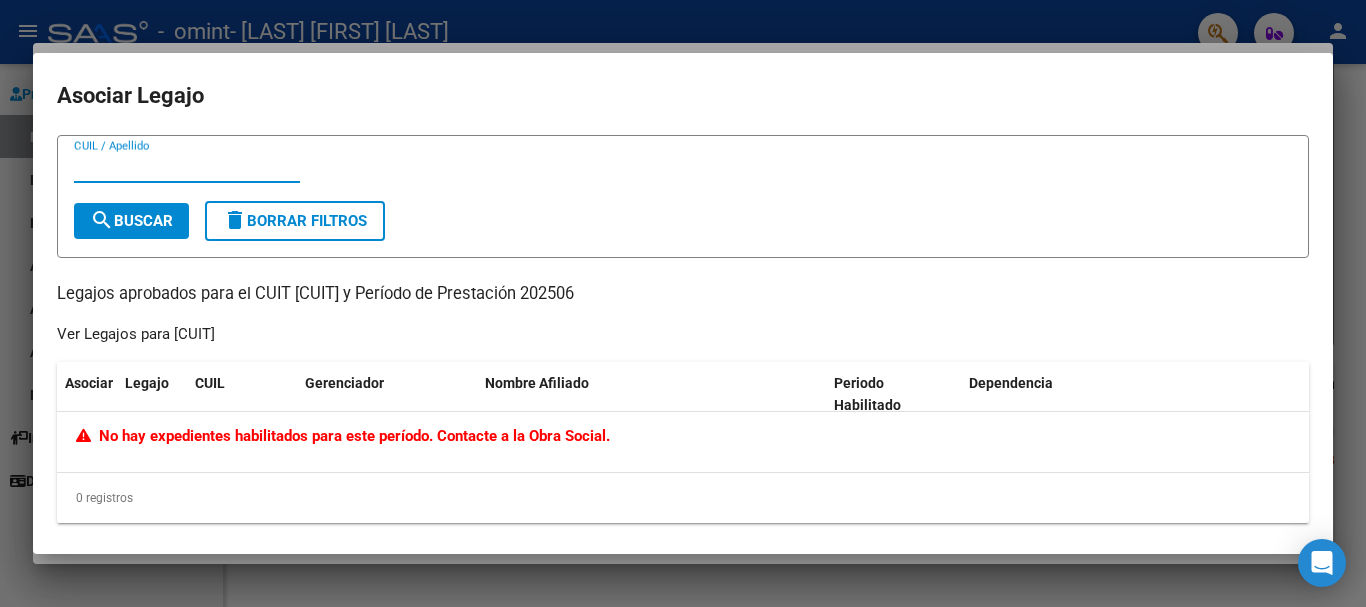 click on "CUIL / Apellido" at bounding box center (187, 167) 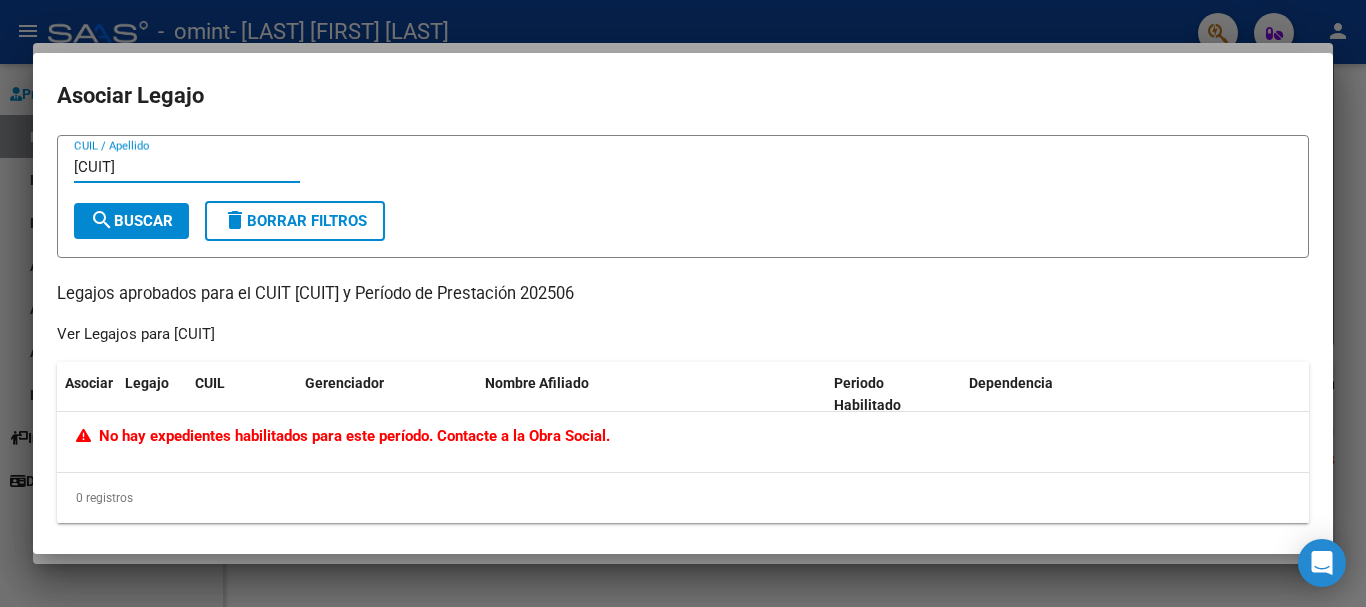 click on "search" at bounding box center [102, 220] 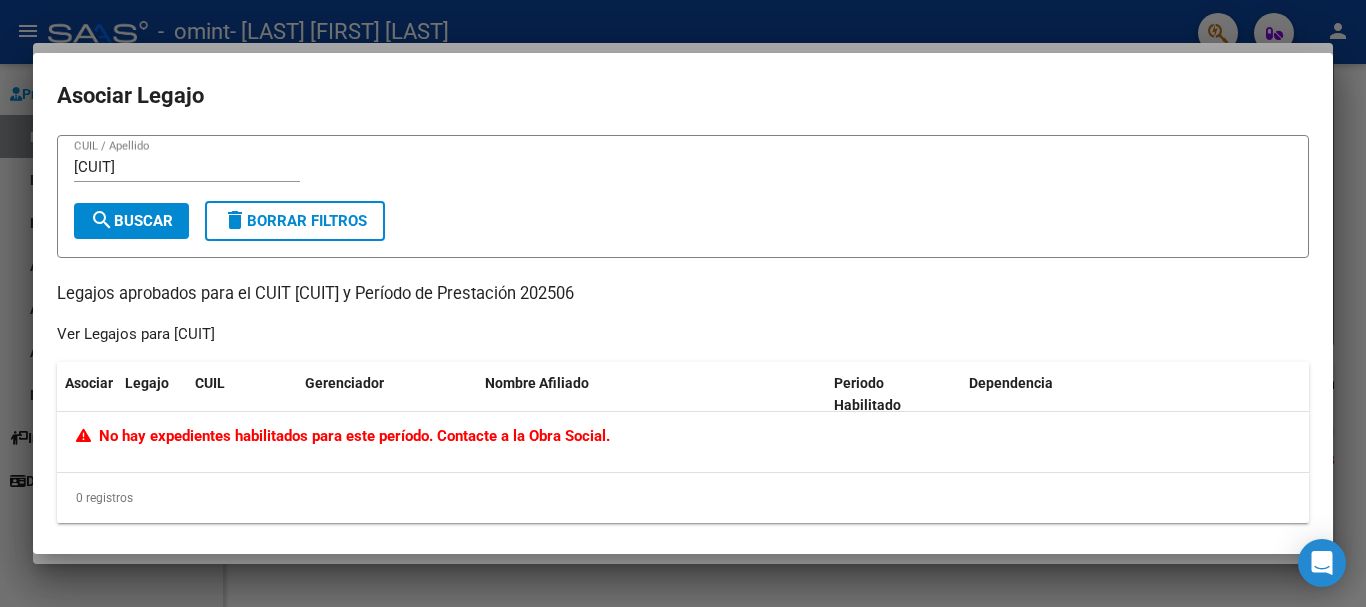 click on "[CUIT]" at bounding box center [187, 167] 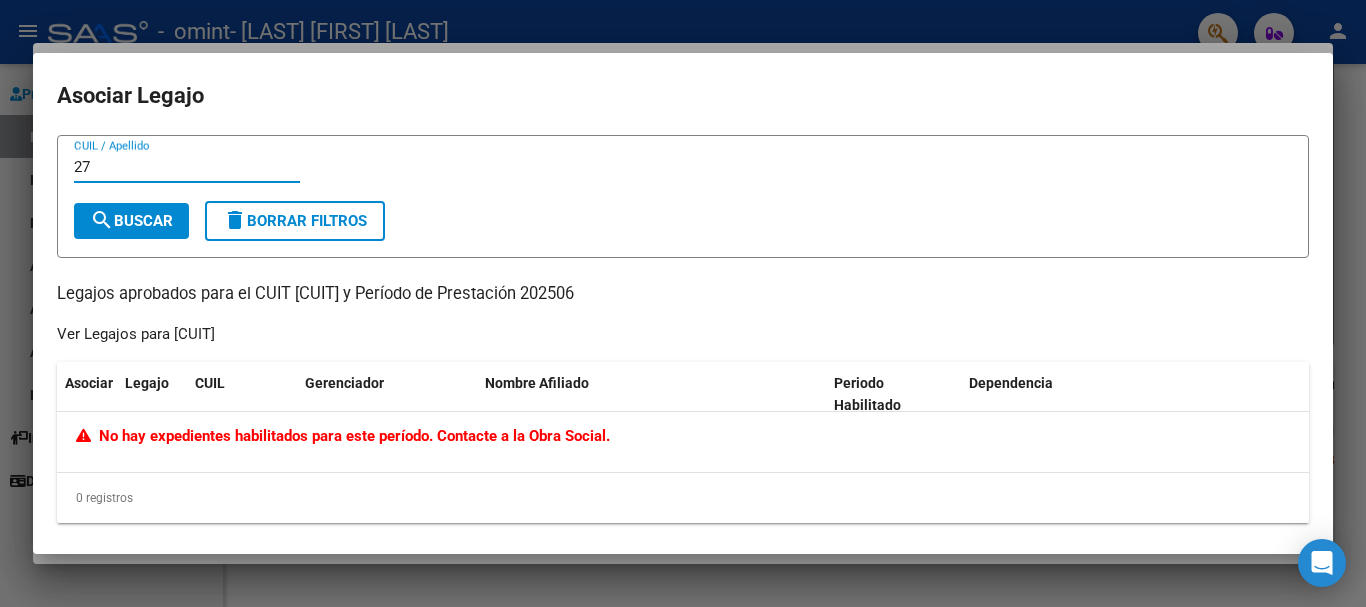 type on "2" 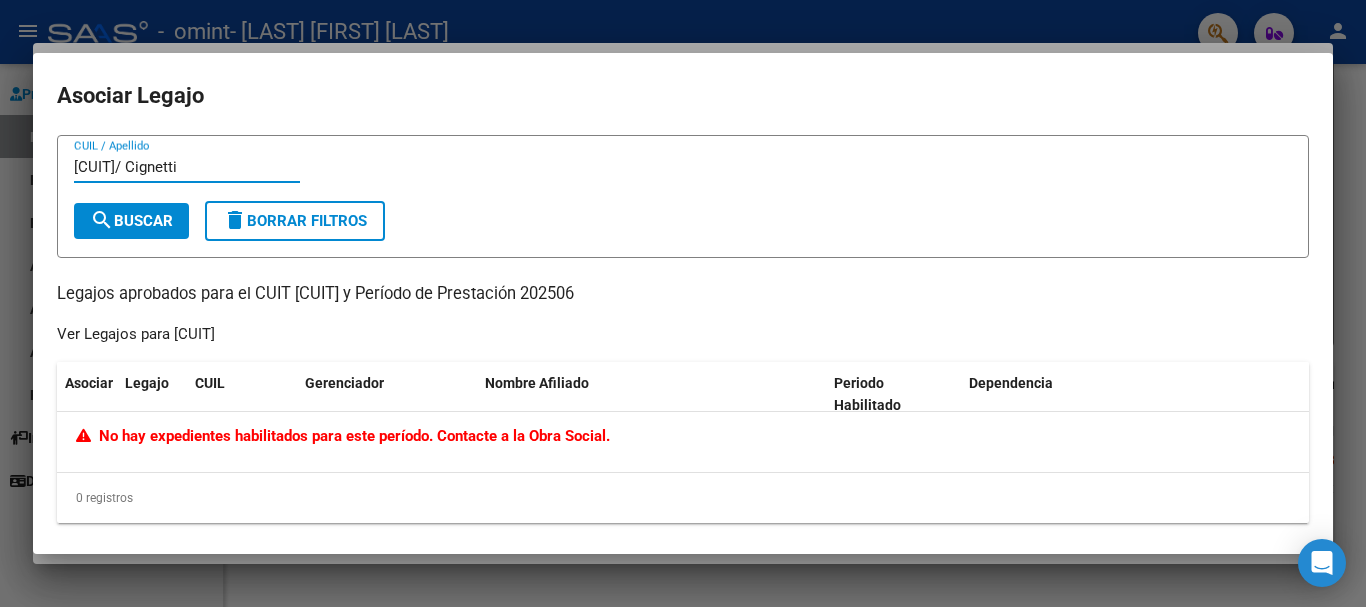 click on "search  Buscar" at bounding box center (131, 221) 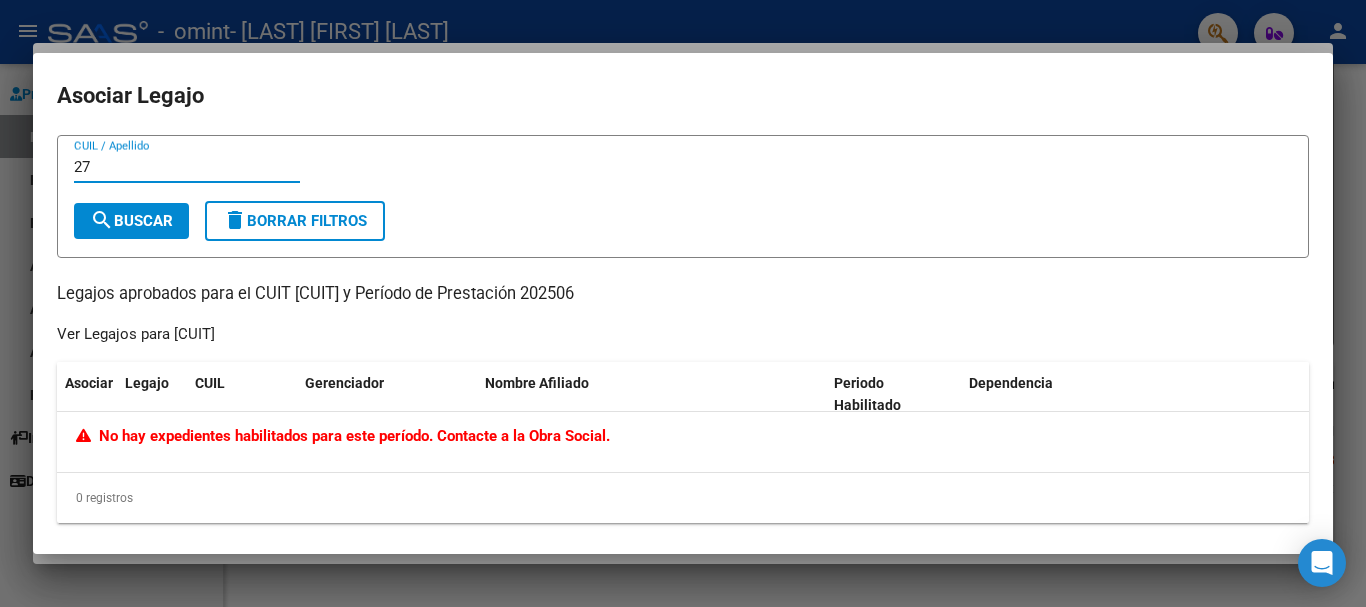 type on "2" 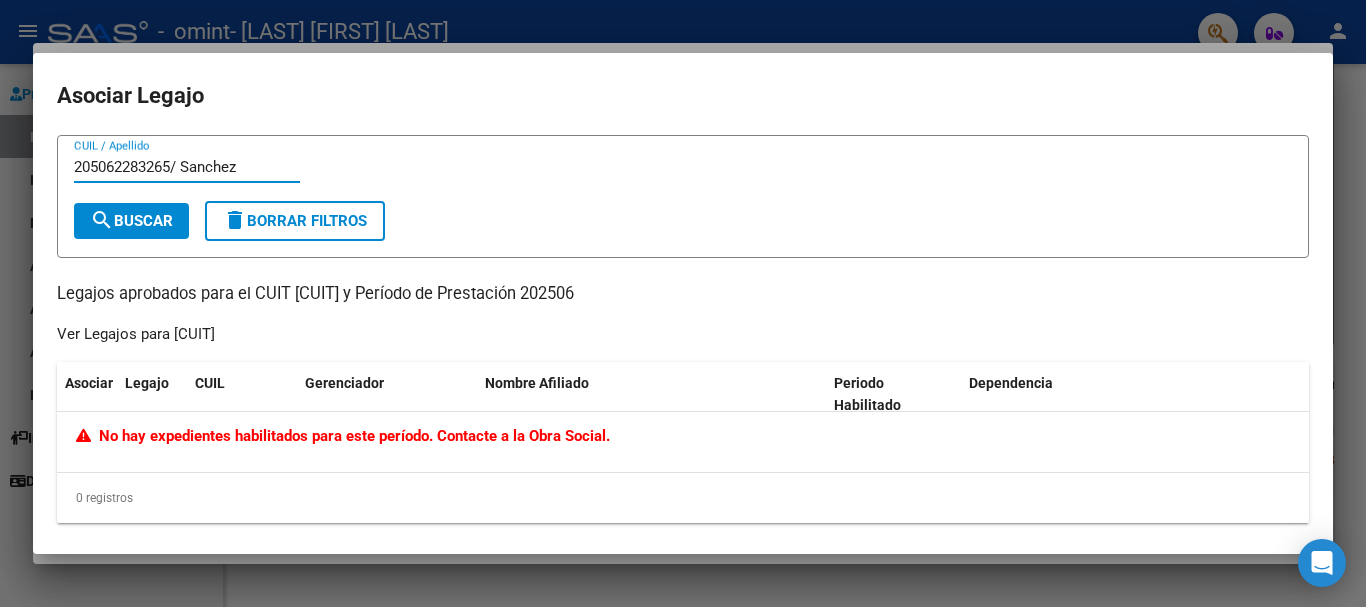 click on "search  Buscar" at bounding box center [131, 221] 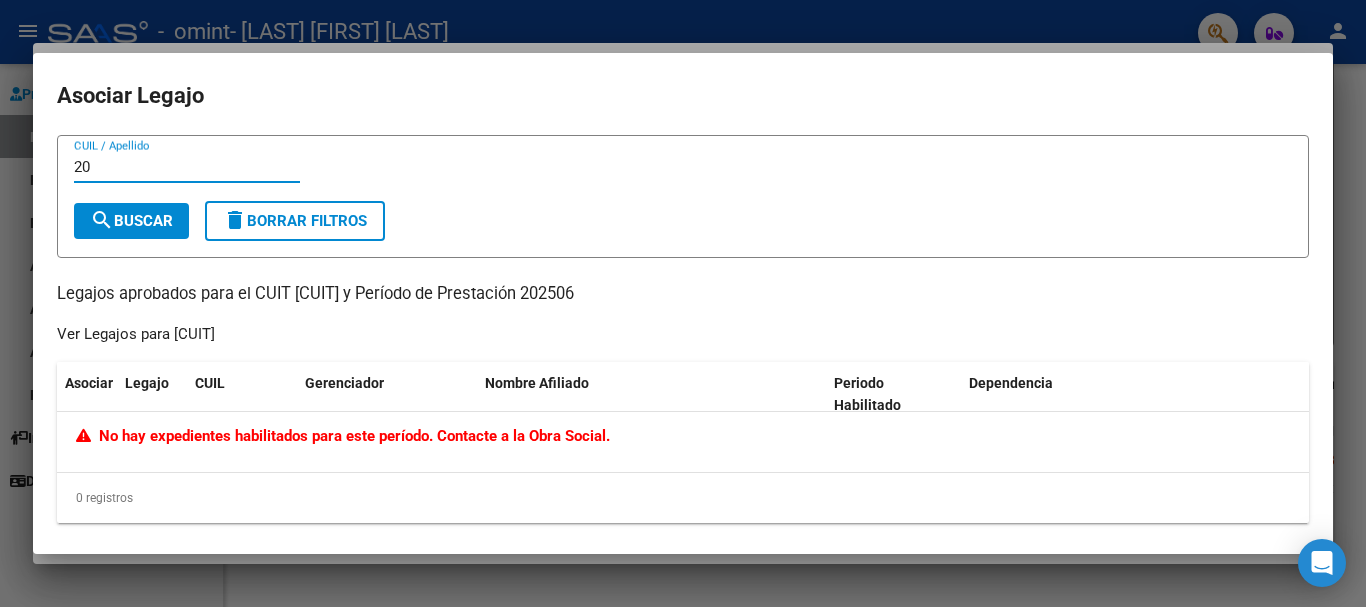 type on "2" 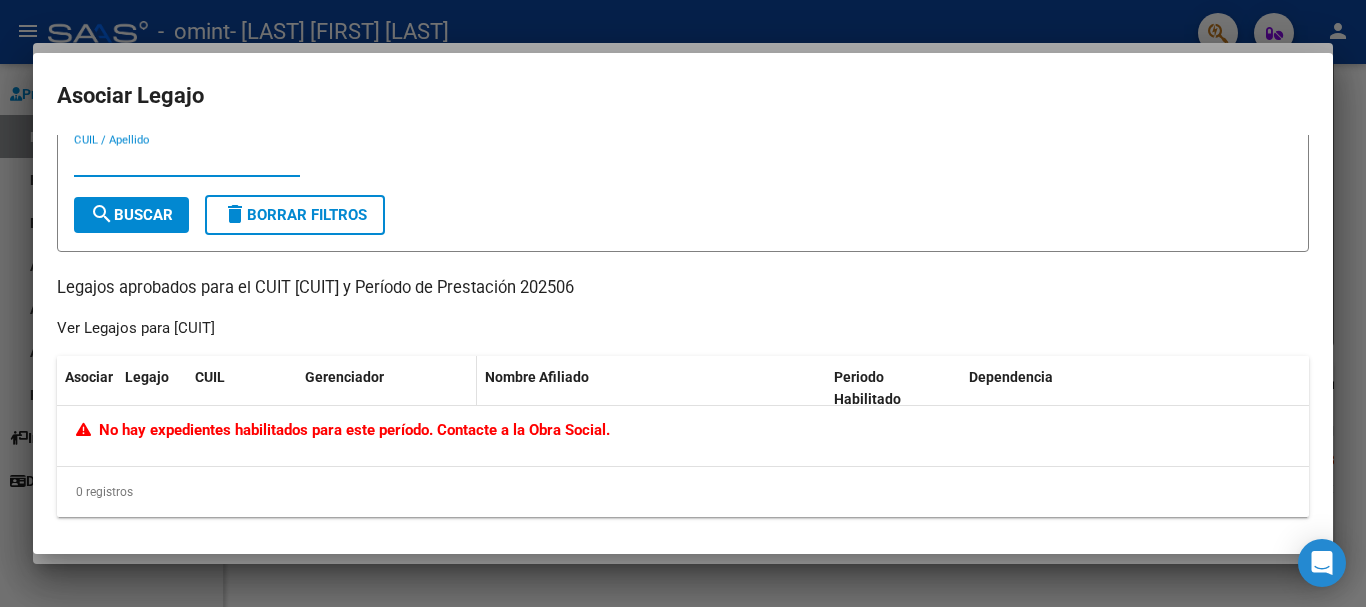 scroll, scrollTop: 9, scrollLeft: 0, axis: vertical 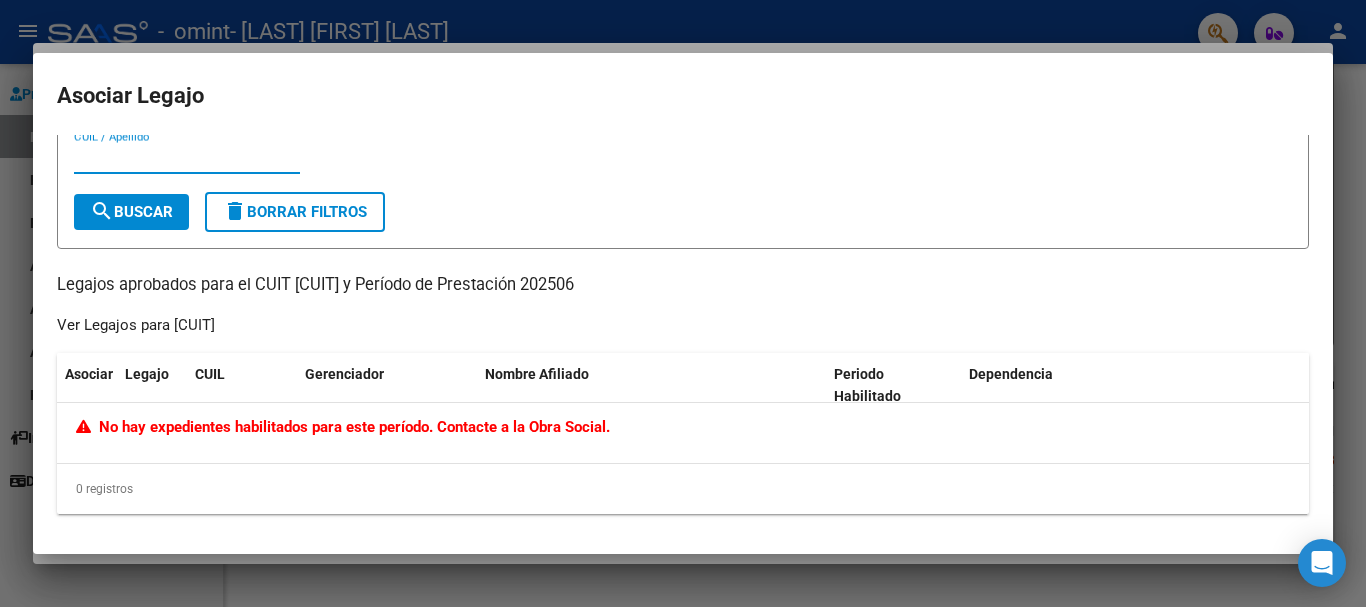 type 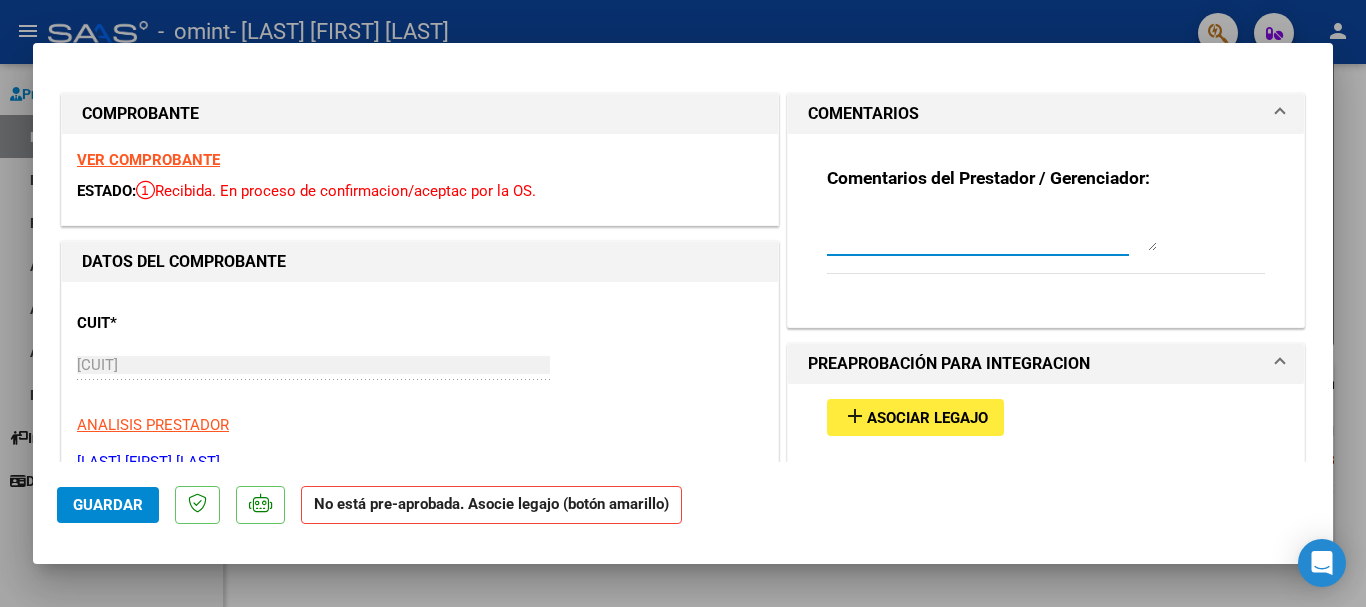 click at bounding box center (992, 231) 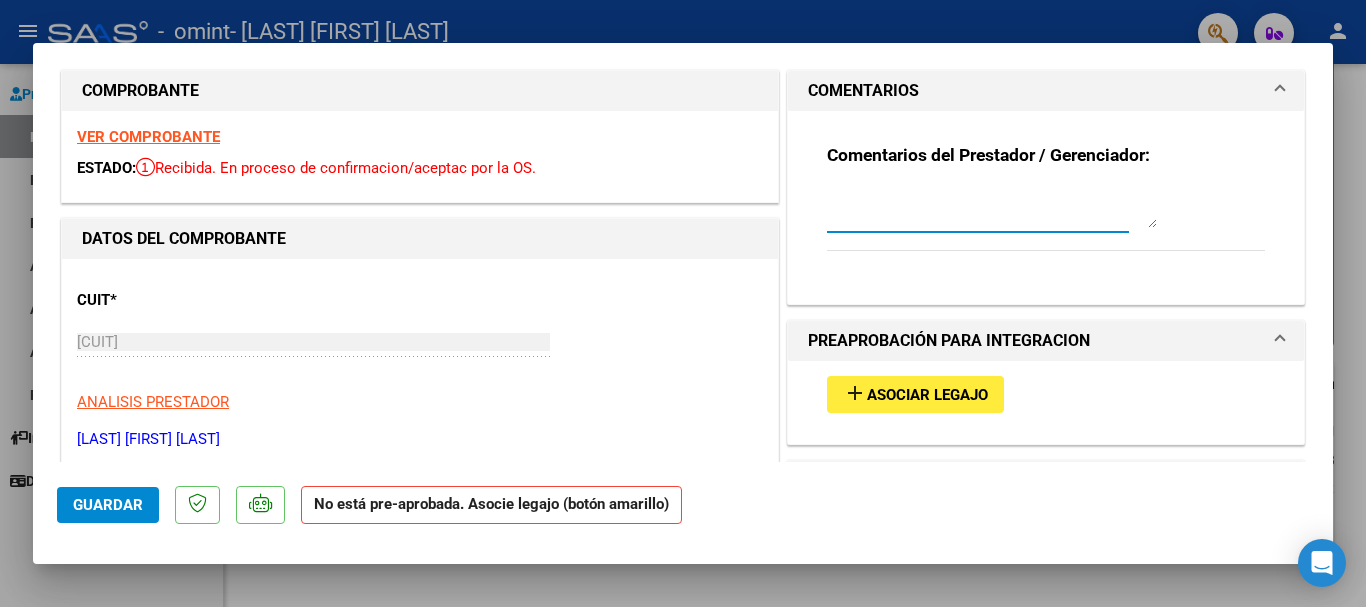 scroll, scrollTop: 0, scrollLeft: 0, axis: both 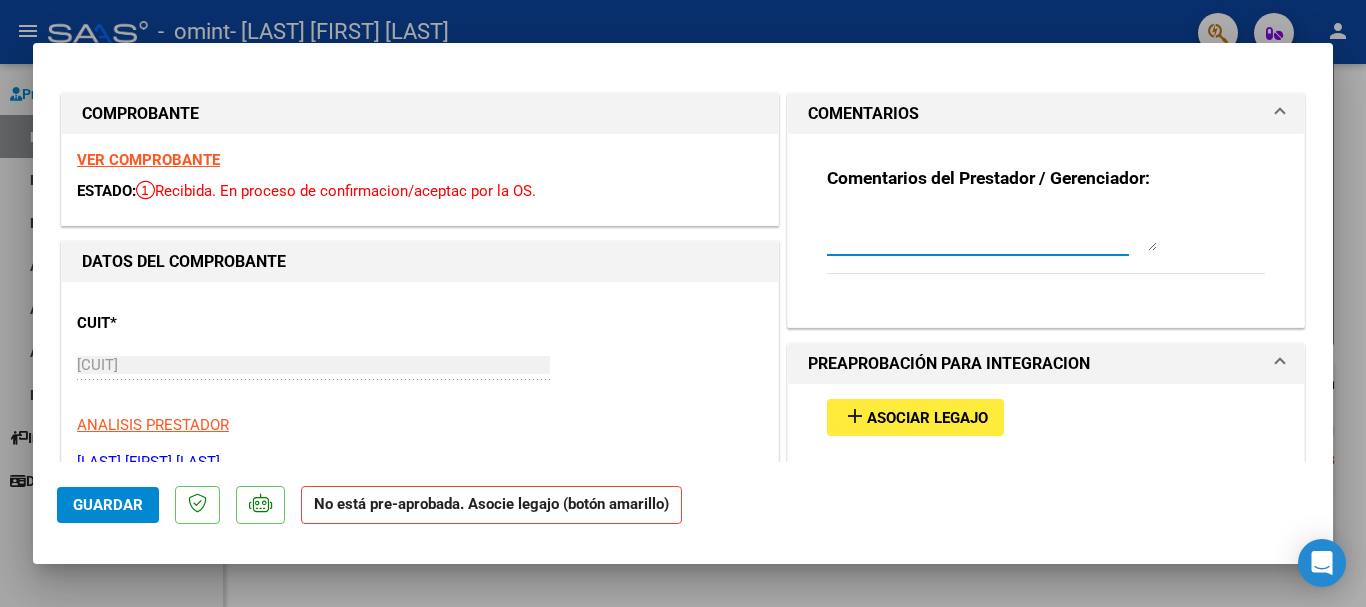 click at bounding box center (992, 231) 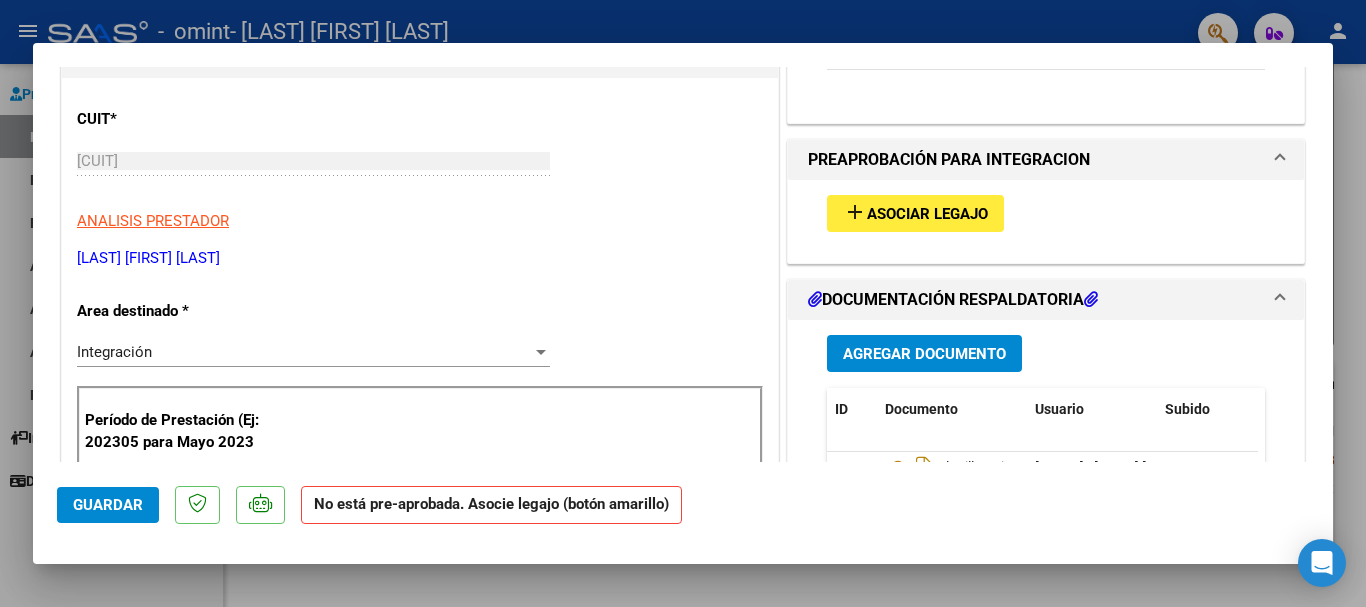 scroll, scrollTop: 200, scrollLeft: 0, axis: vertical 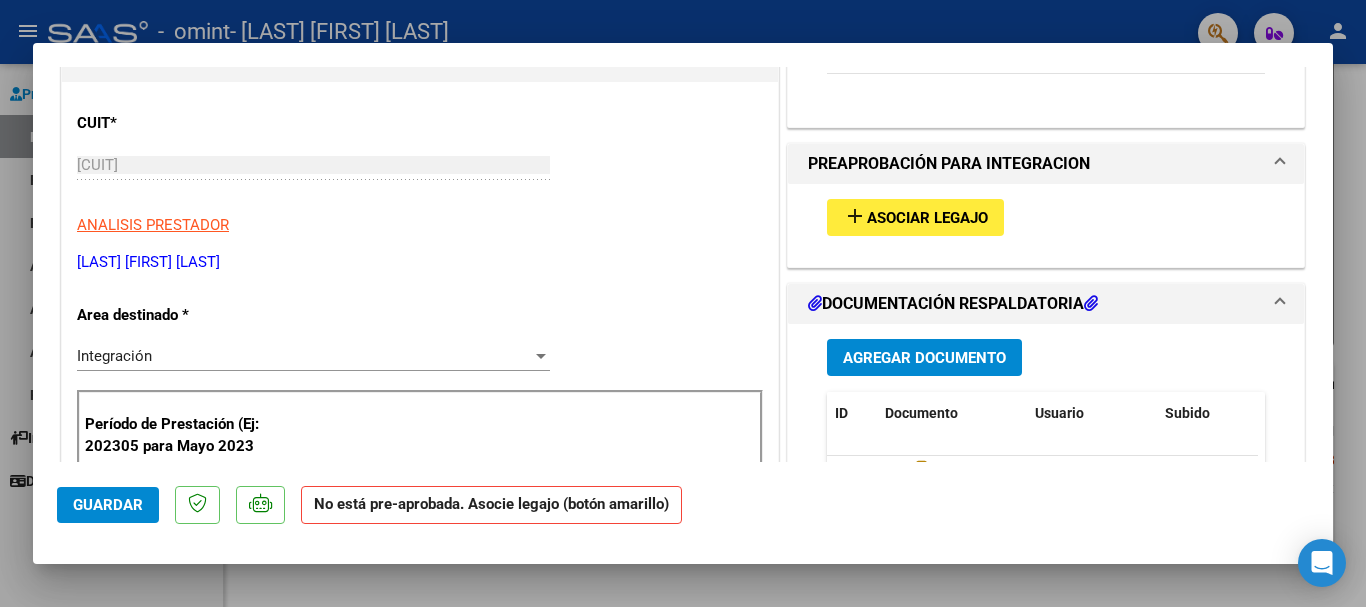 click on "add" at bounding box center (855, 216) 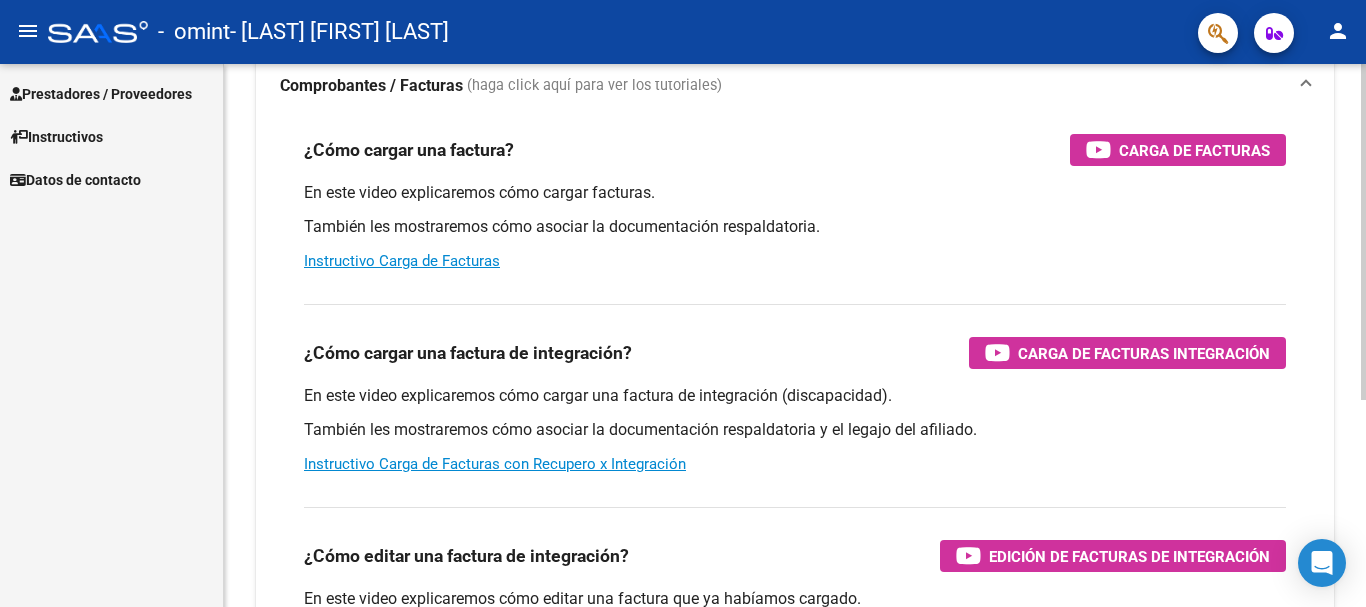 scroll, scrollTop: 134, scrollLeft: 0, axis: vertical 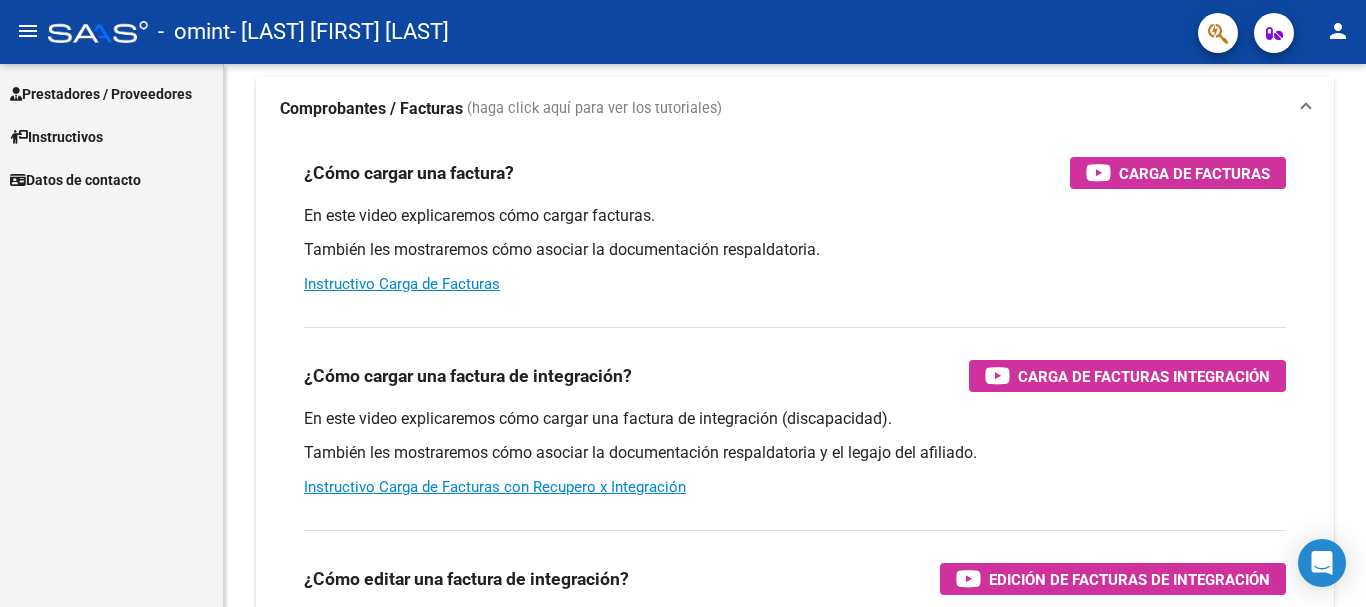 click on "Prestadores / Proveedores" at bounding box center (101, 94) 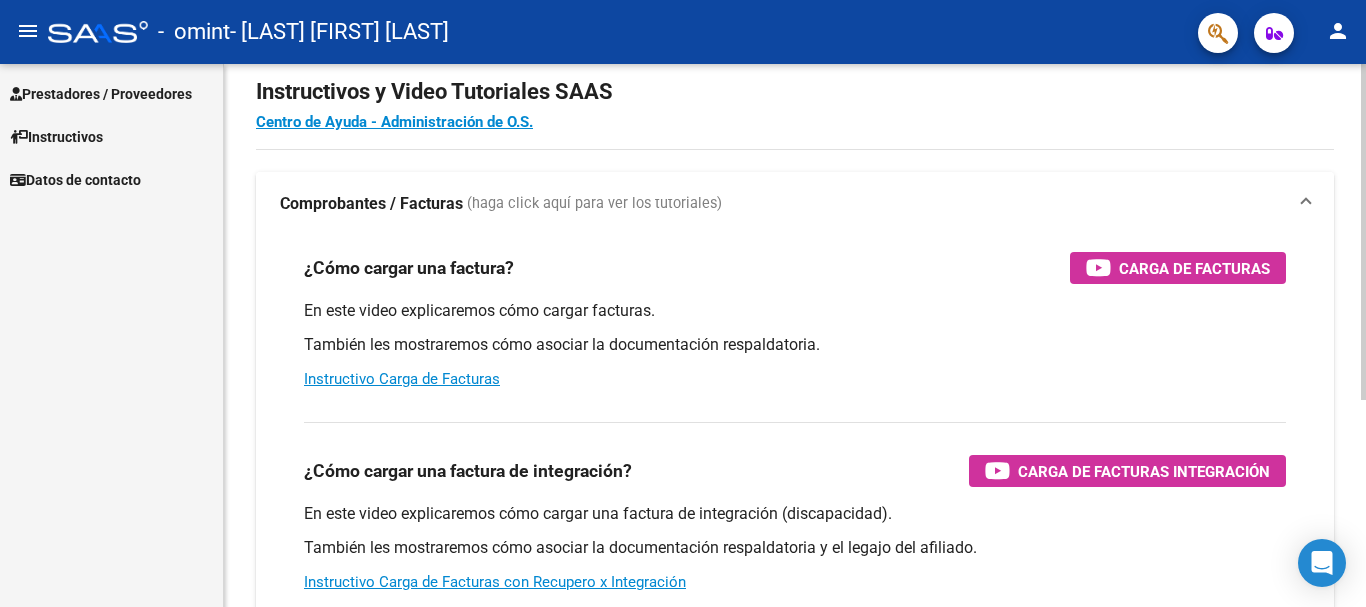 scroll, scrollTop: 34, scrollLeft: 0, axis: vertical 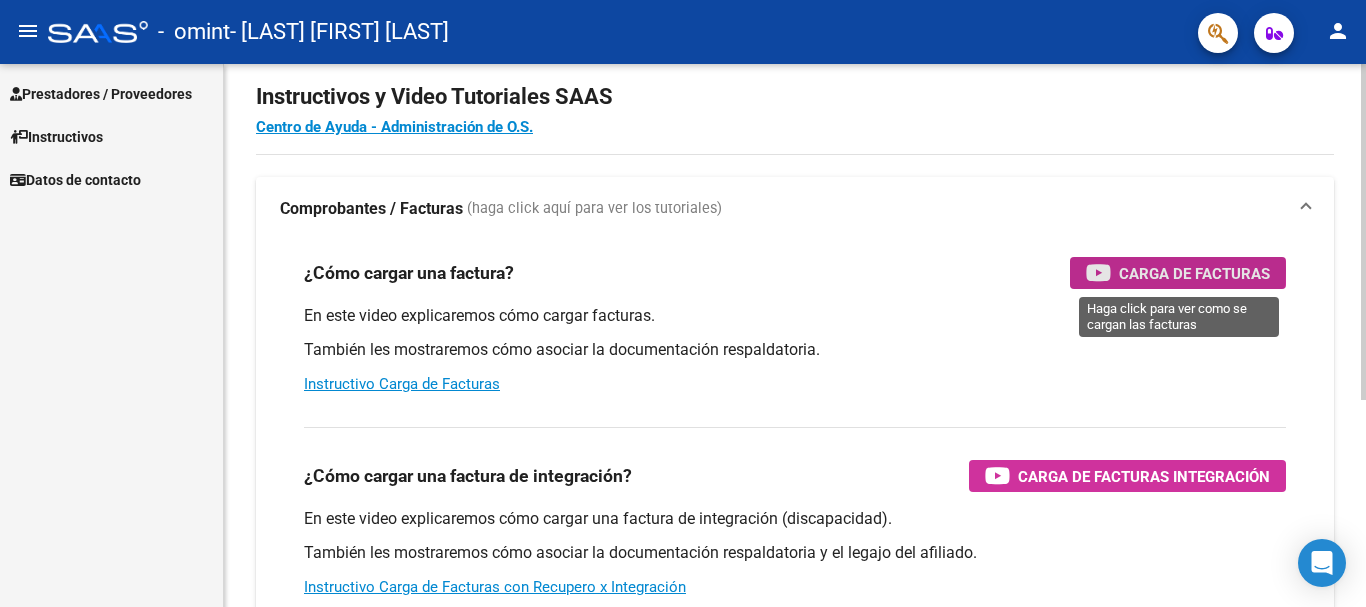 click on "Carga de Facturas" at bounding box center [1194, 273] 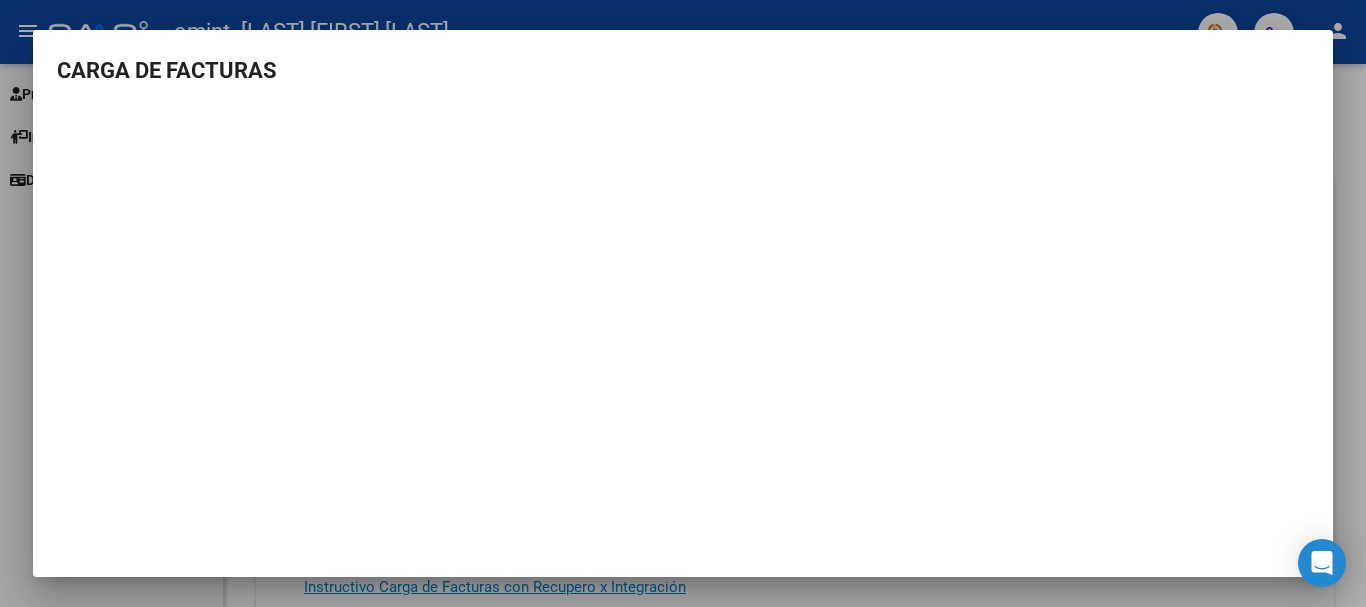 click at bounding box center (683, 303) 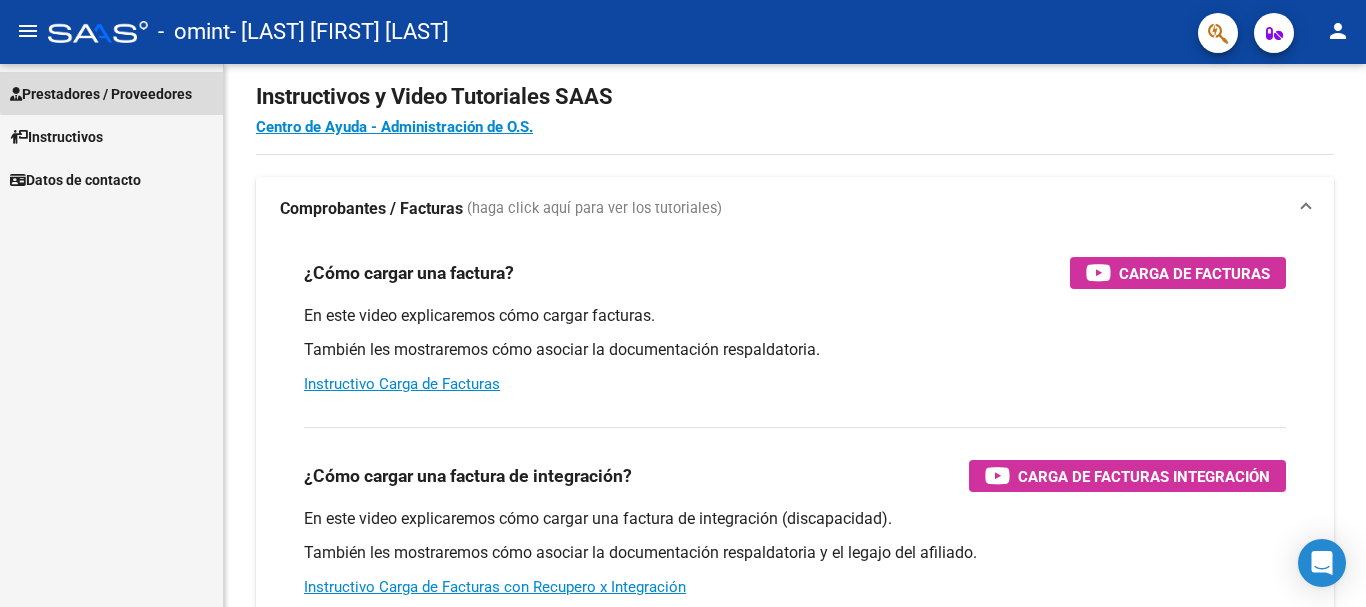 click on "Prestadores / Proveedores" at bounding box center (101, 94) 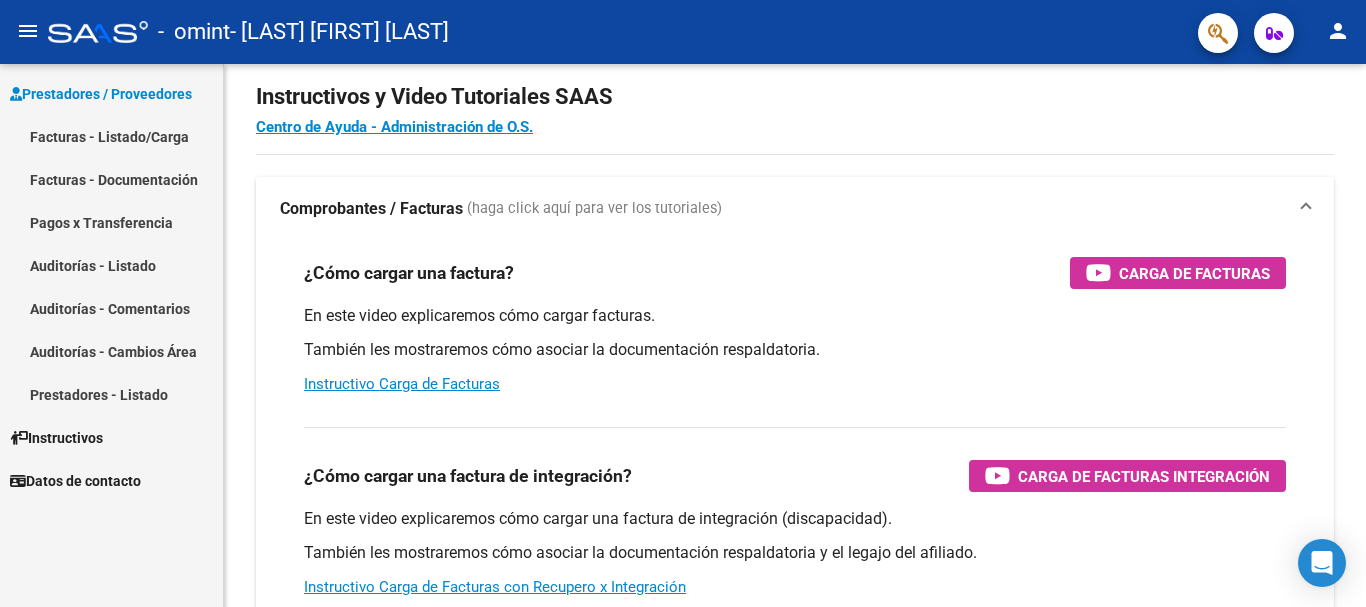 click on "Facturas - Listado/Carga" at bounding box center (111, 136) 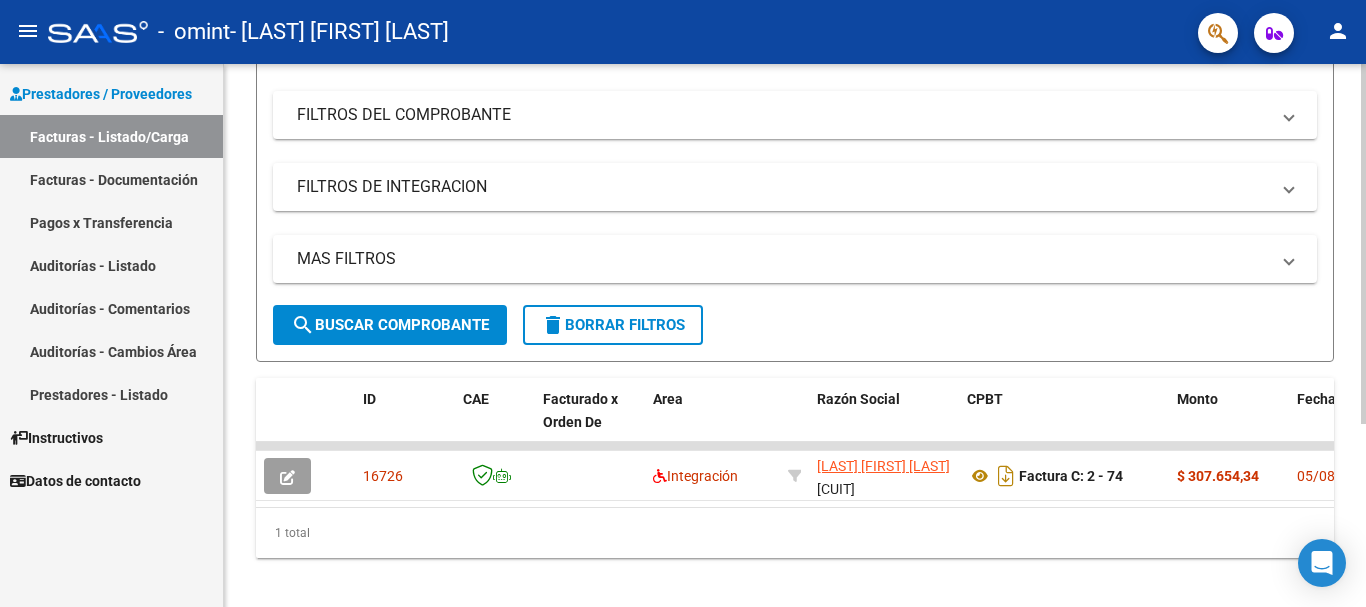 scroll, scrollTop: 275, scrollLeft: 0, axis: vertical 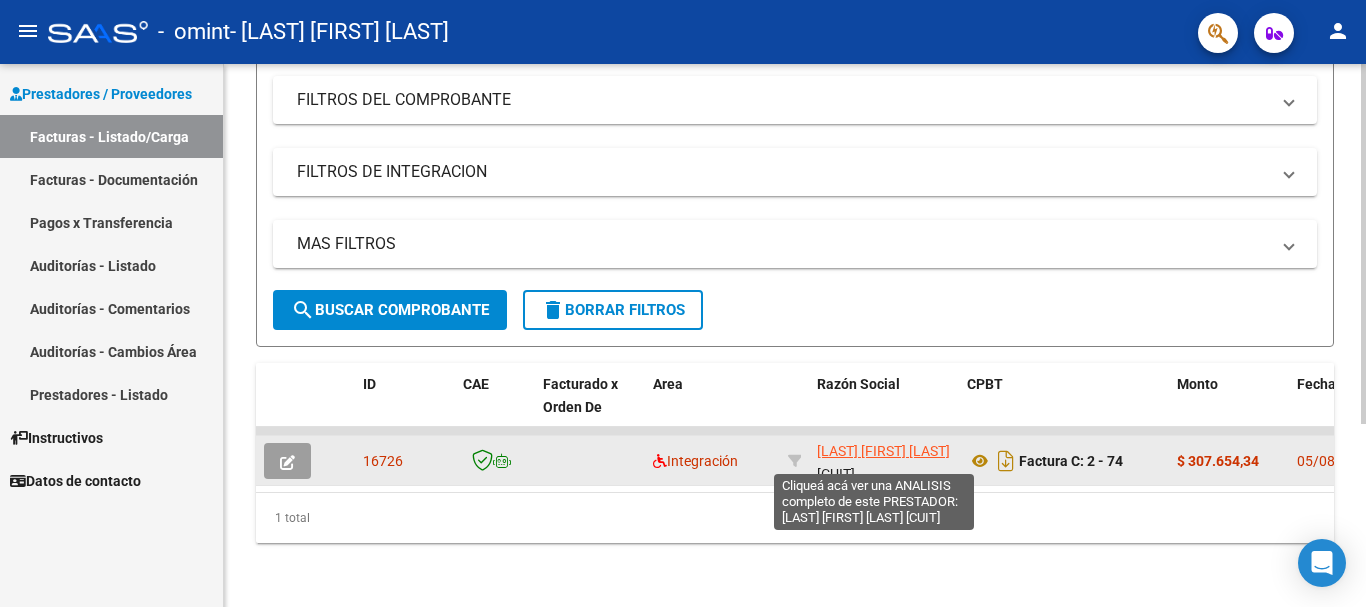 click on "[LAST] [FIRST] [LAST]" 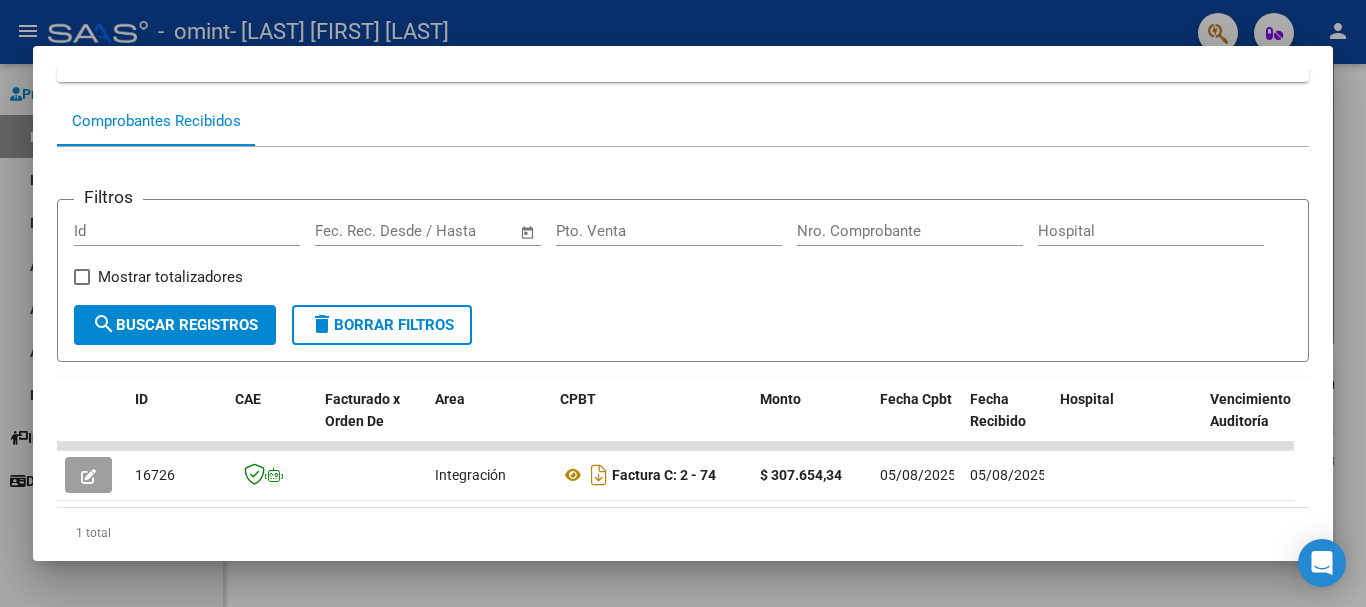 scroll, scrollTop: 251, scrollLeft: 0, axis: vertical 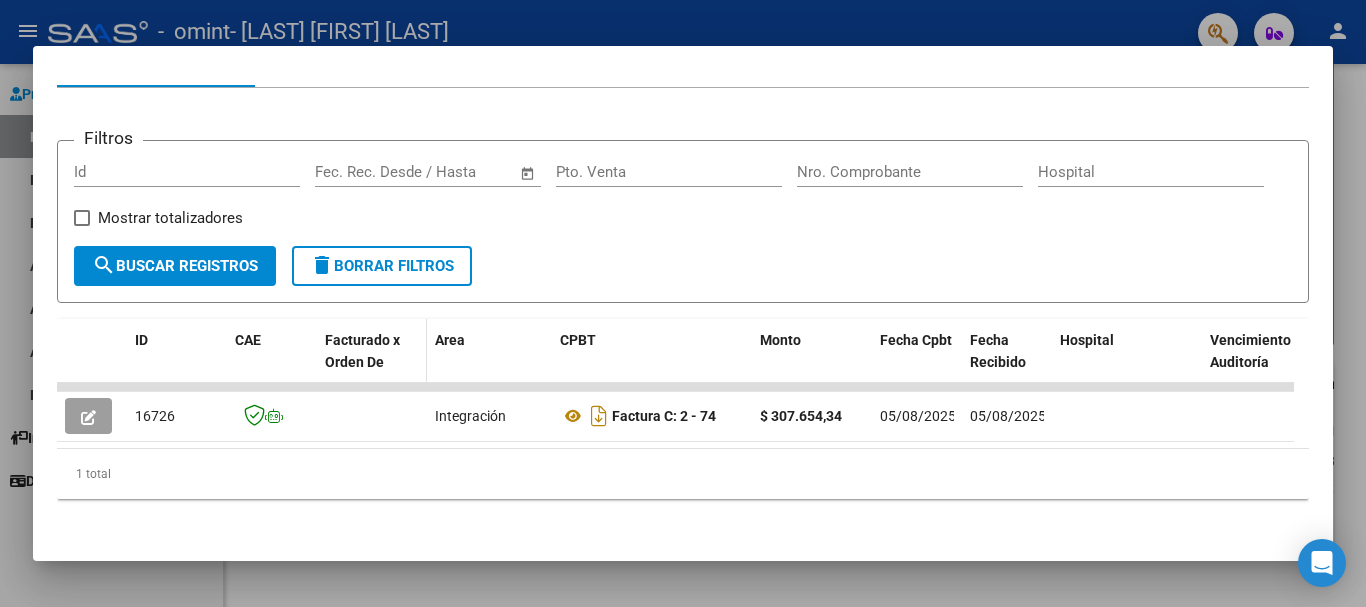 click on "Facturado x Orden De" 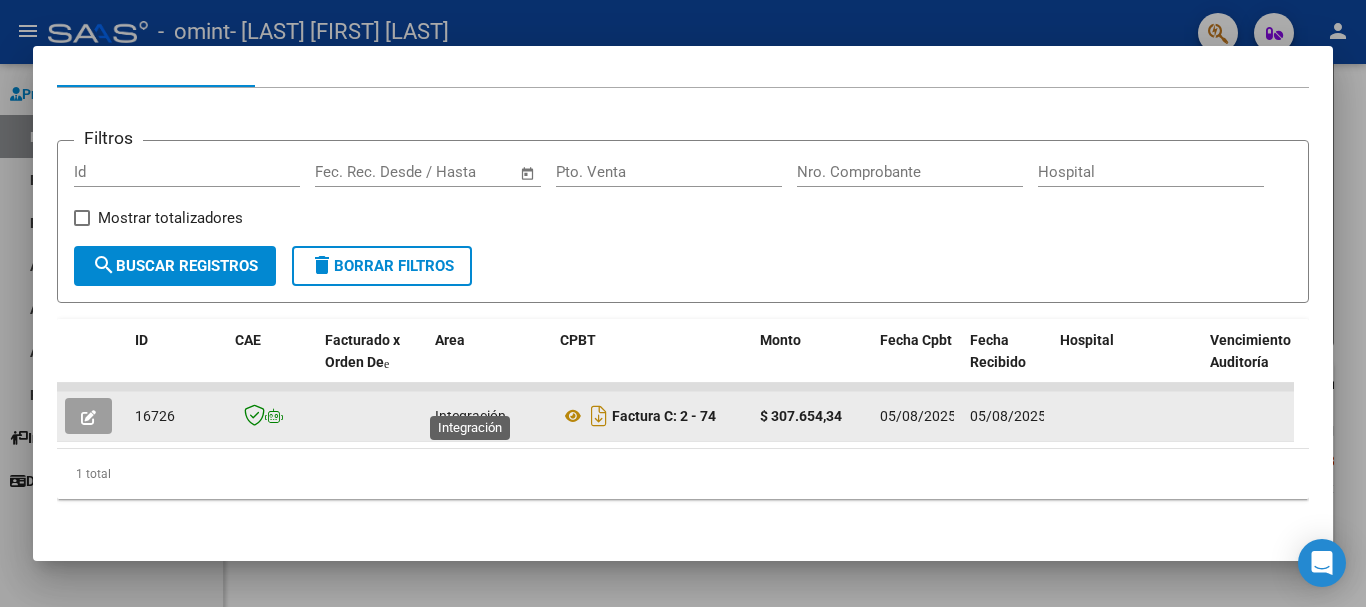 click on "Integración" 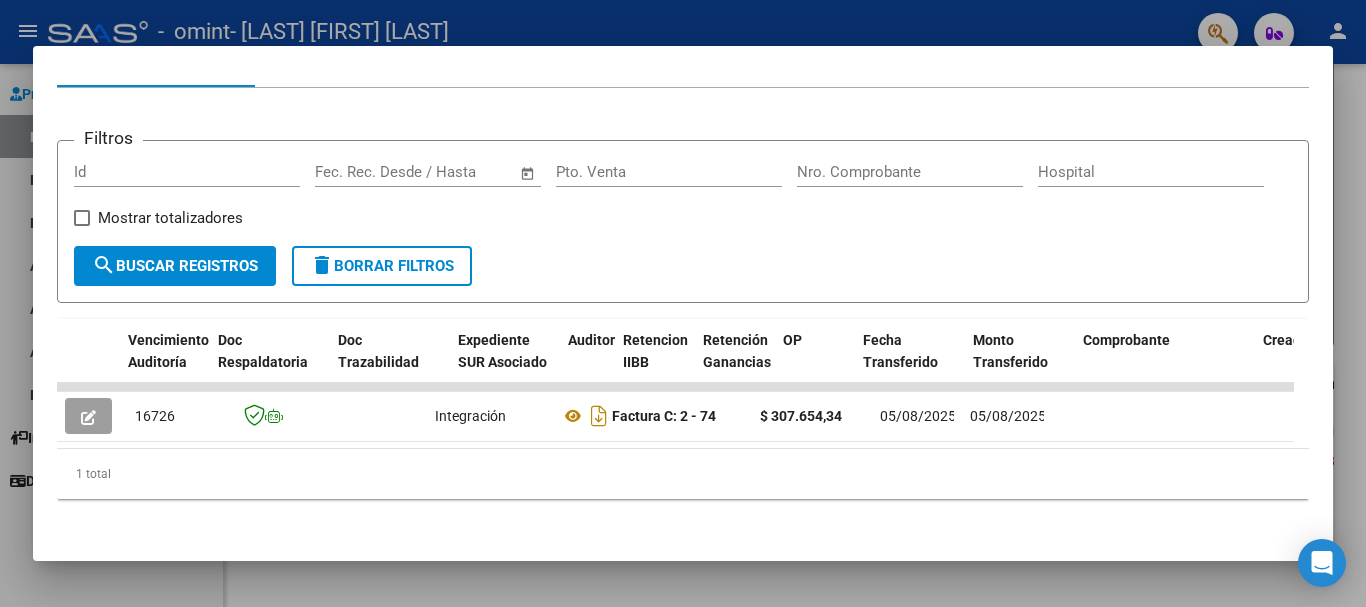 scroll, scrollTop: 0, scrollLeft: 1082, axis: horizontal 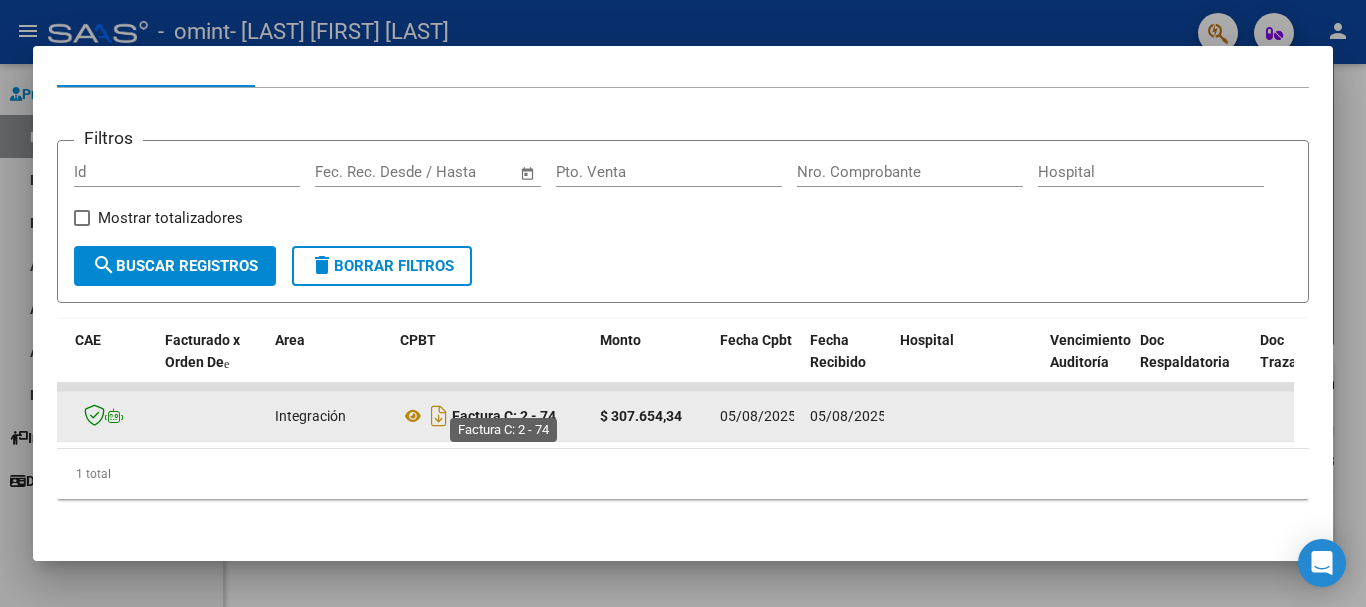 click on "Factura C: 2 - 74" 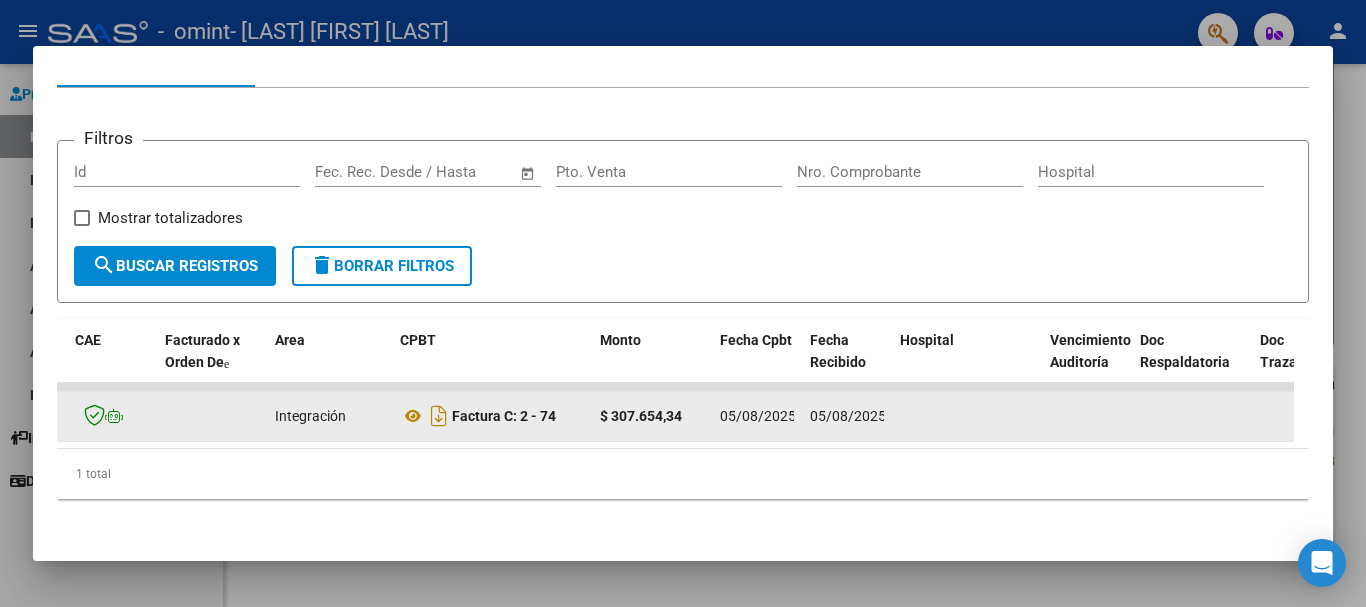 click on "Factura C: 2 - 74" 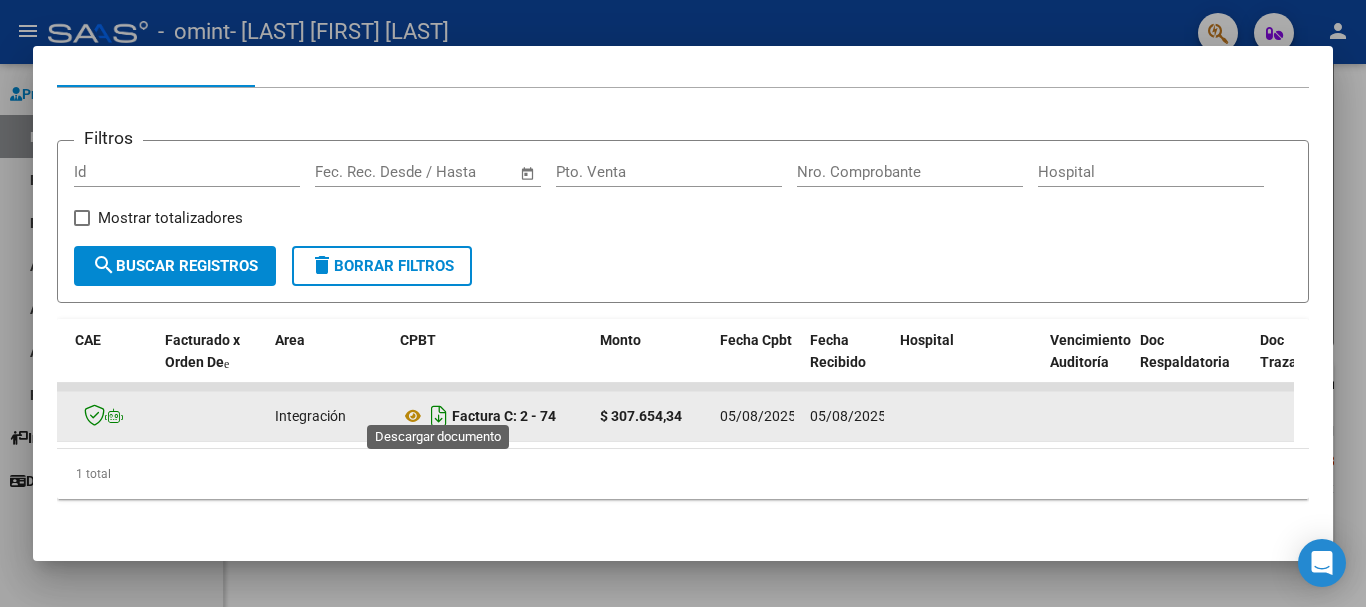 click 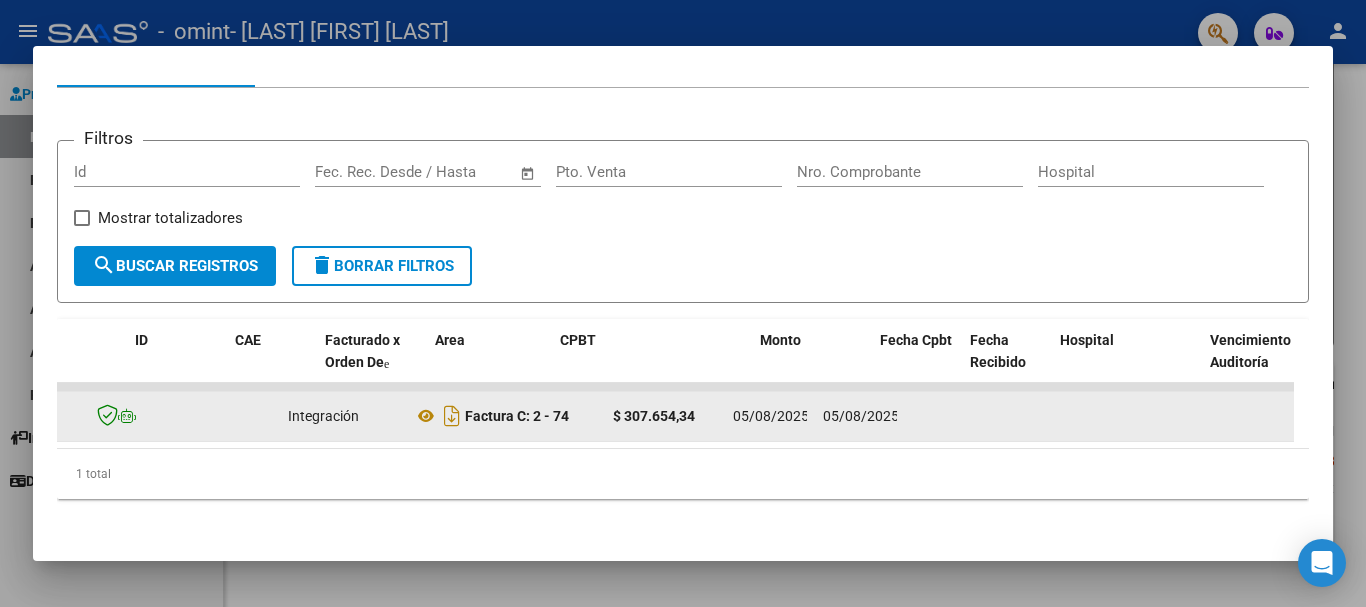 scroll, scrollTop: 0, scrollLeft: 0, axis: both 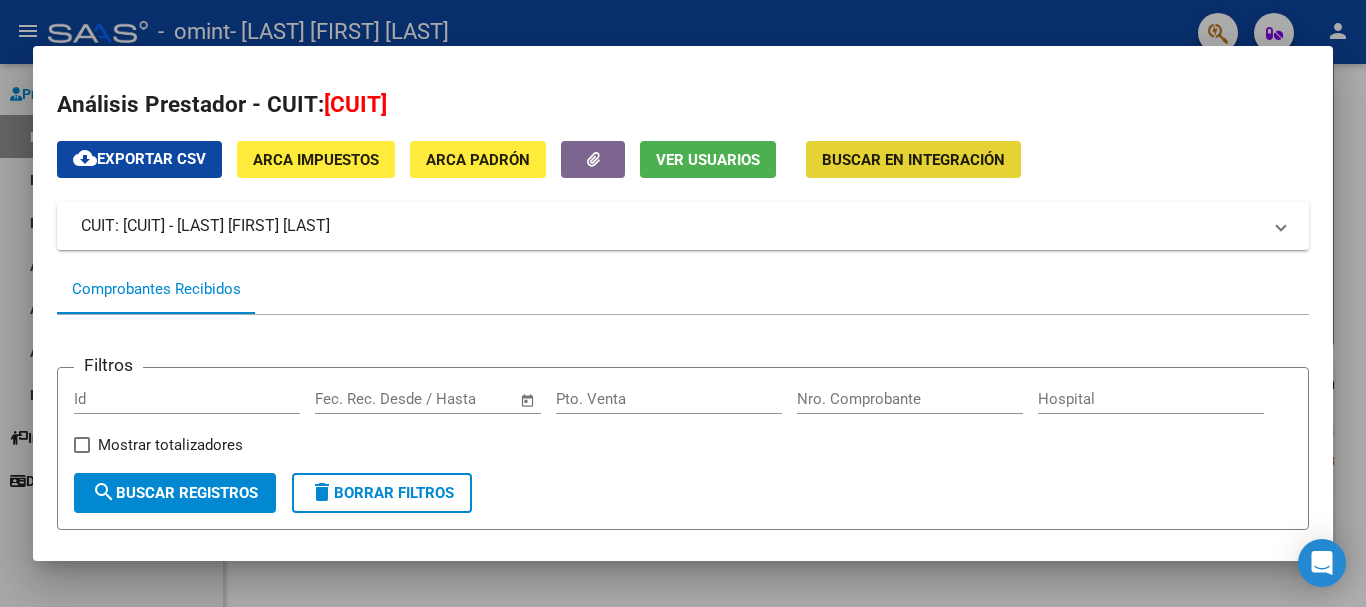 click on "Buscar en Integración" 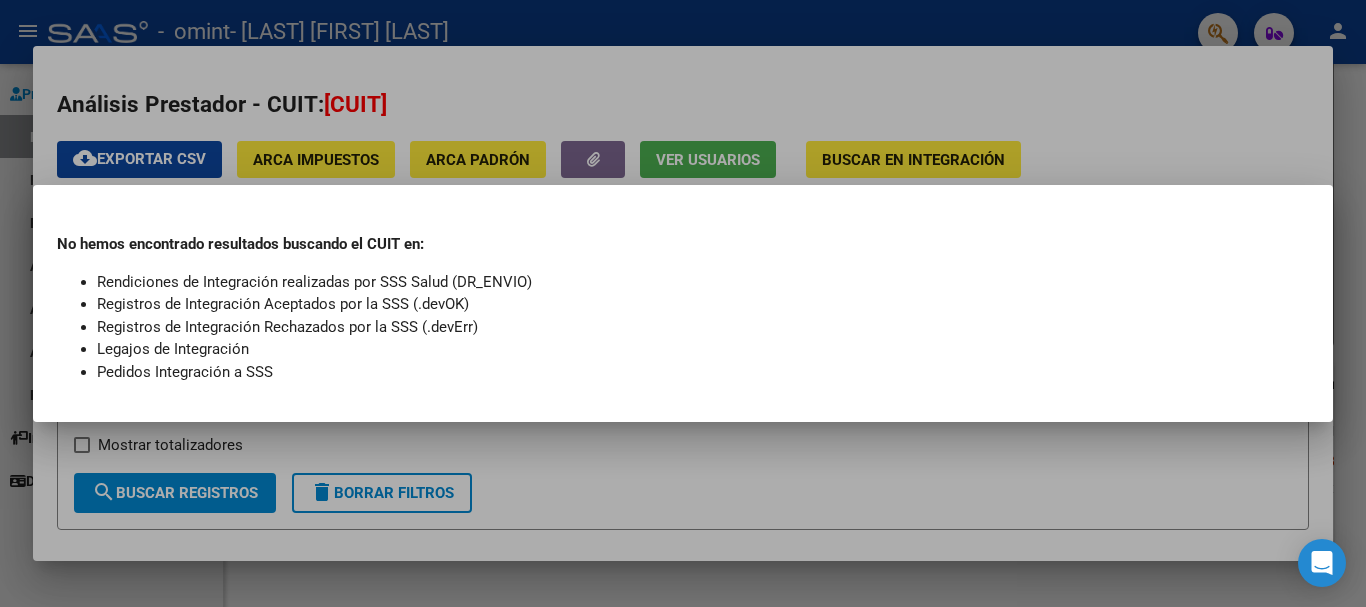 click at bounding box center [683, 303] 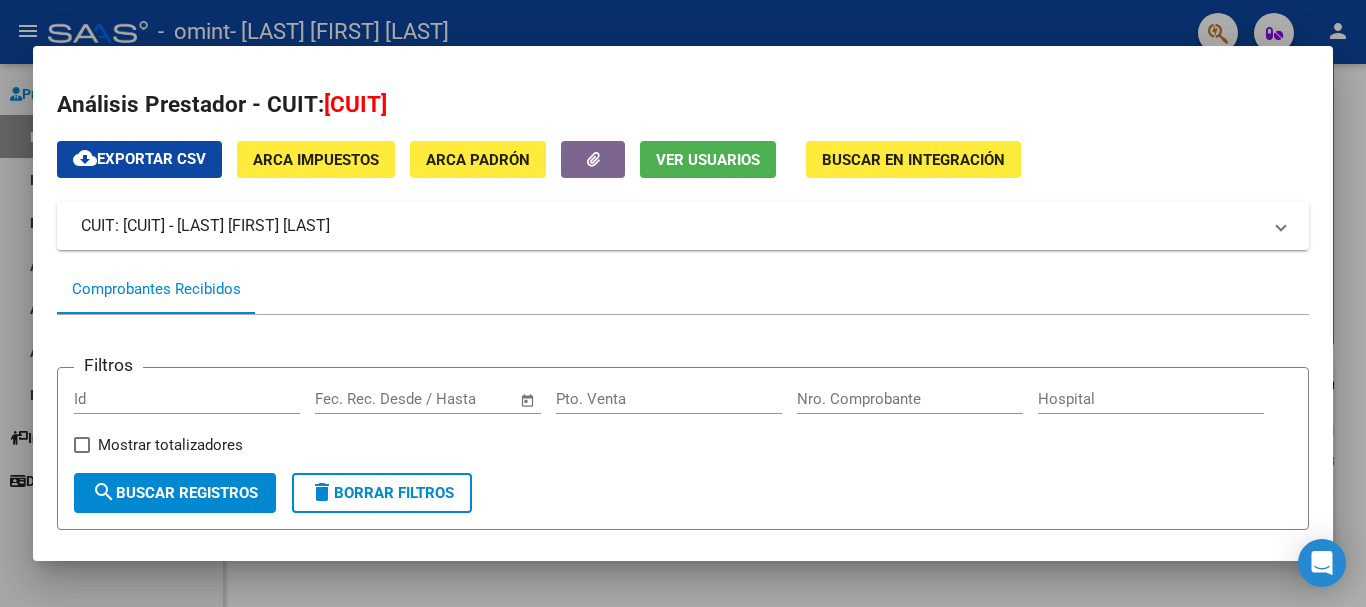 scroll, scrollTop: 251, scrollLeft: 0, axis: vertical 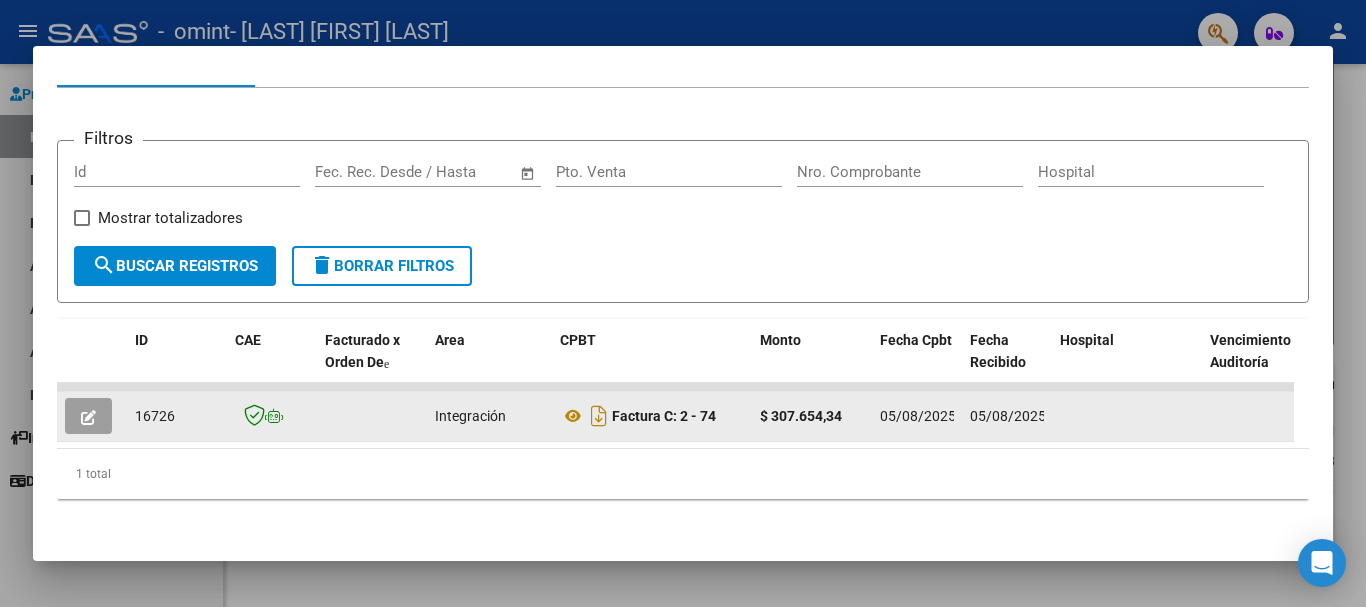 click 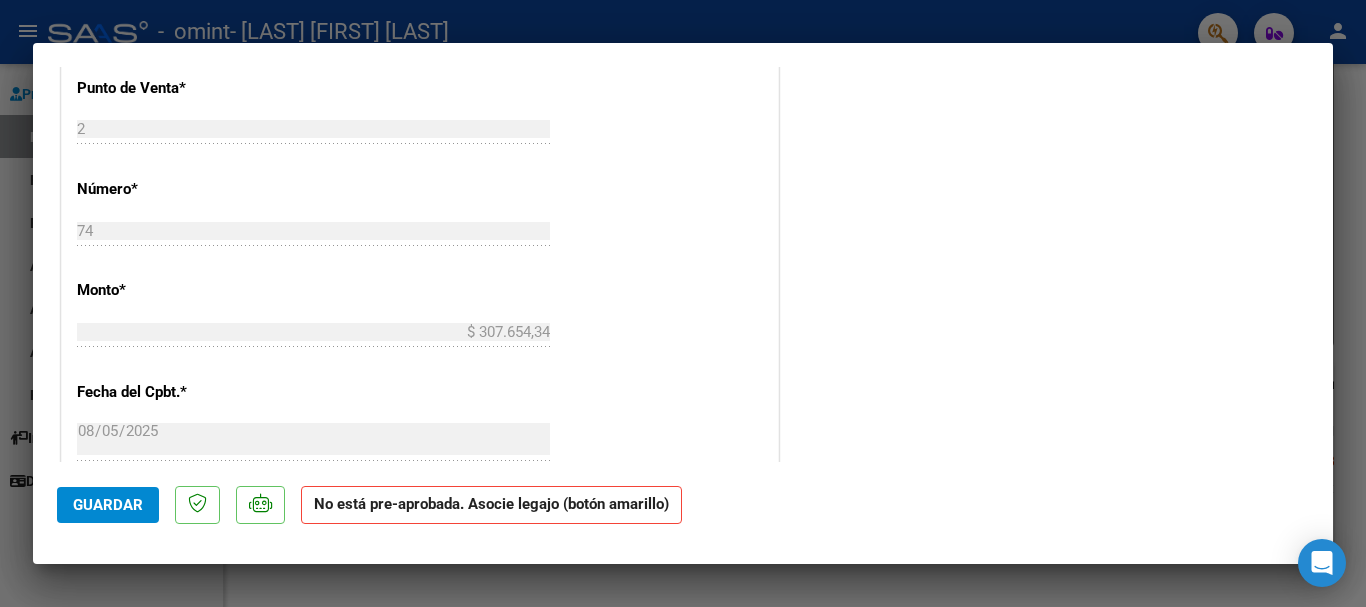 scroll, scrollTop: 369, scrollLeft: 0, axis: vertical 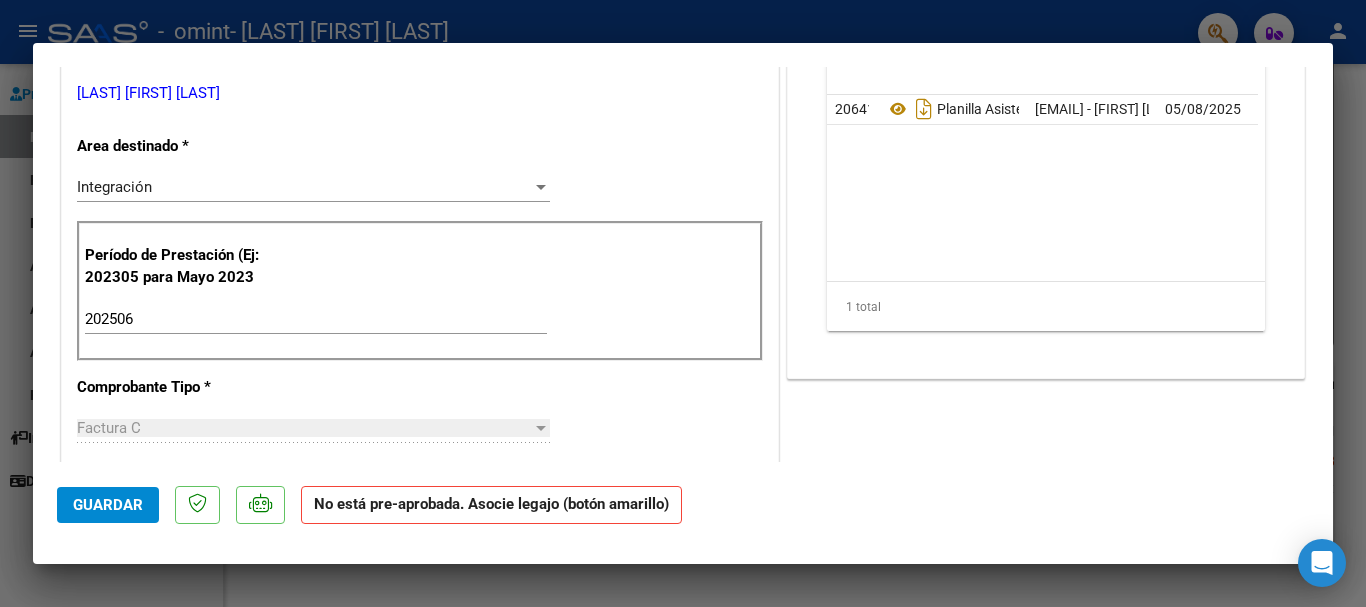 click at bounding box center (683, 303) 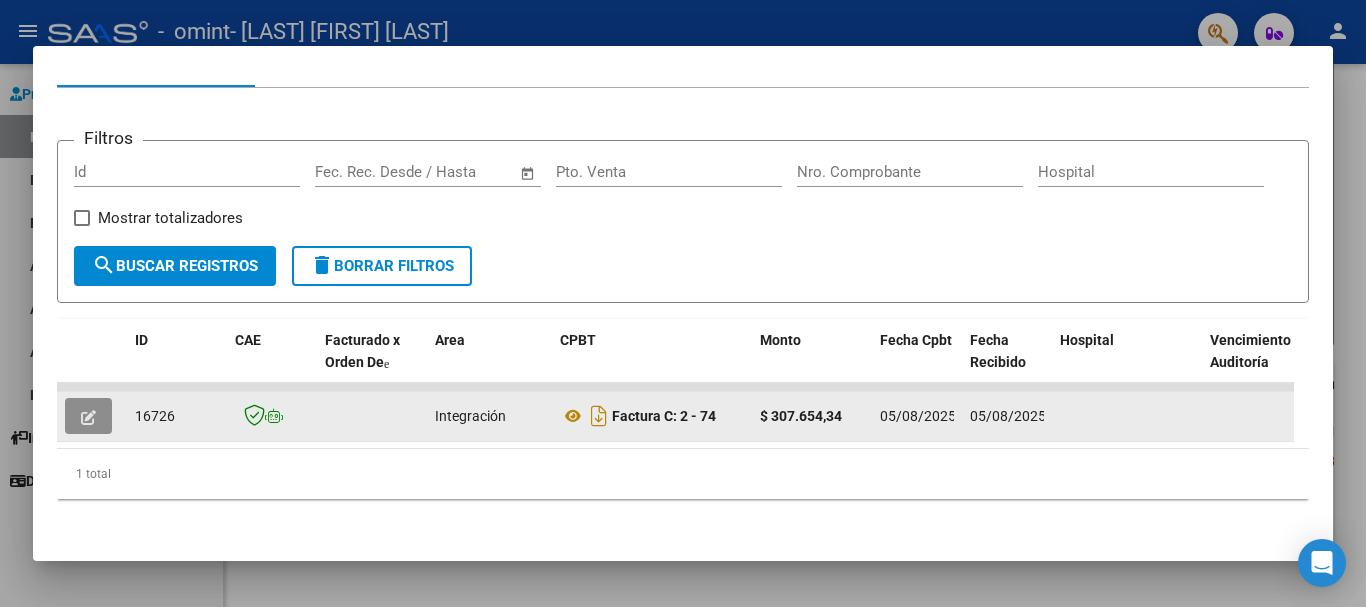 click 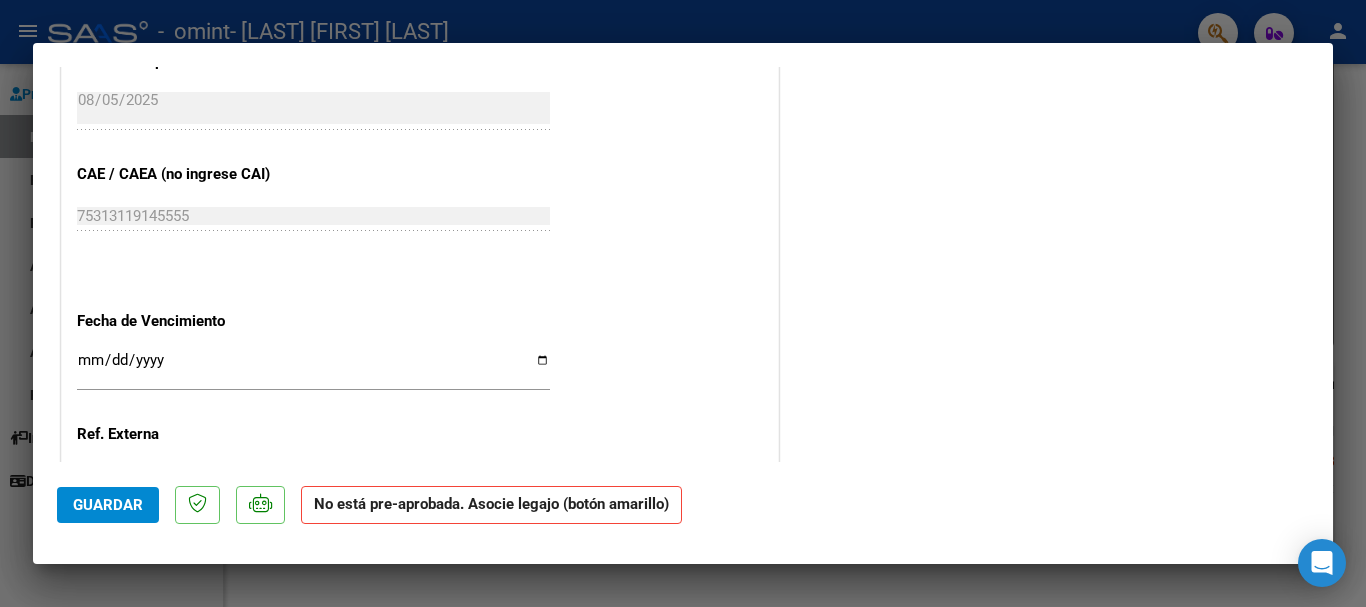 scroll, scrollTop: 1200, scrollLeft: 0, axis: vertical 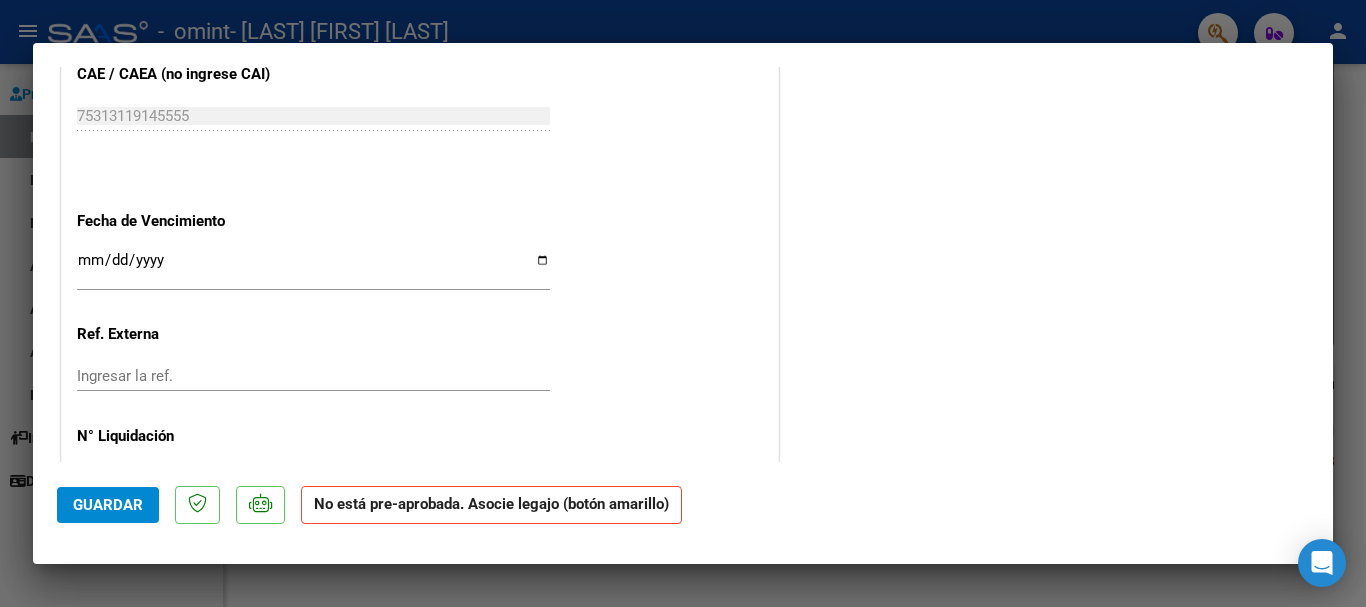 click on "Ingresar la fecha" at bounding box center (313, 268) 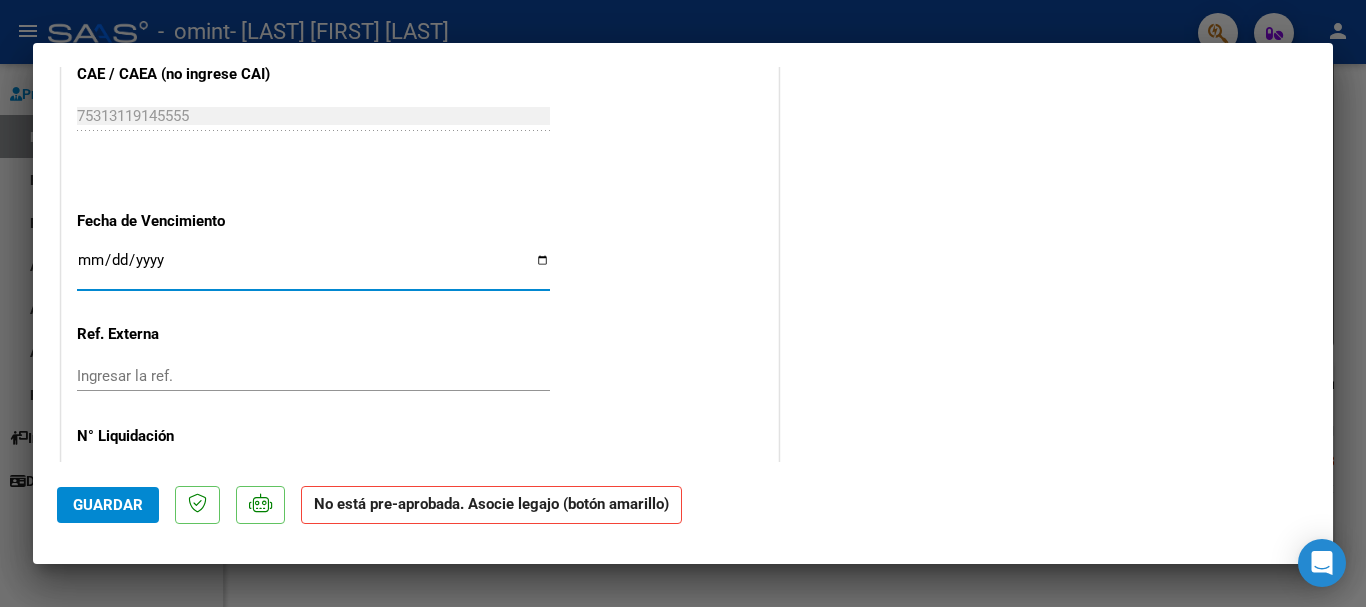 click on "Ingresar la fecha" at bounding box center [313, 268] 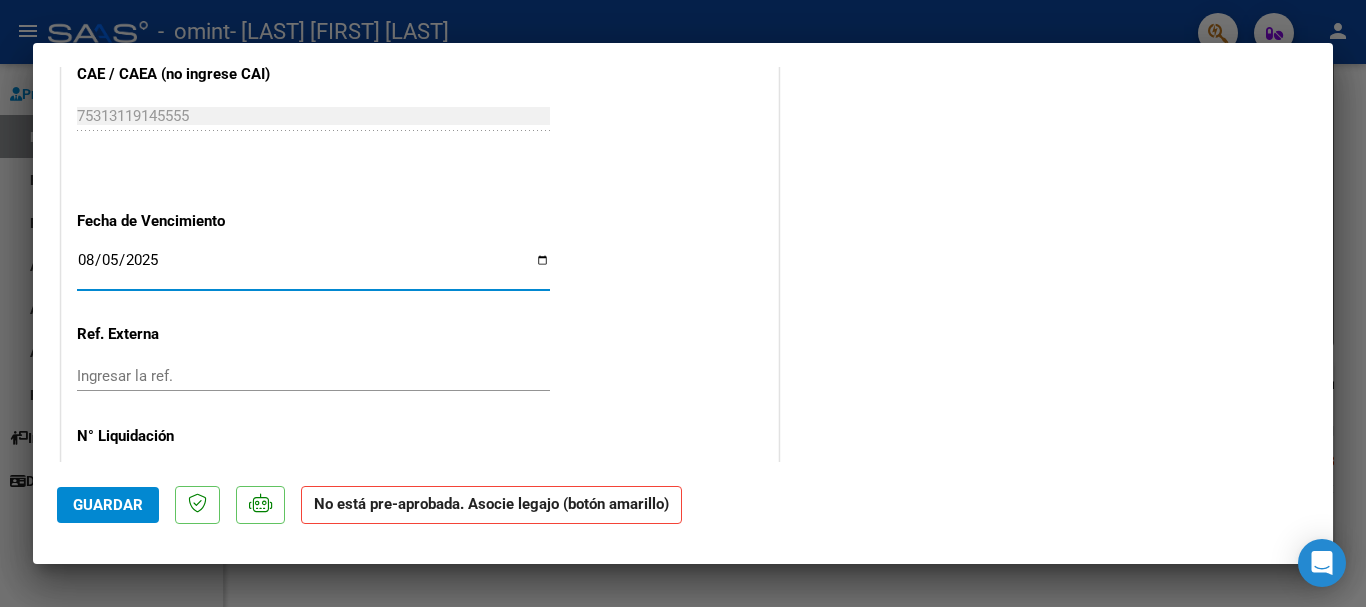 type on "2025-08-05" 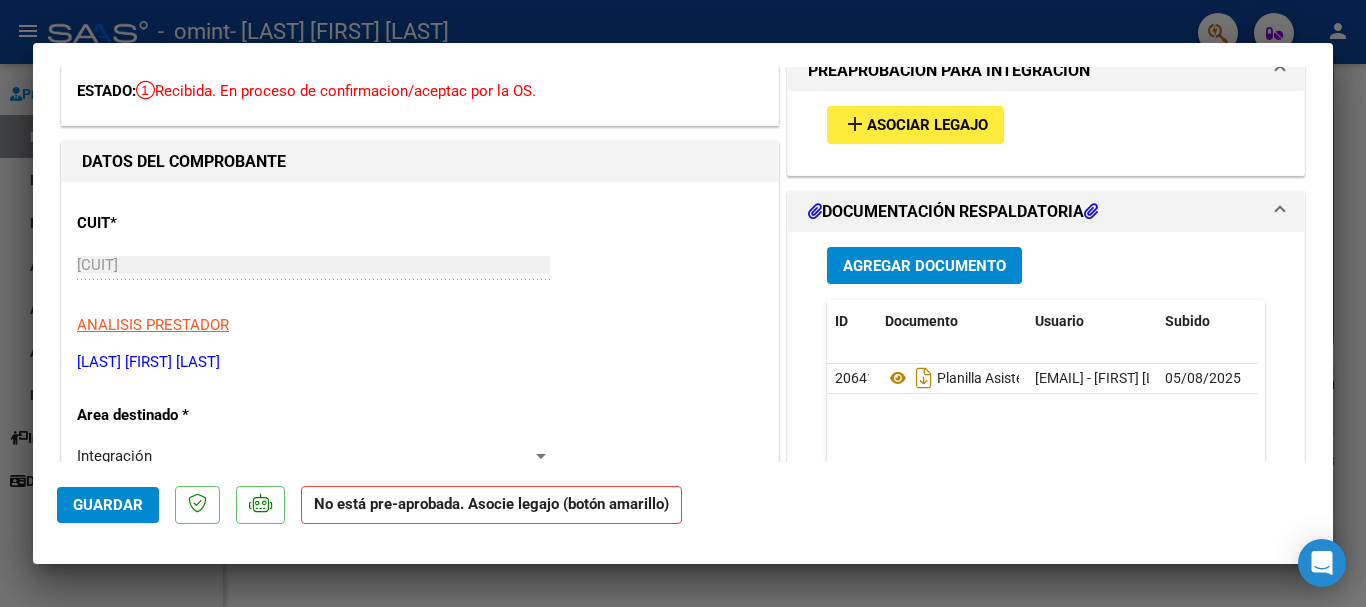 scroll, scrollTop: 0, scrollLeft: 0, axis: both 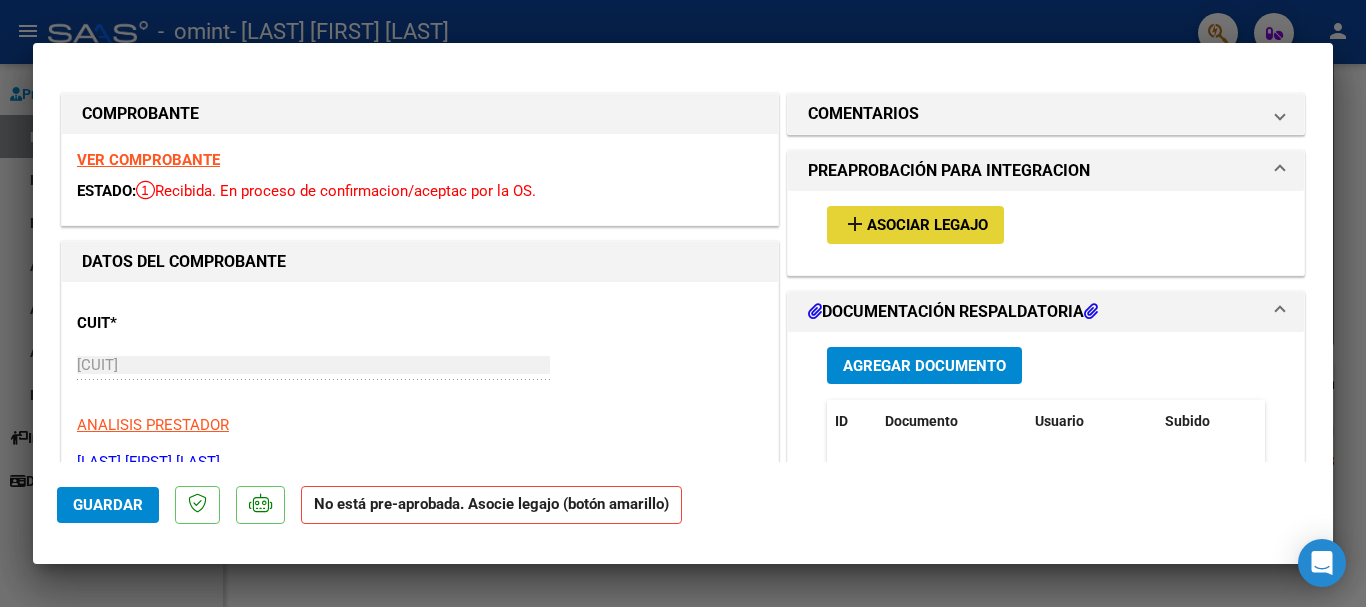 click on "add" at bounding box center [855, 224] 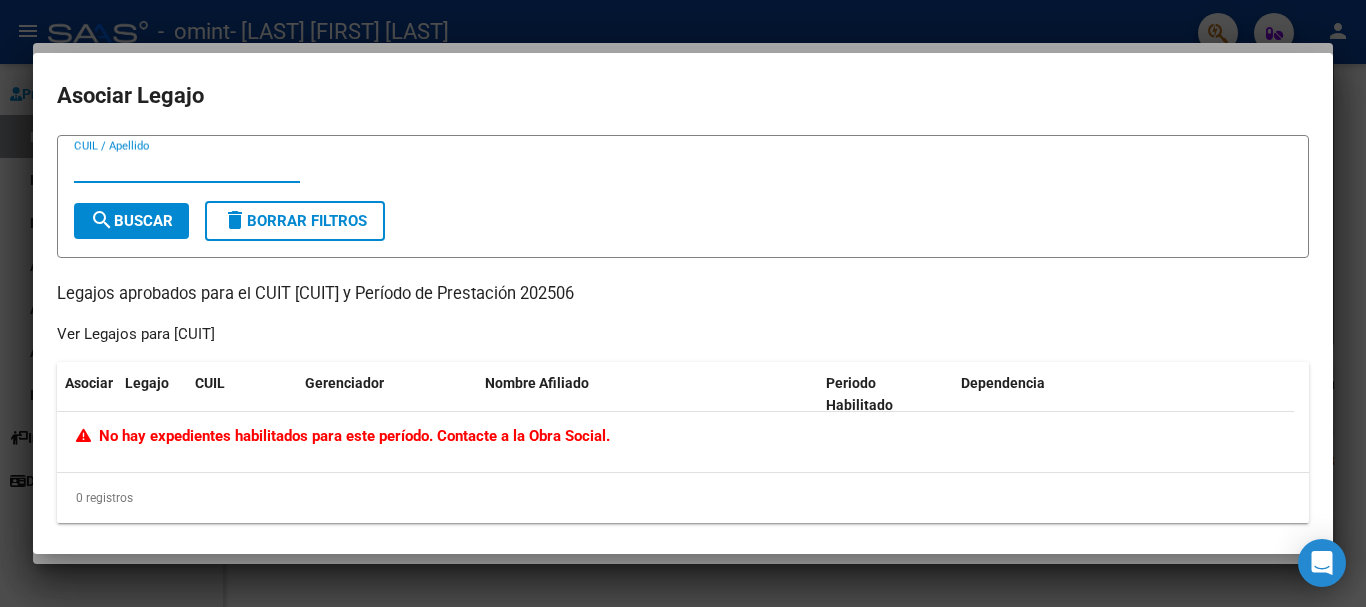 click on "CUIL / Apellido" at bounding box center [187, 167] 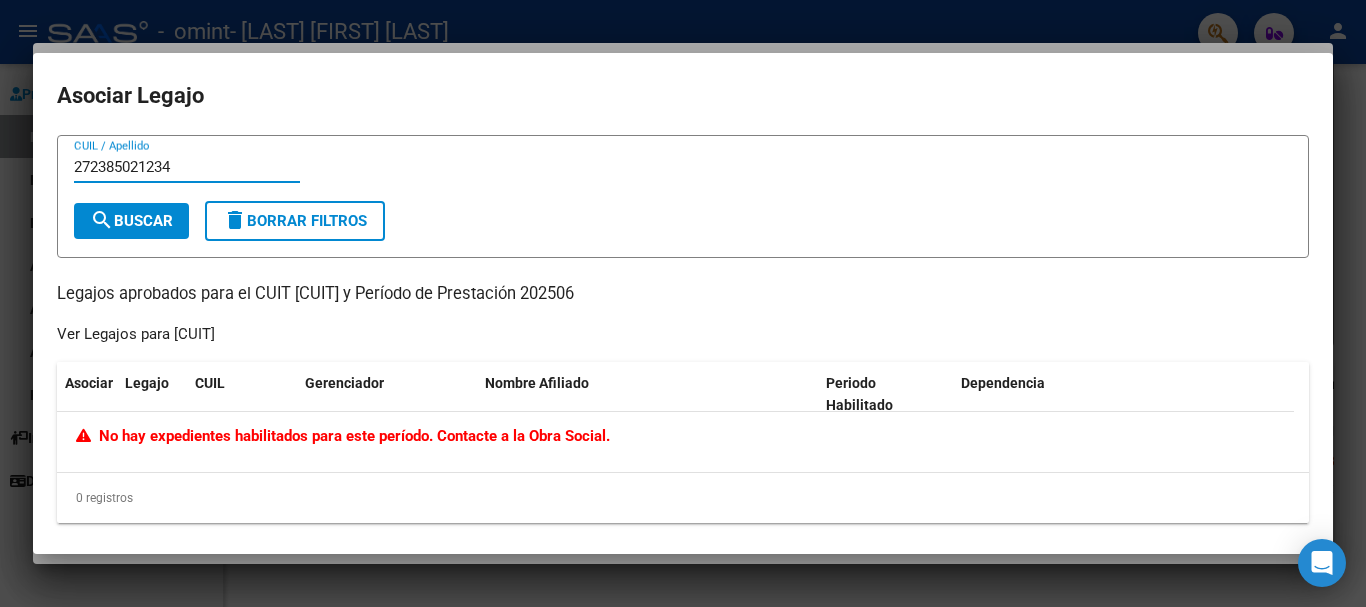 click on "search  Buscar" at bounding box center [131, 221] 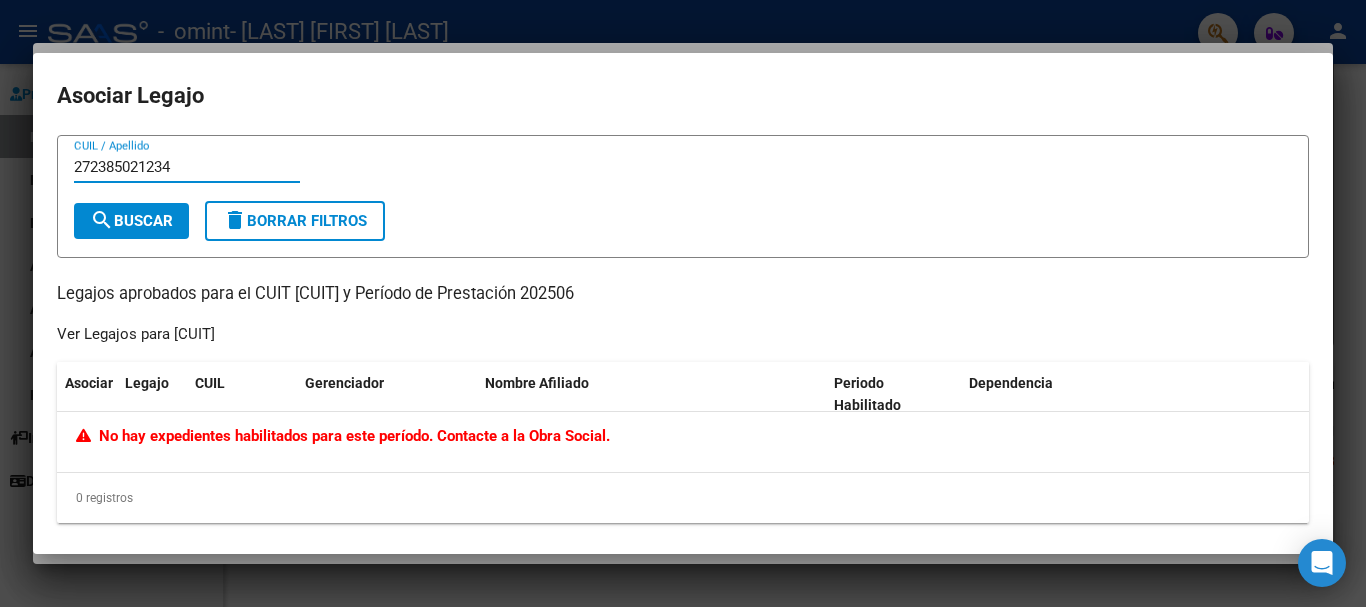 drag, startPoint x: 187, startPoint y: 170, endPoint x: 0, endPoint y: 170, distance: 187 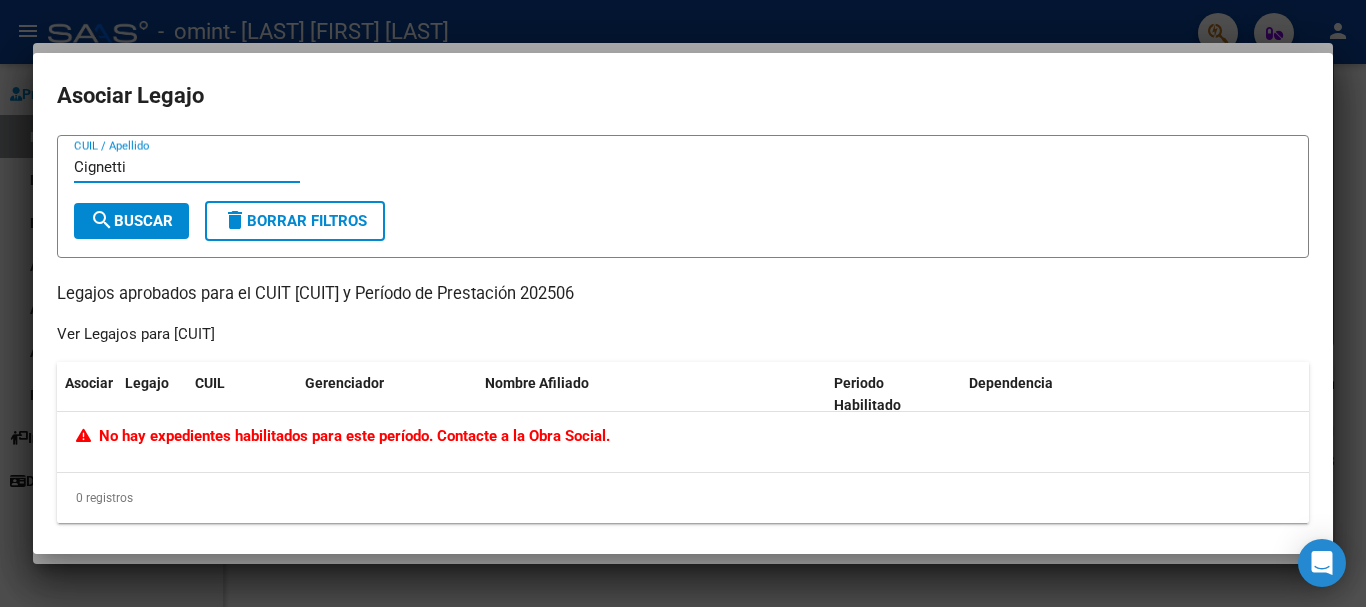 type on "Cignetti" 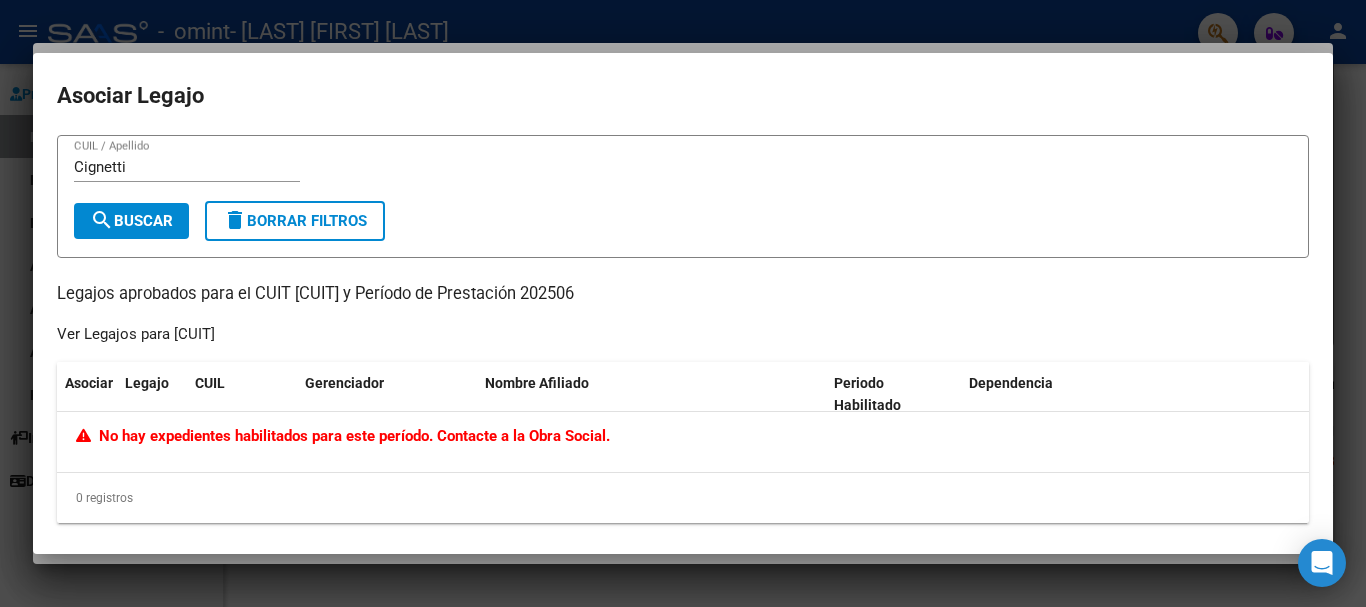 click on "Asociar Legajo" at bounding box center (683, 96) 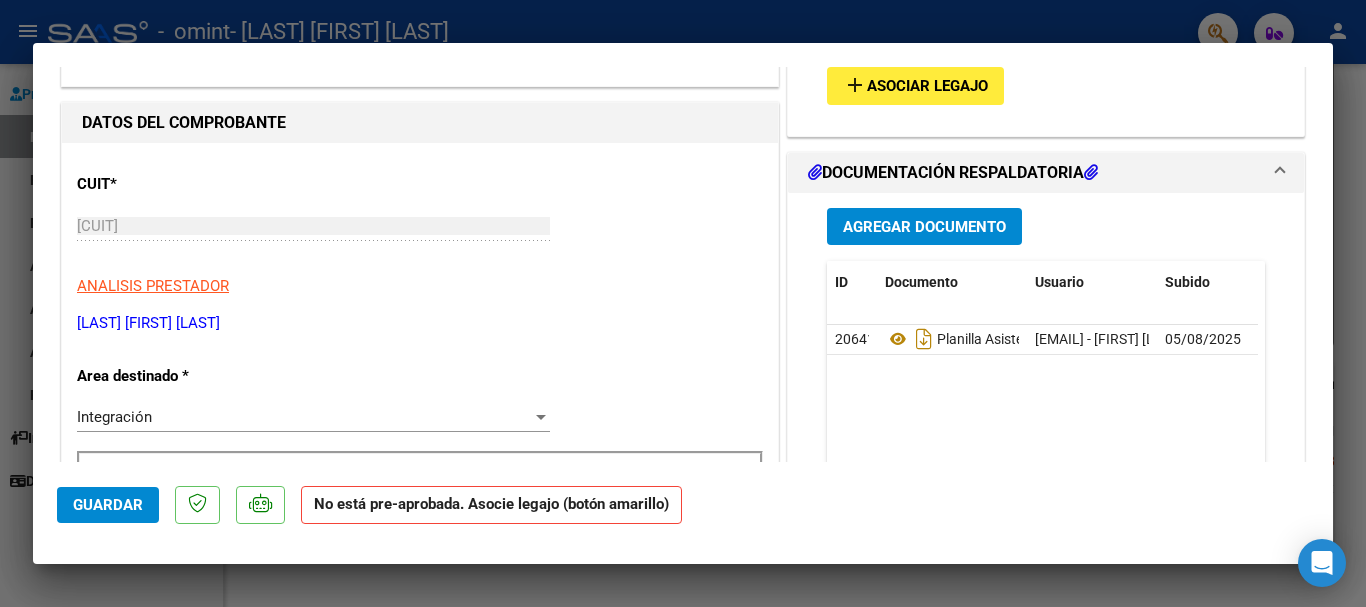 scroll, scrollTop: 0, scrollLeft: 0, axis: both 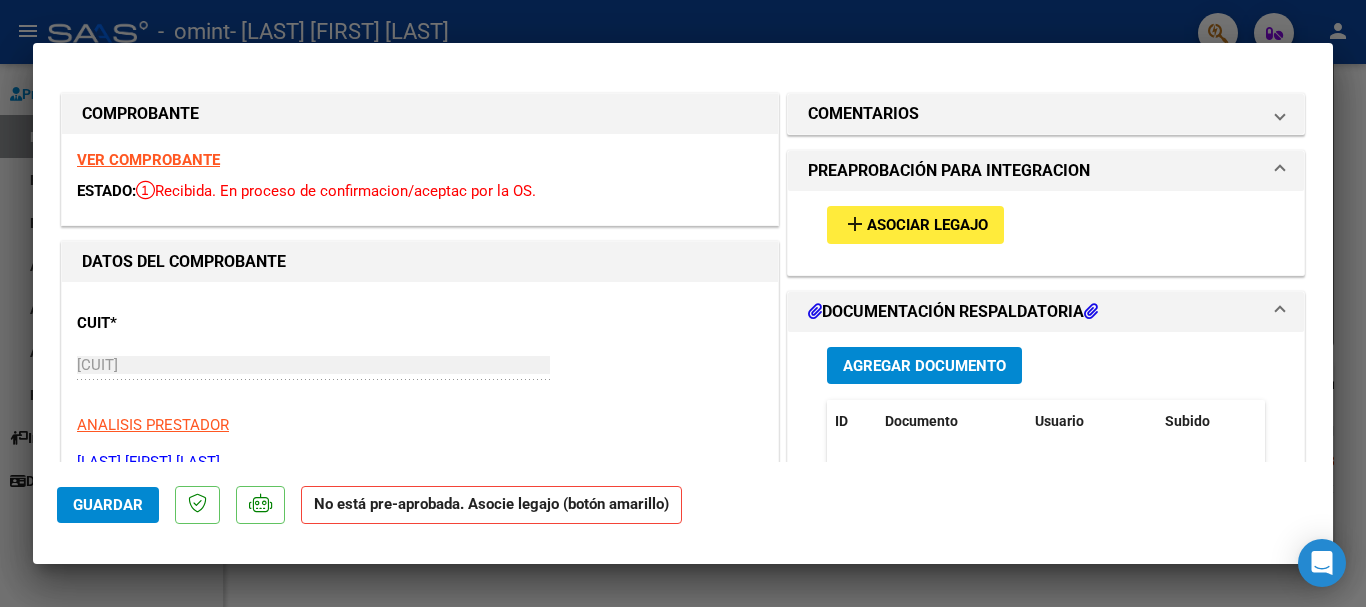 click at bounding box center (683, 303) 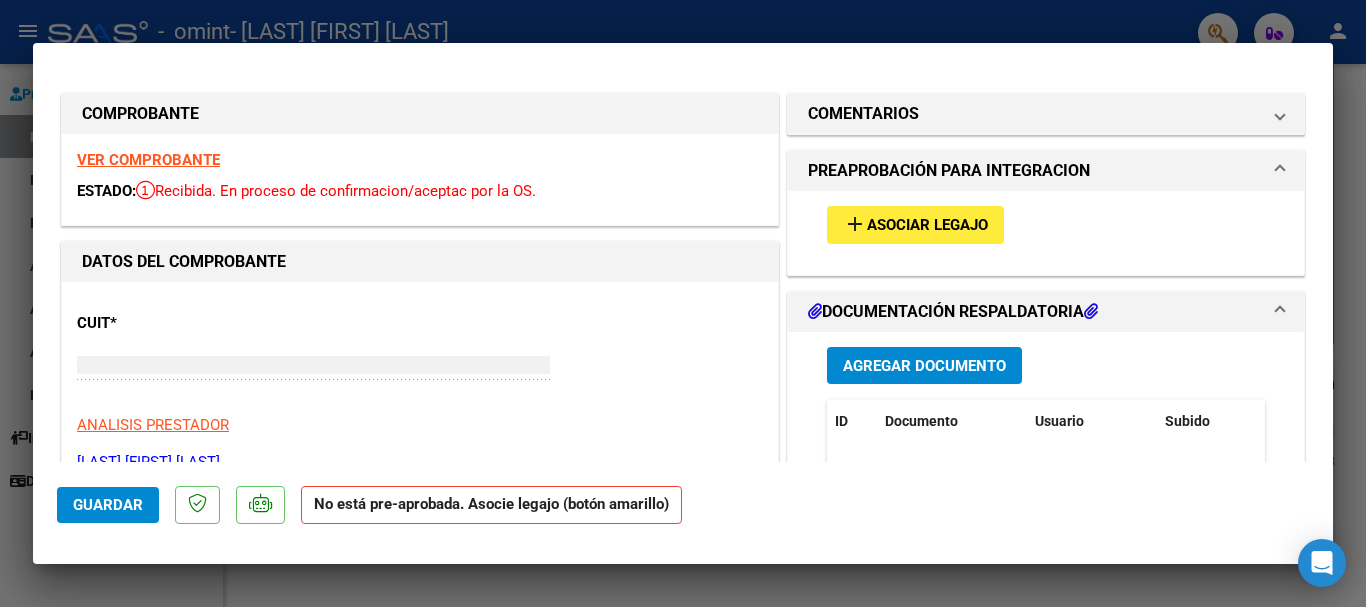 type 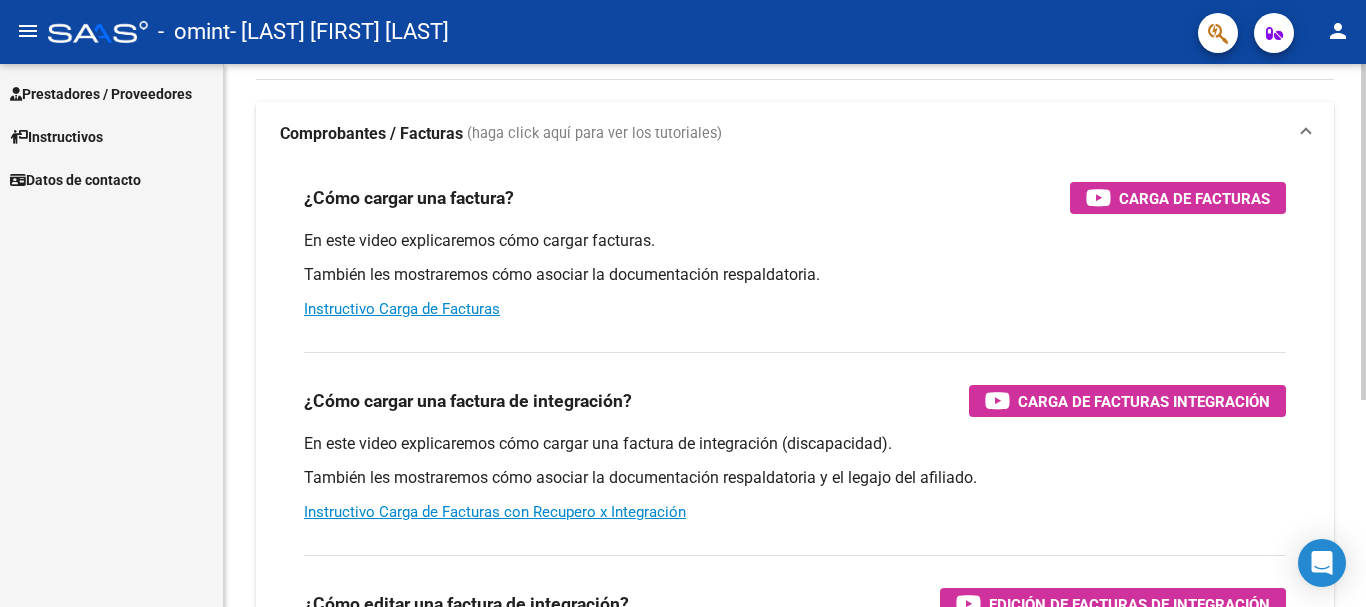 scroll, scrollTop: 75, scrollLeft: 0, axis: vertical 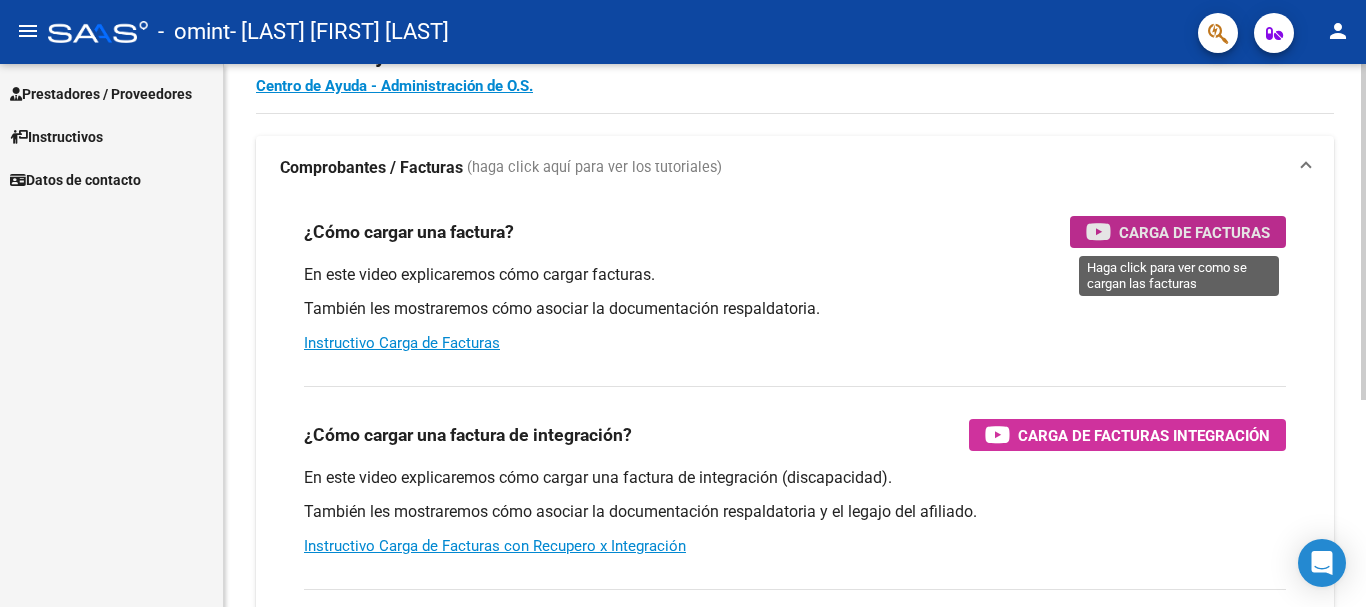 click on "Carga de Facturas" at bounding box center [1194, 232] 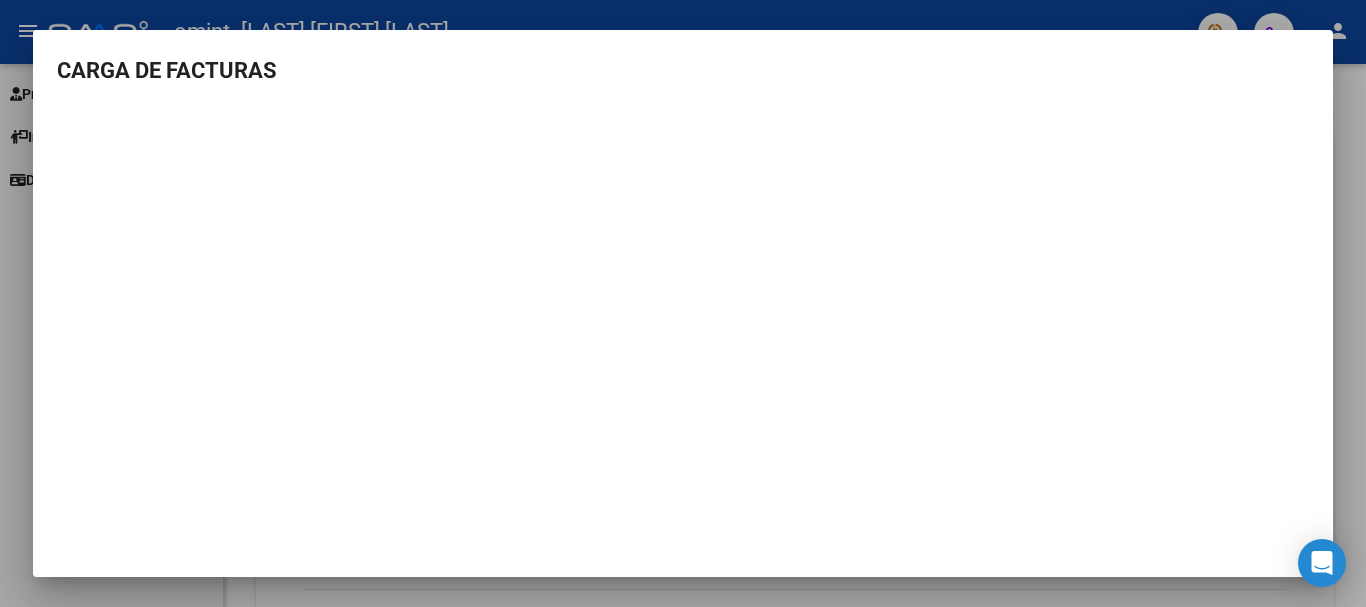 scroll, scrollTop: 2, scrollLeft: 0, axis: vertical 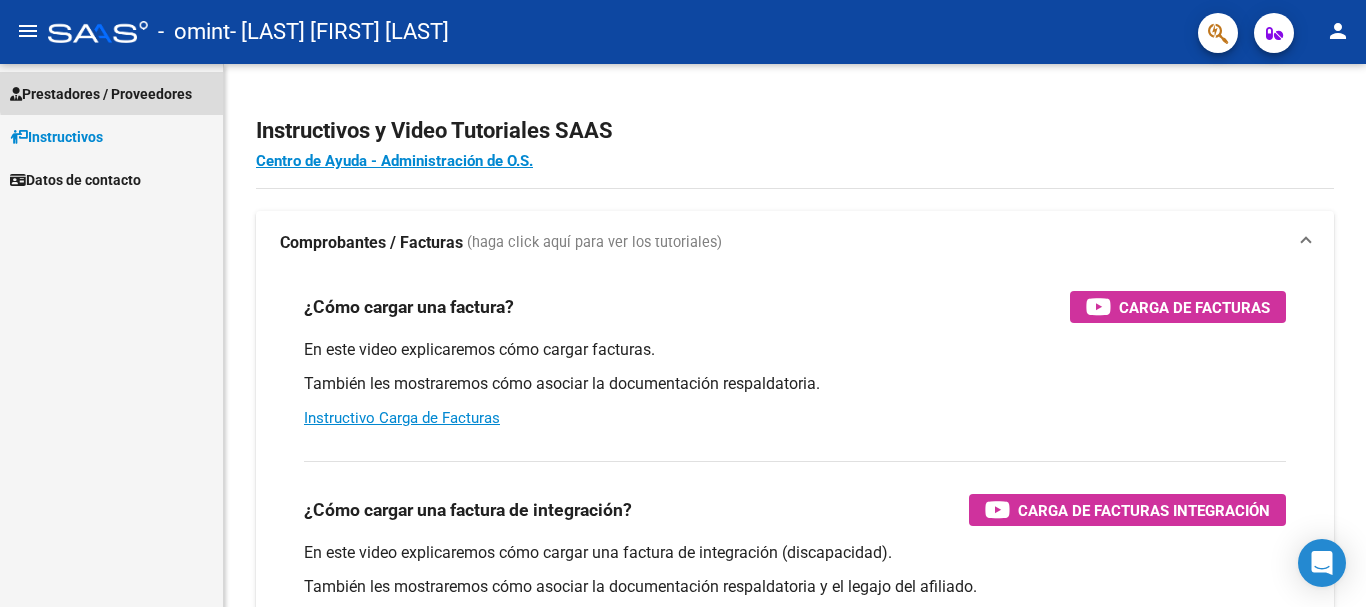 click on "Prestadores / Proveedores" at bounding box center (101, 94) 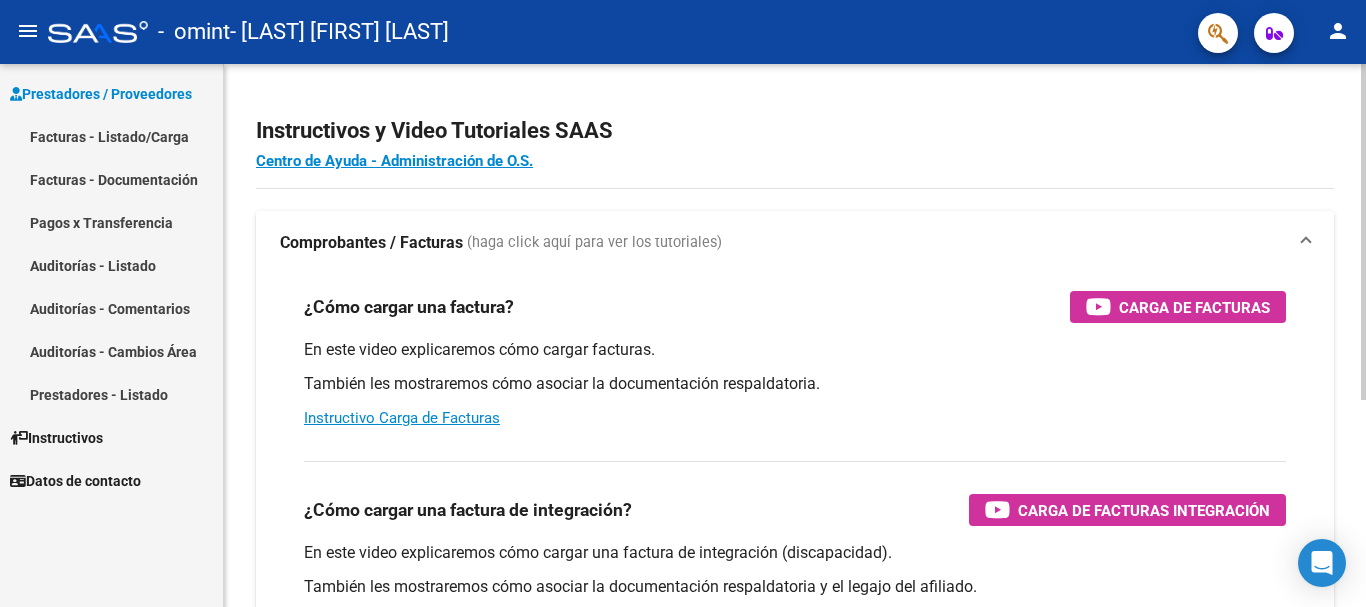 click on "Instructivos y Video Tutoriales SAAS" 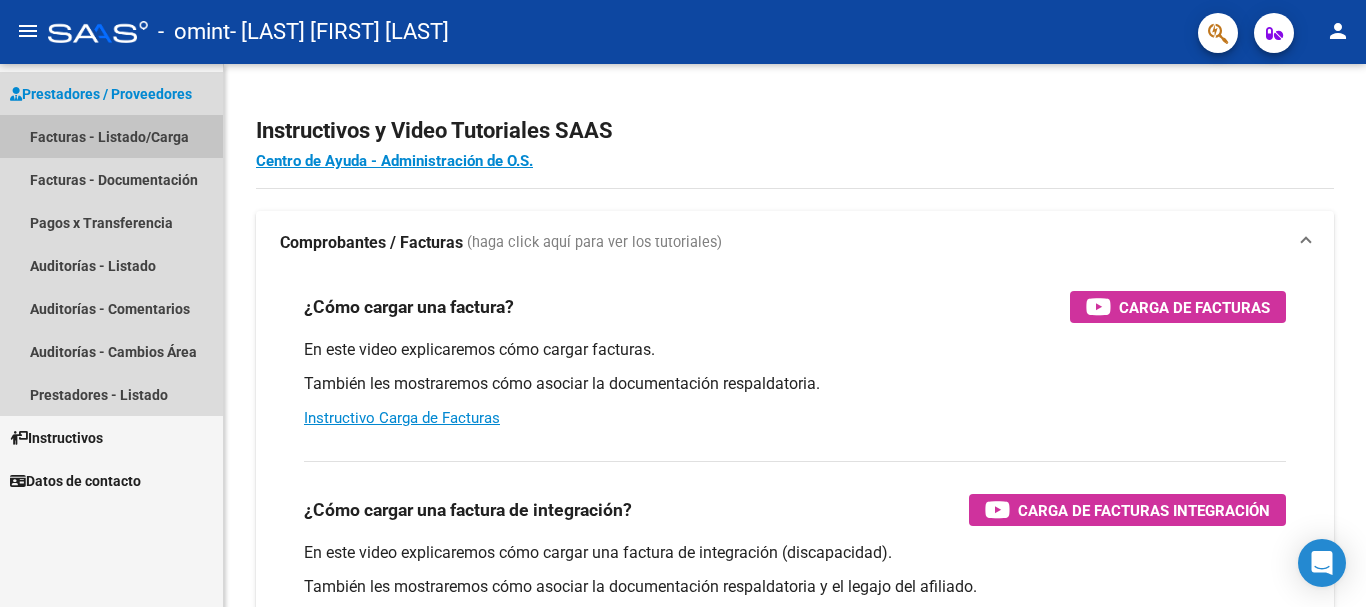 click on "Facturas - Listado/Carga" at bounding box center (111, 136) 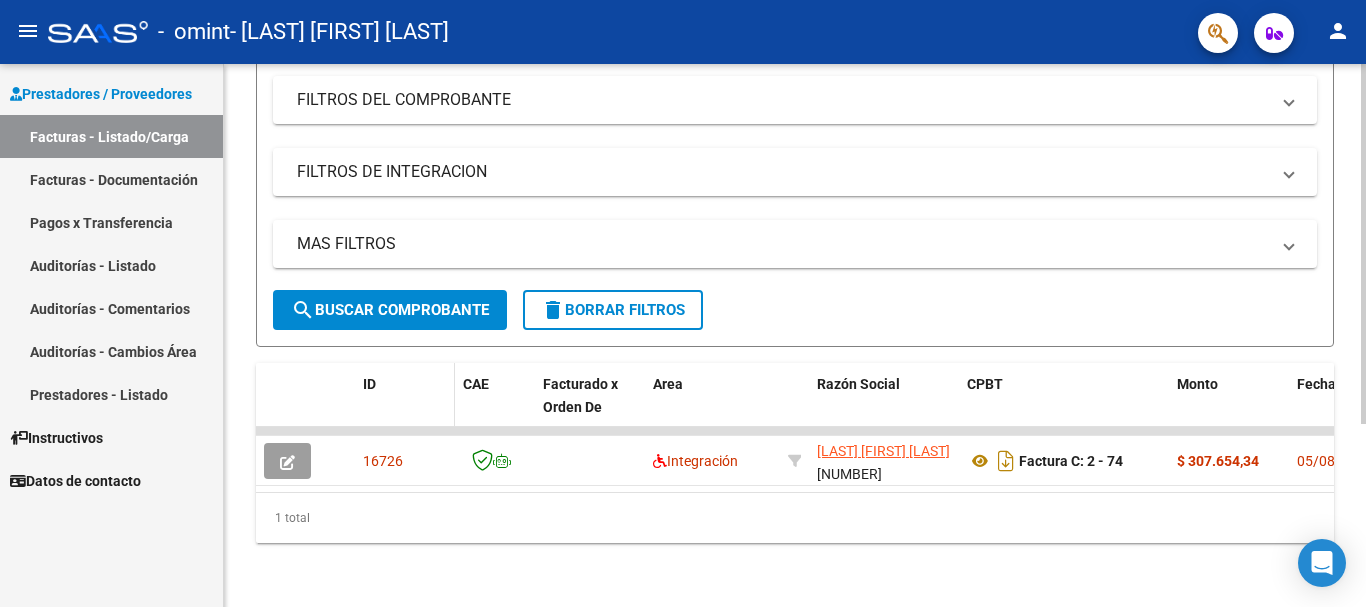 scroll, scrollTop: 275, scrollLeft: 0, axis: vertical 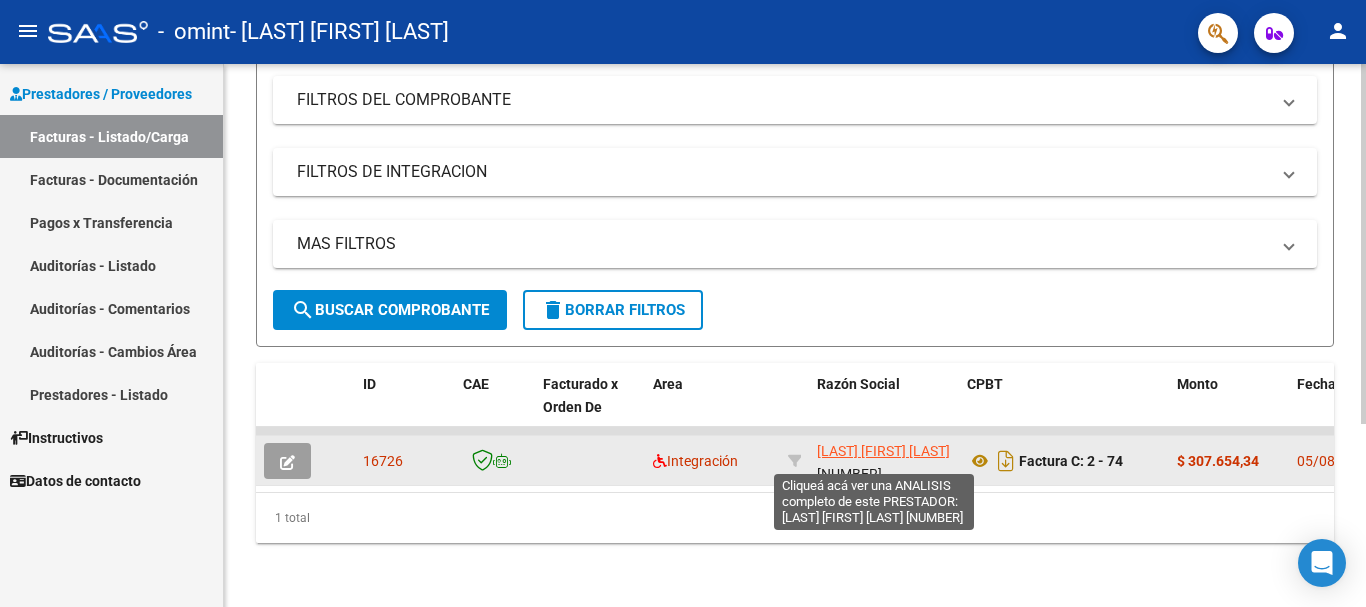 click on "[LAST] [FIRST] [LAST]" 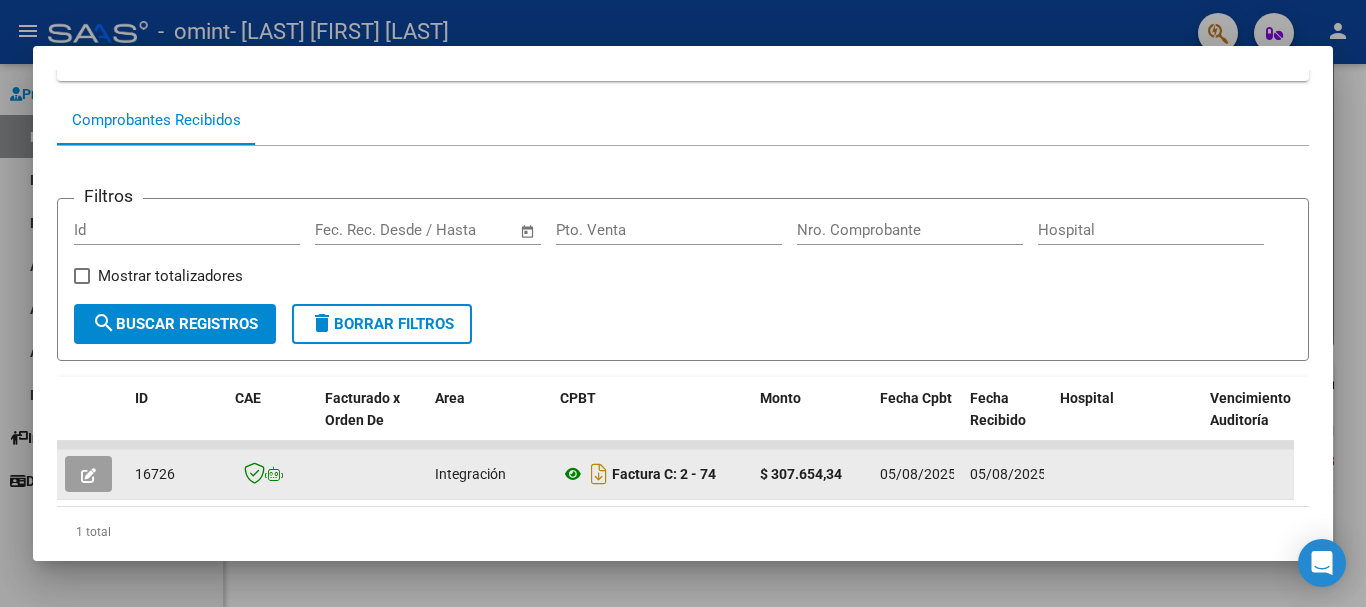 scroll, scrollTop: 51, scrollLeft: 0, axis: vertical 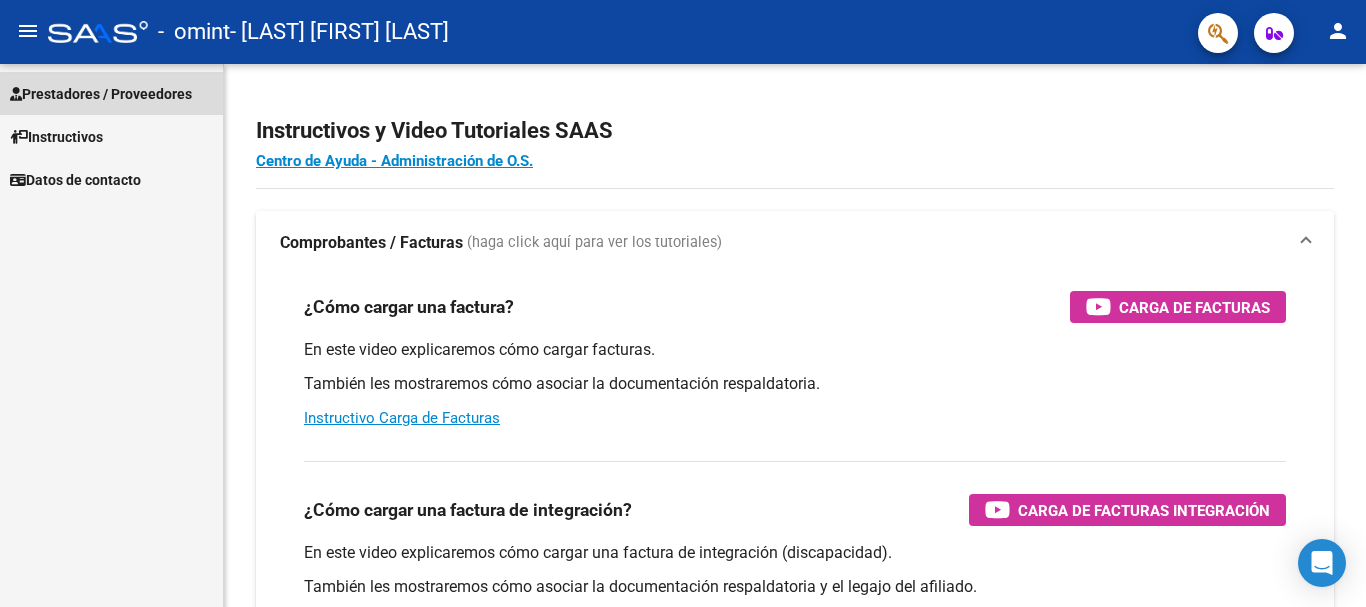 click on "Prestadores / Proveedores" at bounding box center (101, 94) 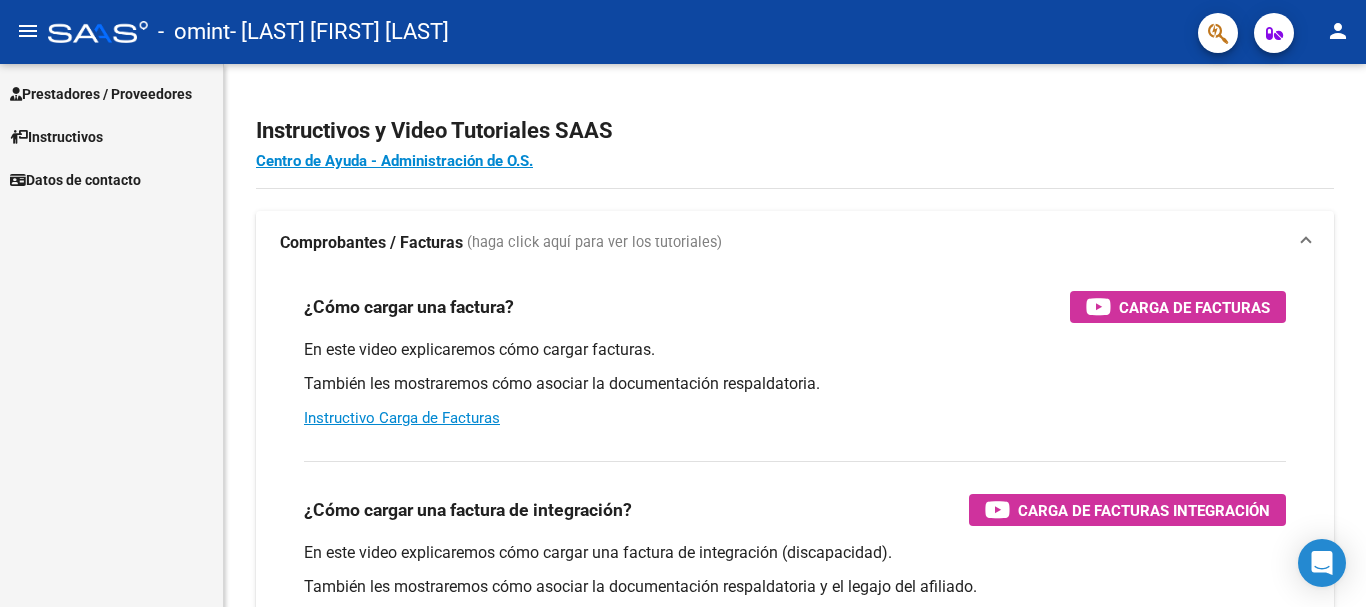 click on "Prestadores / Proveedores" at bounding box center (101, 94) 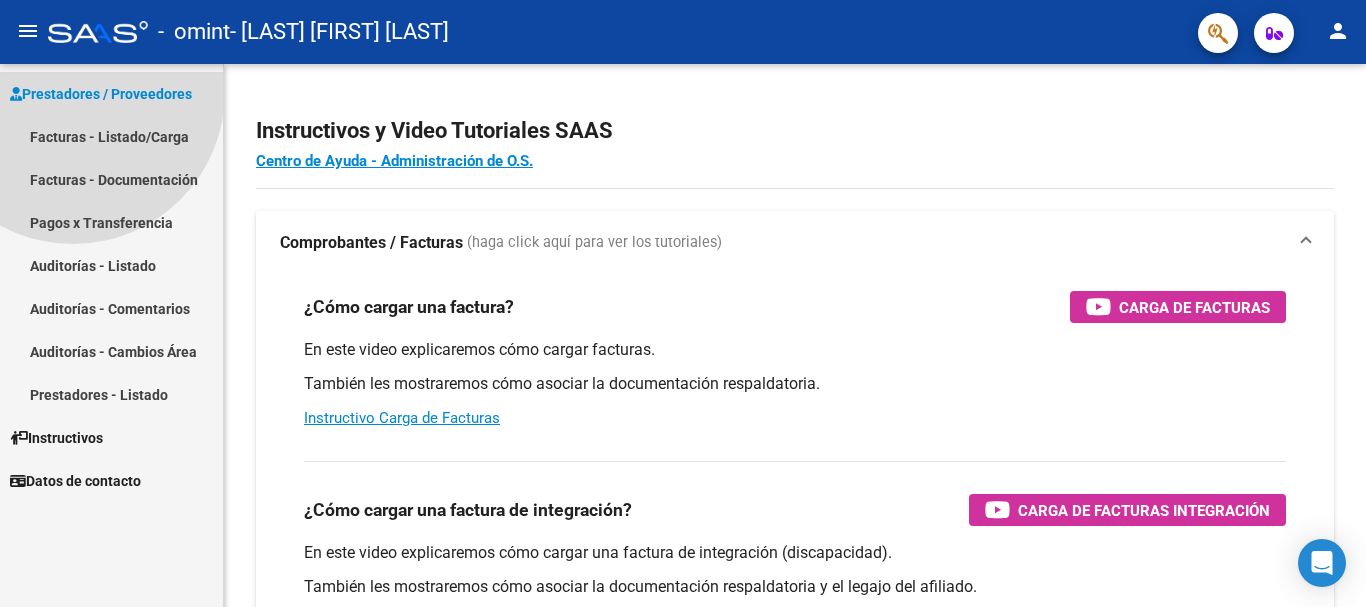 click on "Prestadores / Proveedores" at bounding box center [101, 94] 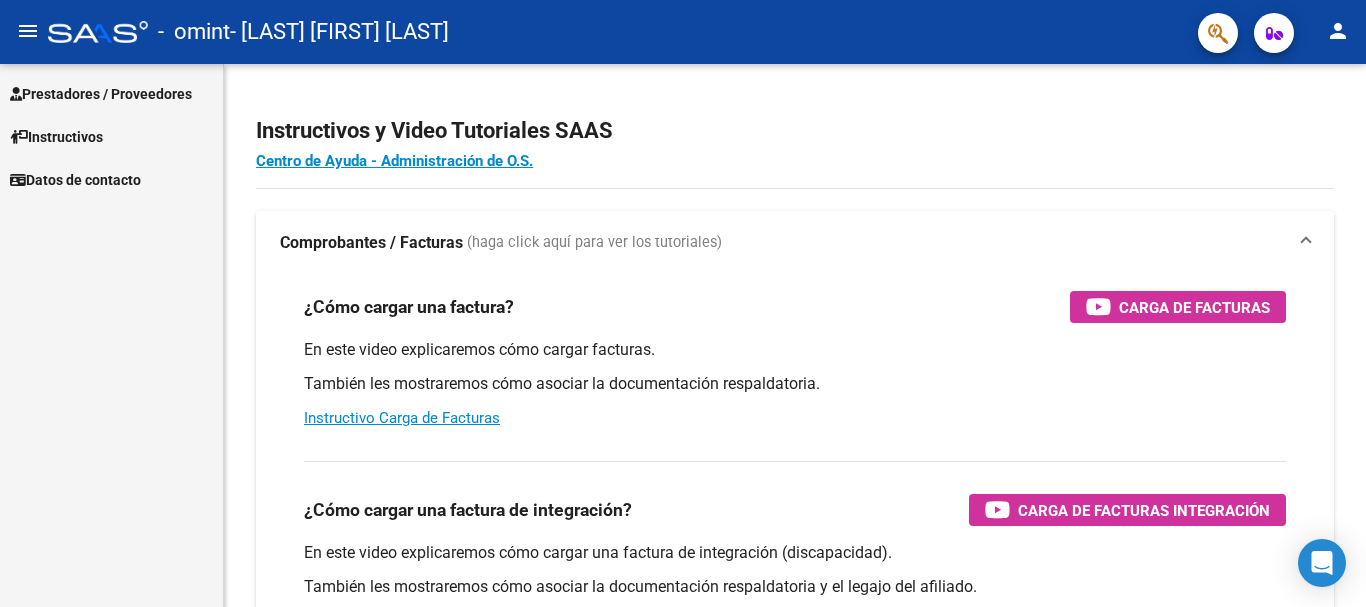 click on "Prestadores / Proveedores" at bounding box center [101, 94] 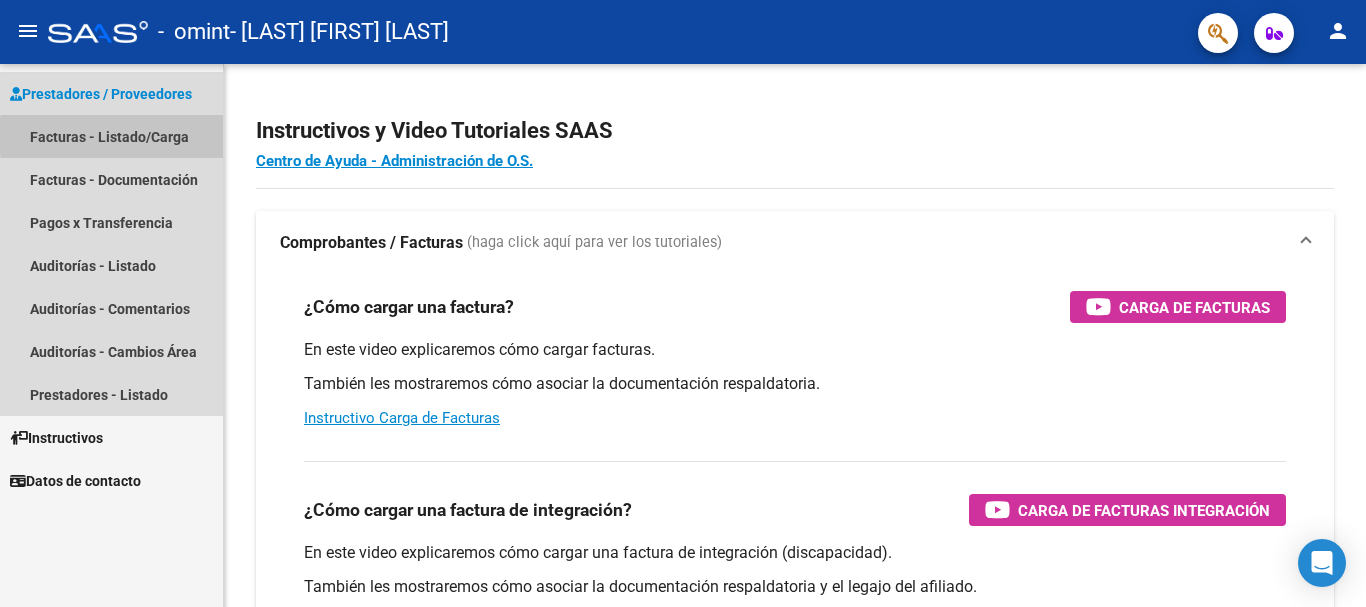 click on "Facturas - Listado/Carga" at bounding box center (111, 136) 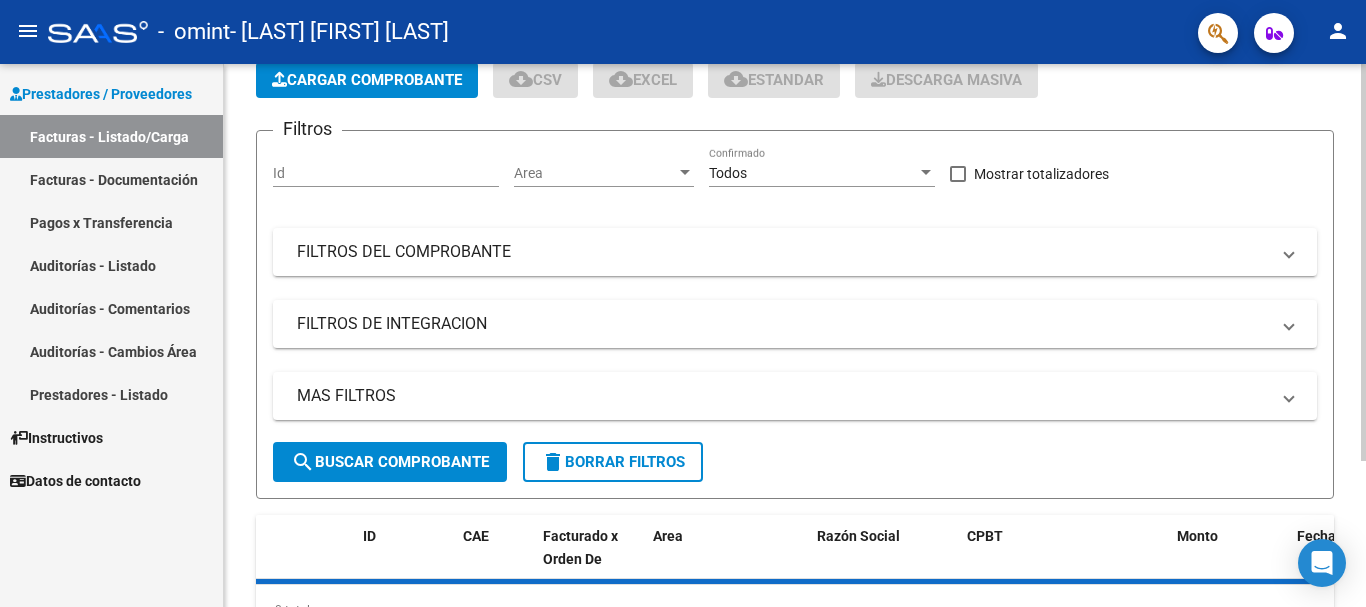 scroll, scrollTop: 199, scrollLeft: 0, axis: vertical 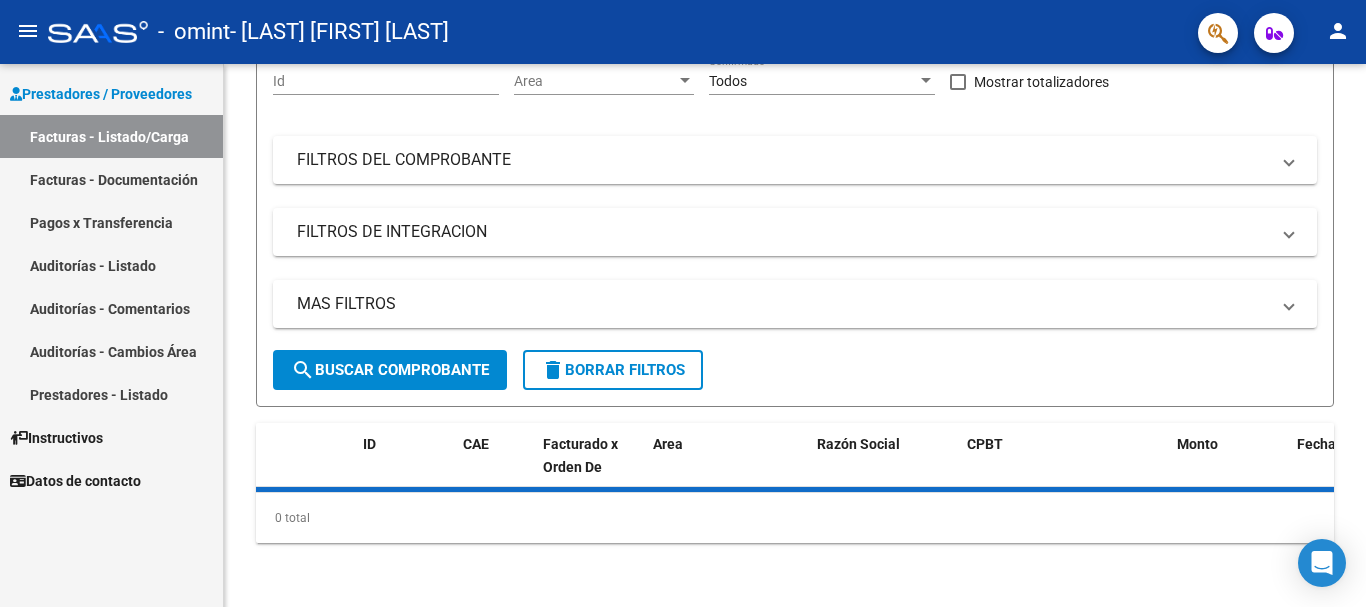 click on "Facturas - Listado/Carga" at bounding box center [111, 136] 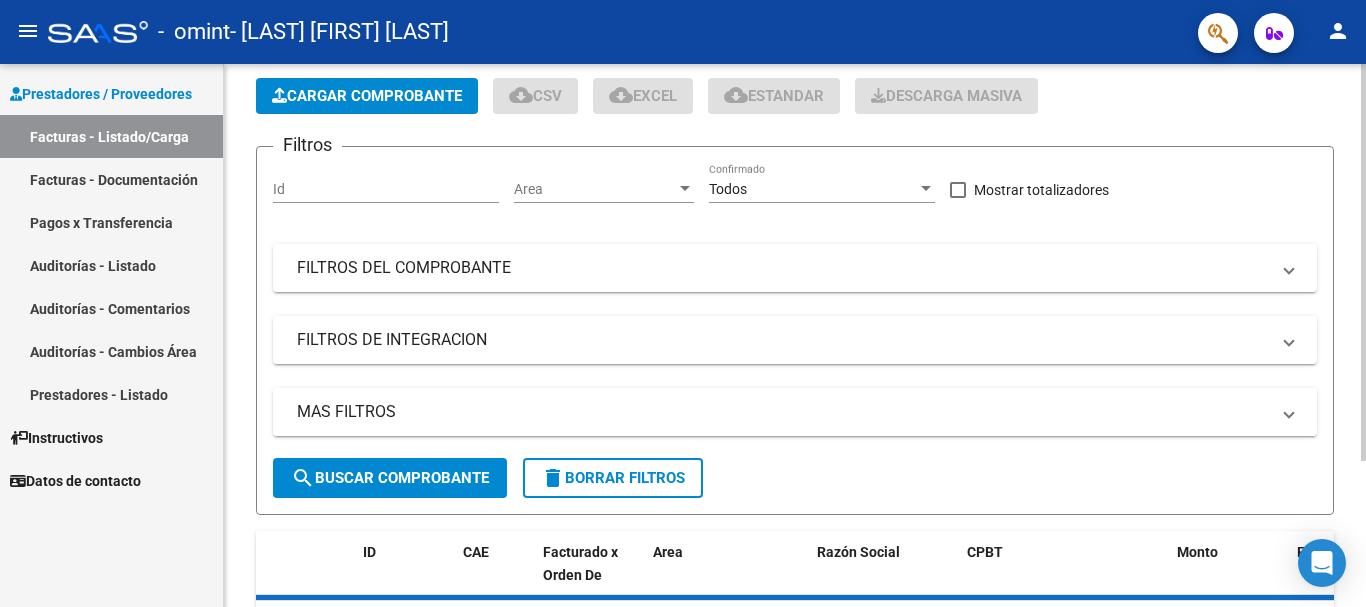 scroll, scrollTop: 0, scrollLeft: 0, axis: both 